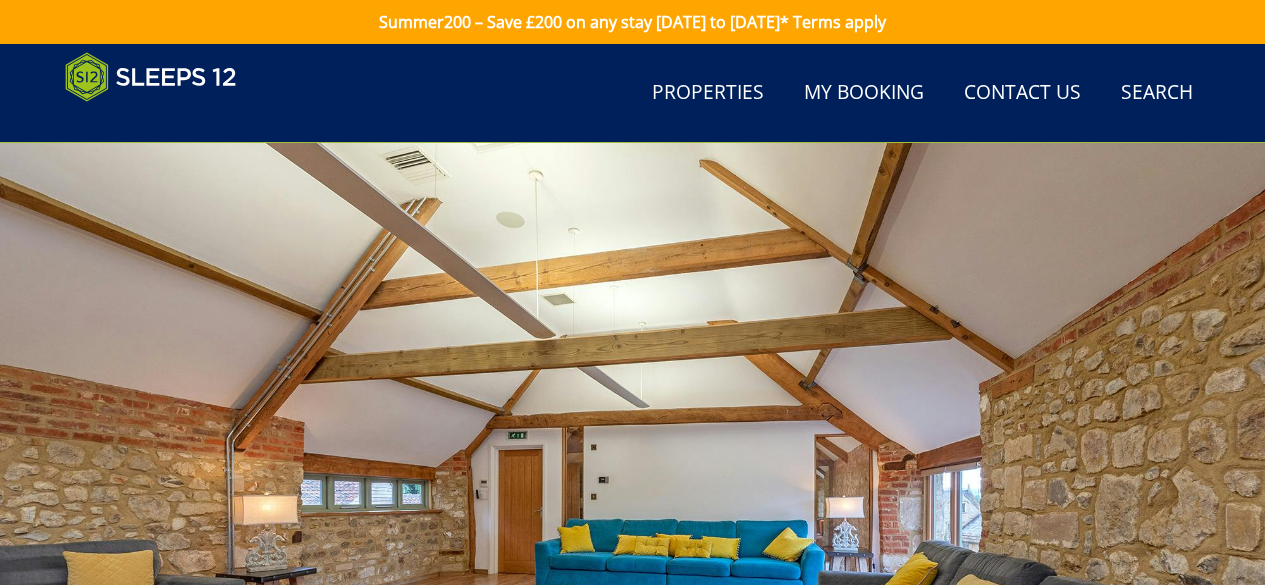 scroll, scrollTop: 299, scrollLeft: 0, axis: vertical 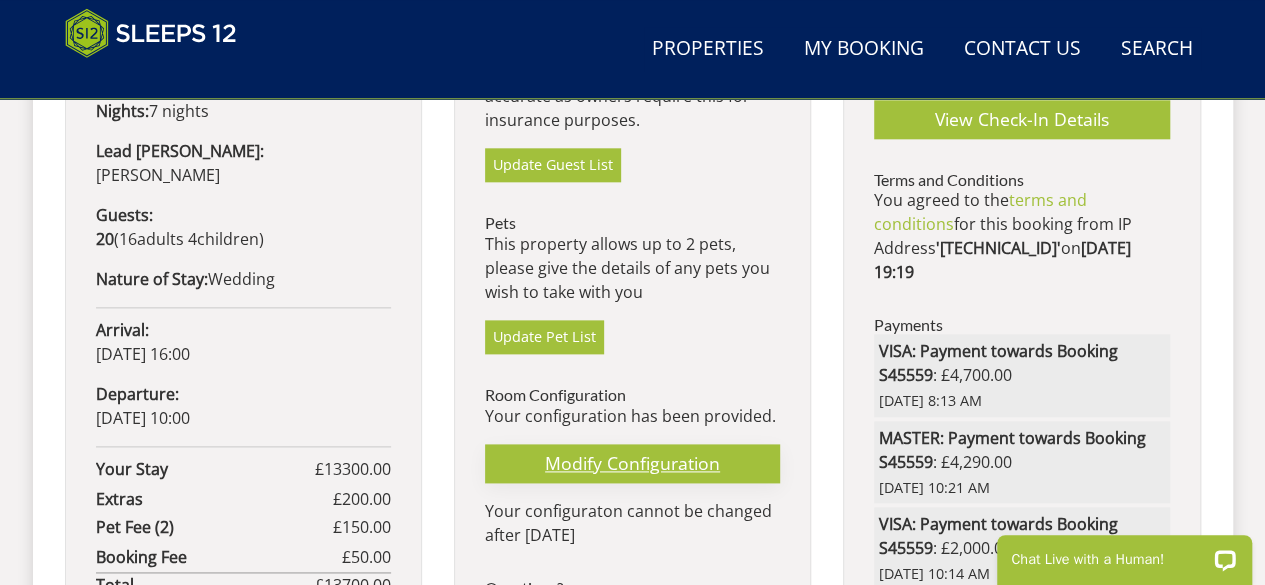 click on "Modify Configuration" at bounding box center [632, 463] 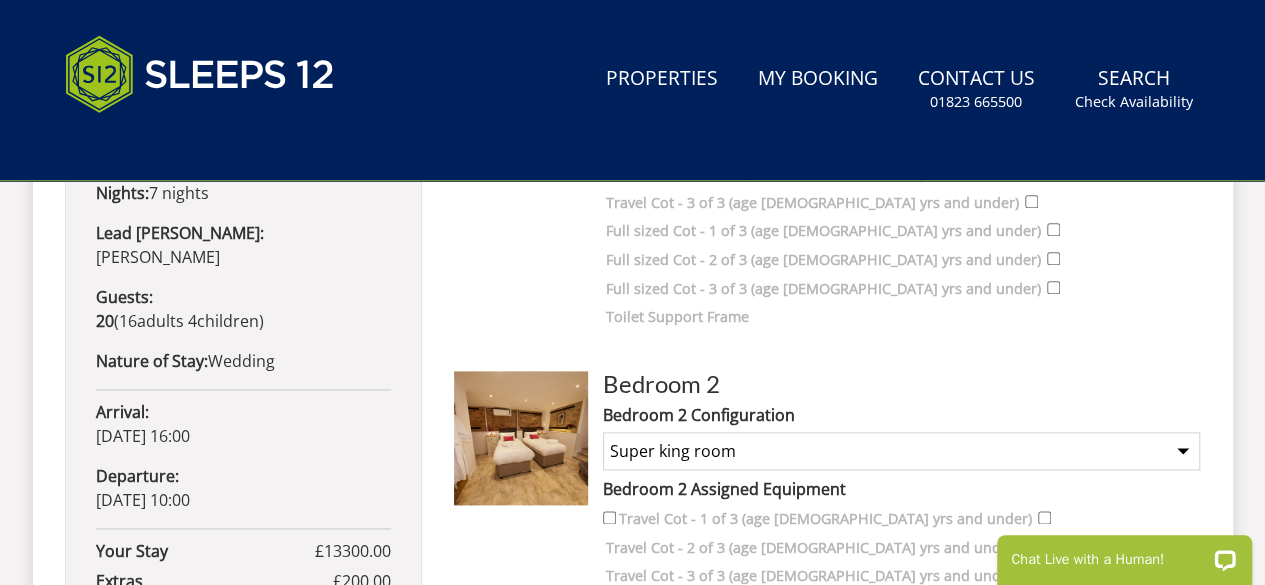 scroll, scrollTop: 0, scrollLeft: 0, axis: both 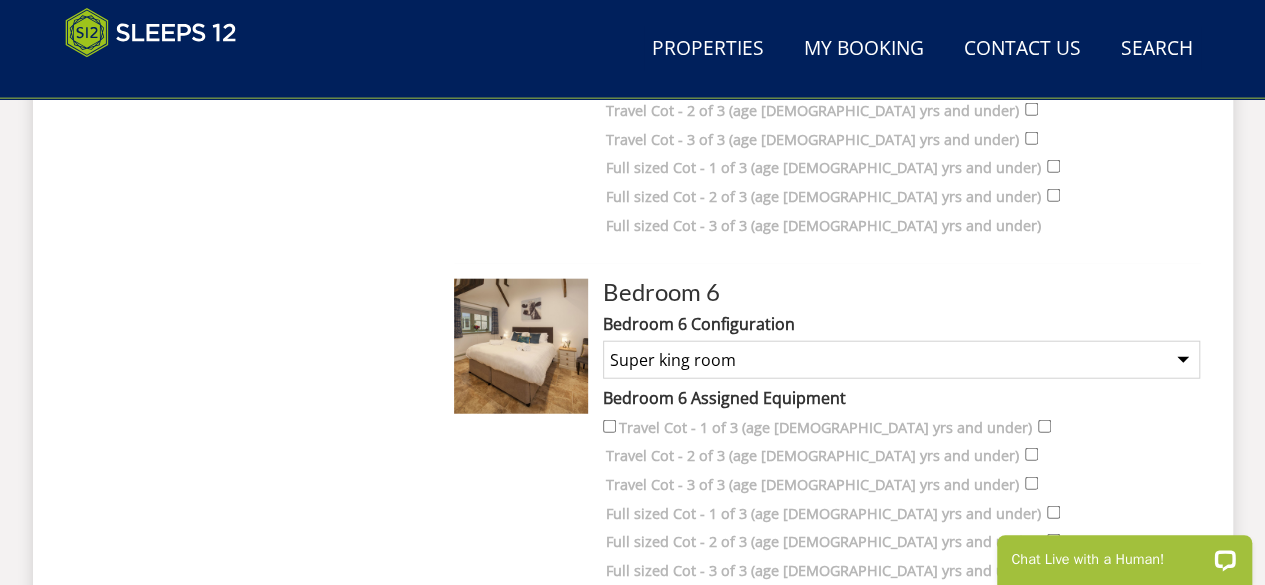 click on "None Selected
Super king room
Twin room
Super King and 1 Extra Single (Payment may be required)
Twin and 1 Extra Single (Payment may be required)" at bounding box center [901, 705] 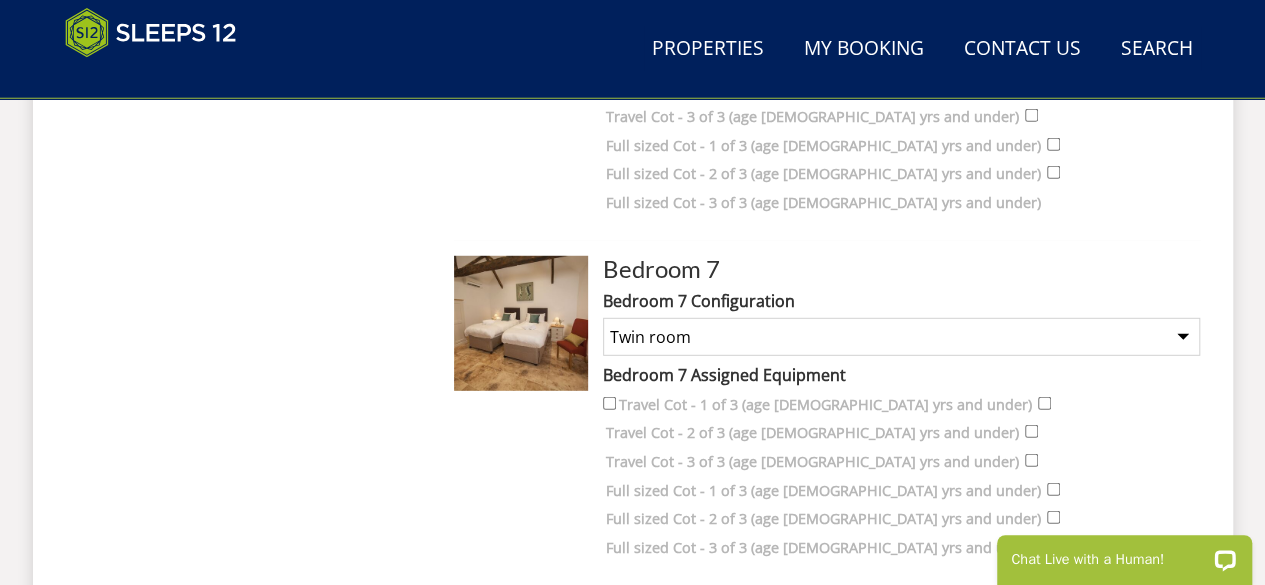 scroll, scrollTop: 2718, scrollLeft: 0, axis: vertical 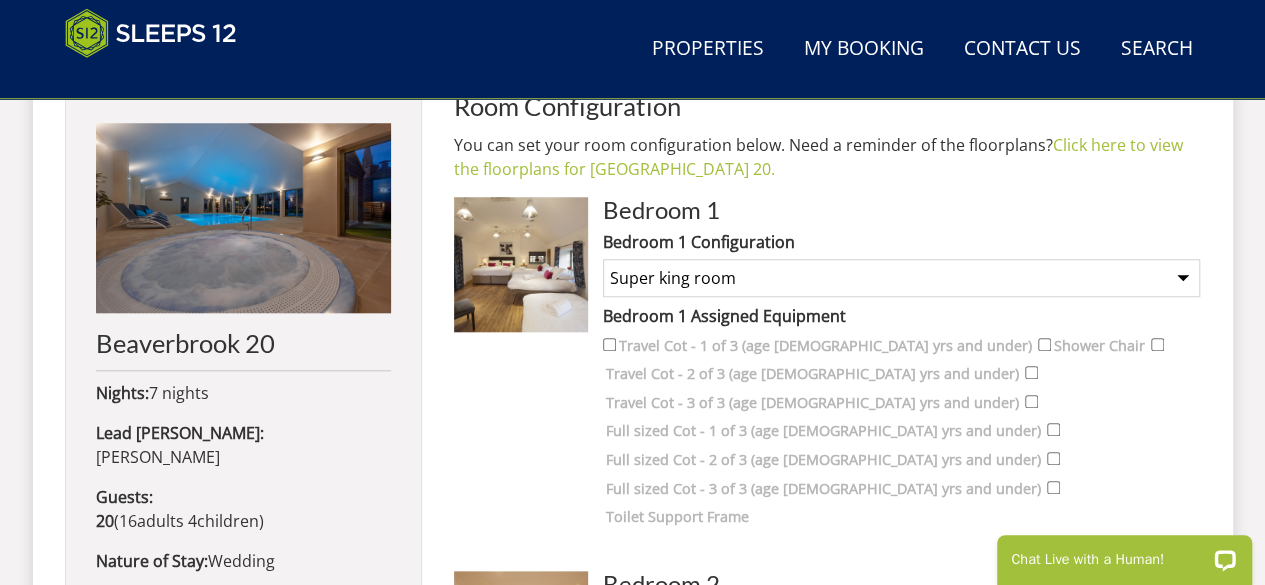 click on "None Selected
Super king room
Twin room
Super King and 1 Extra Single (Payment may be required)
Super King and 2 Extra Singles (Payment may be required)
Super King and 2 Extra Singles and Sofa Bed (Payment may be required)
Twin and 1 Extra Single (Payment may be required)
Twin and 2 Extra Singles (Payment may be required)
Twin and 2 Extra Singles and Sofa Bed (Payment may be required)" at bounding box center (901, 278) 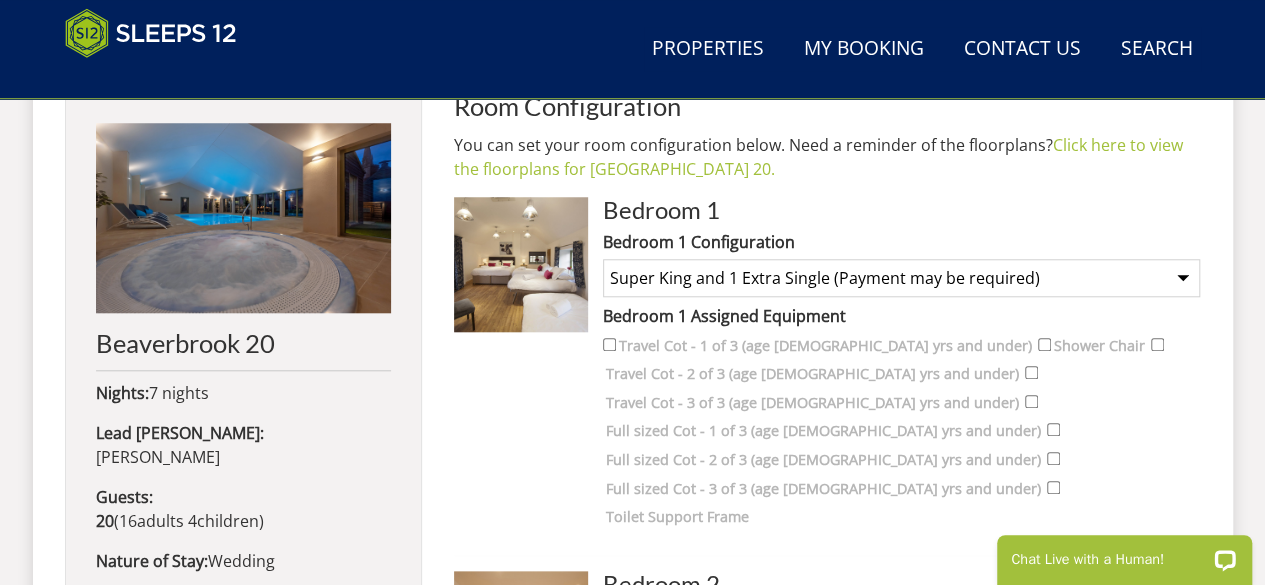scroll, scrollTop: 818, scrollLeft: 0, axis: vertical 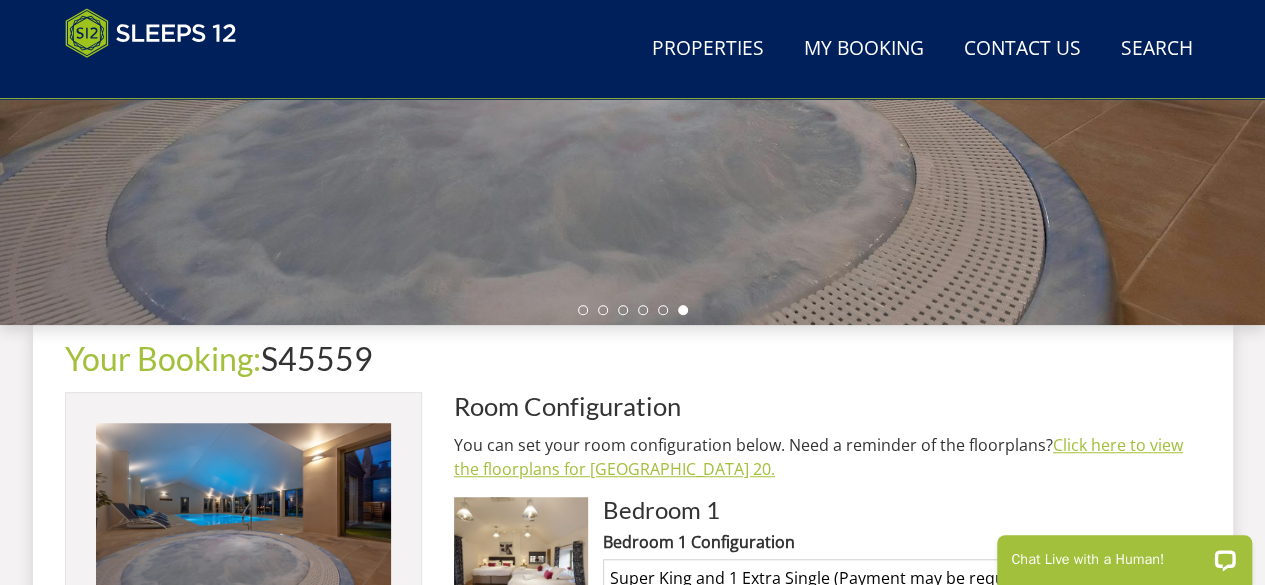 click on "Click here to view the floorplans for Beaverbrook 20." at bounding box center [818, 457] 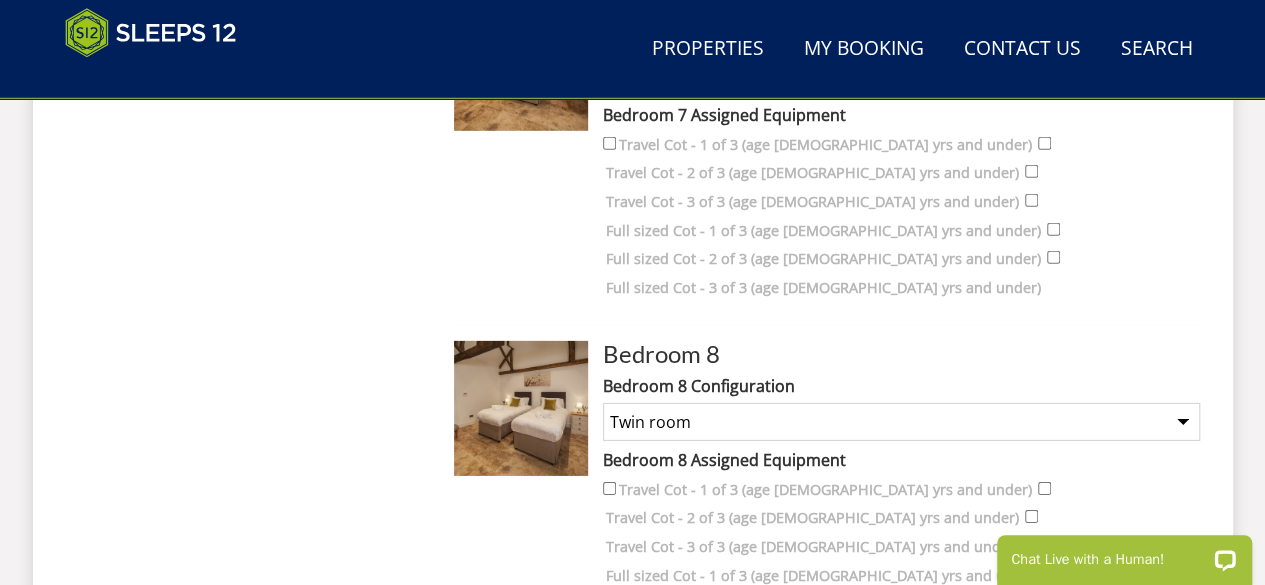 scroll, scrollTop: 3018, scrollLeft: 0, axis: vertical 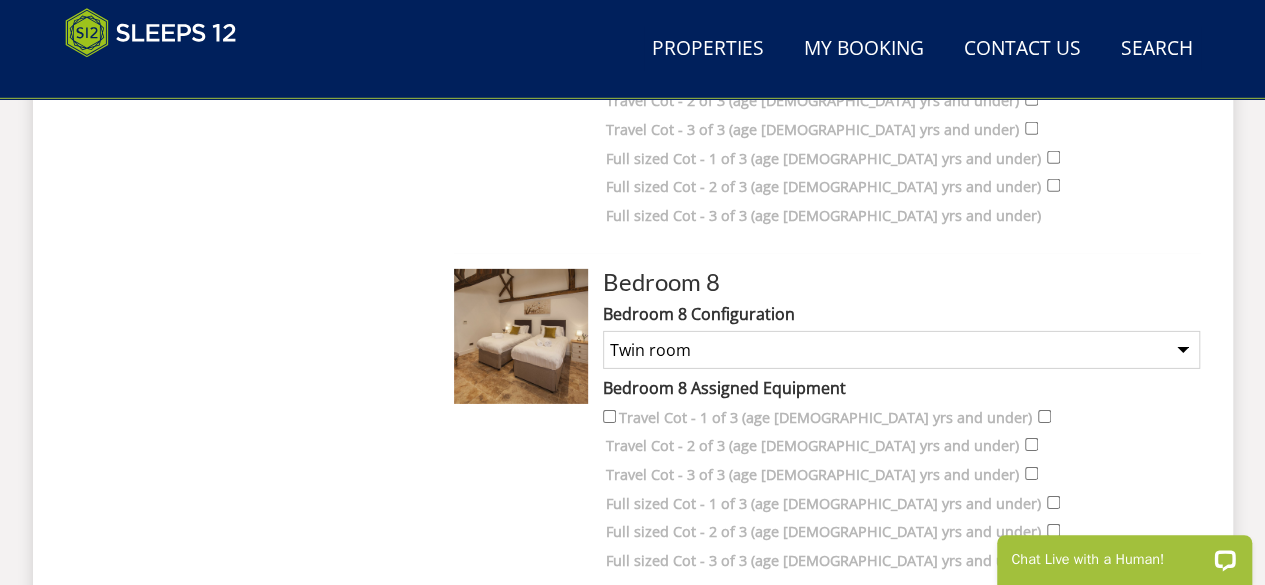 click on "None Selected
Super king room
Twin room
Super King and 1 Extra Single (Payment may be required)
Twin and 1 Extra Single (Payment may be required)" at bounding box center [901, 1040] 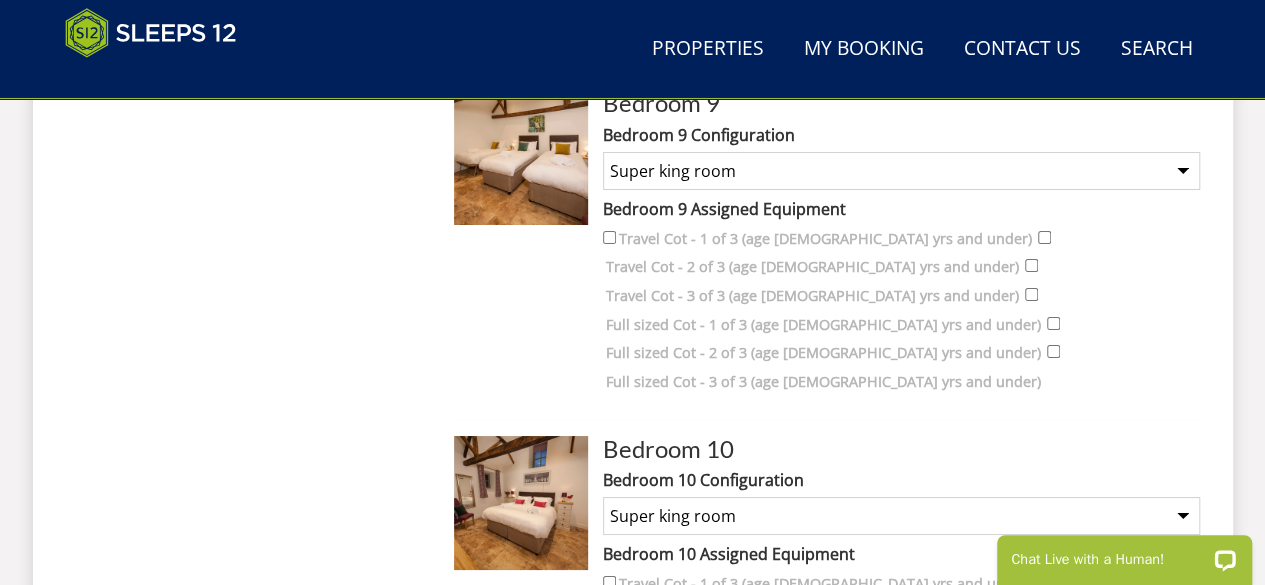 scroll, scrollTop: 3618, scrollLeft: 0, axis: vertical 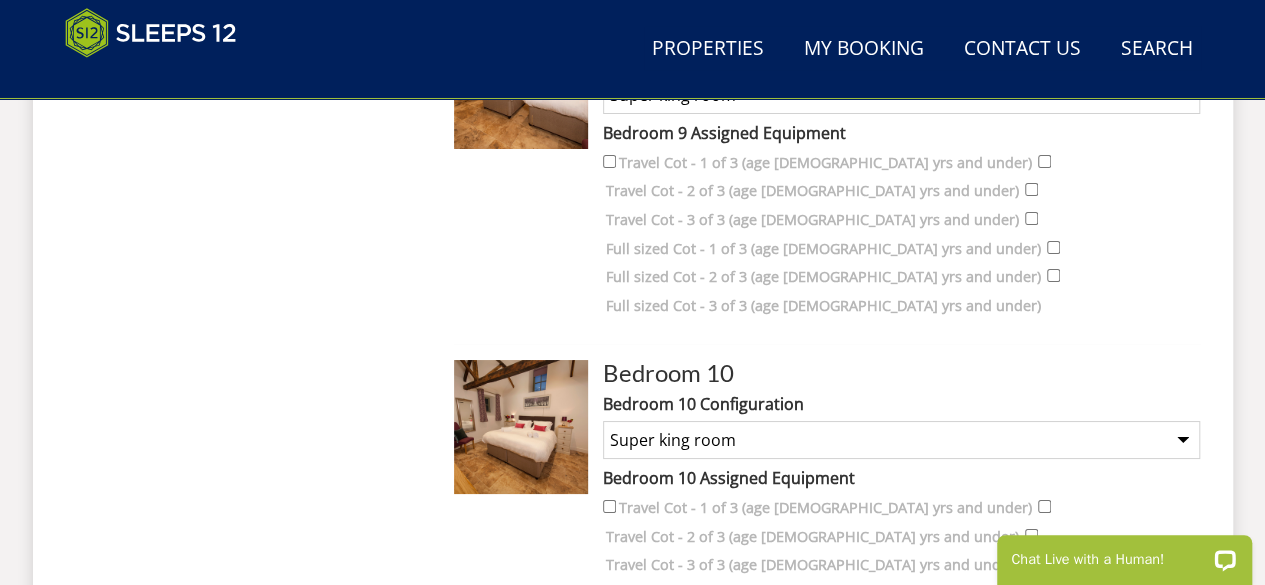 click on "Set Configuration" at bounding box center [827, 1110] 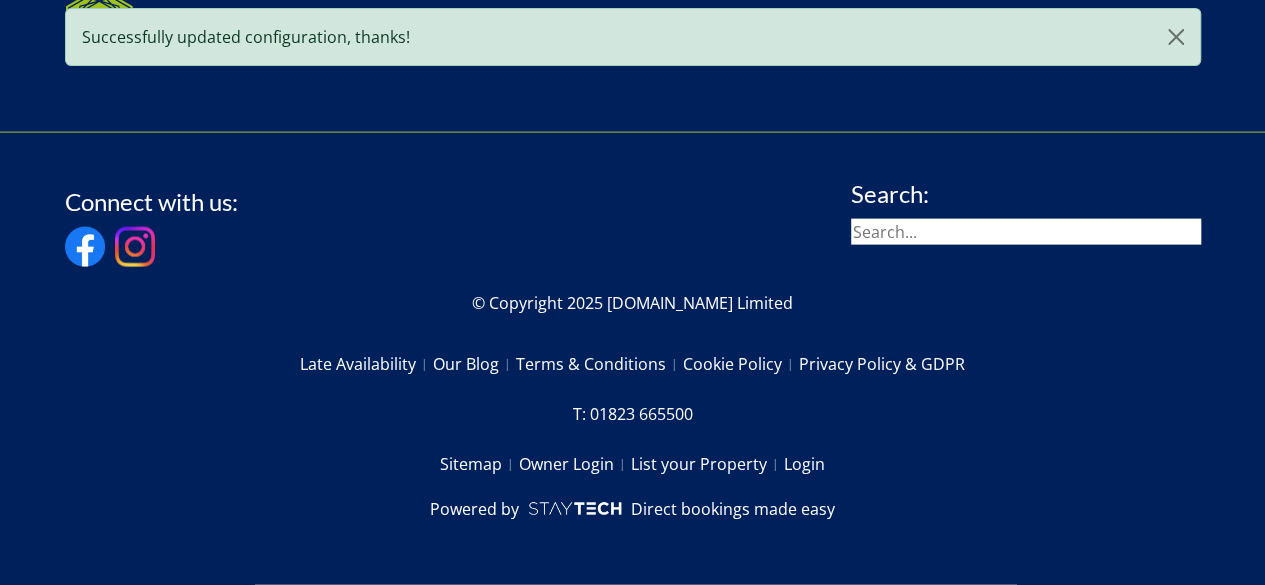 scroll, scrollTop: 0, scrollLeft: 0, axis: both 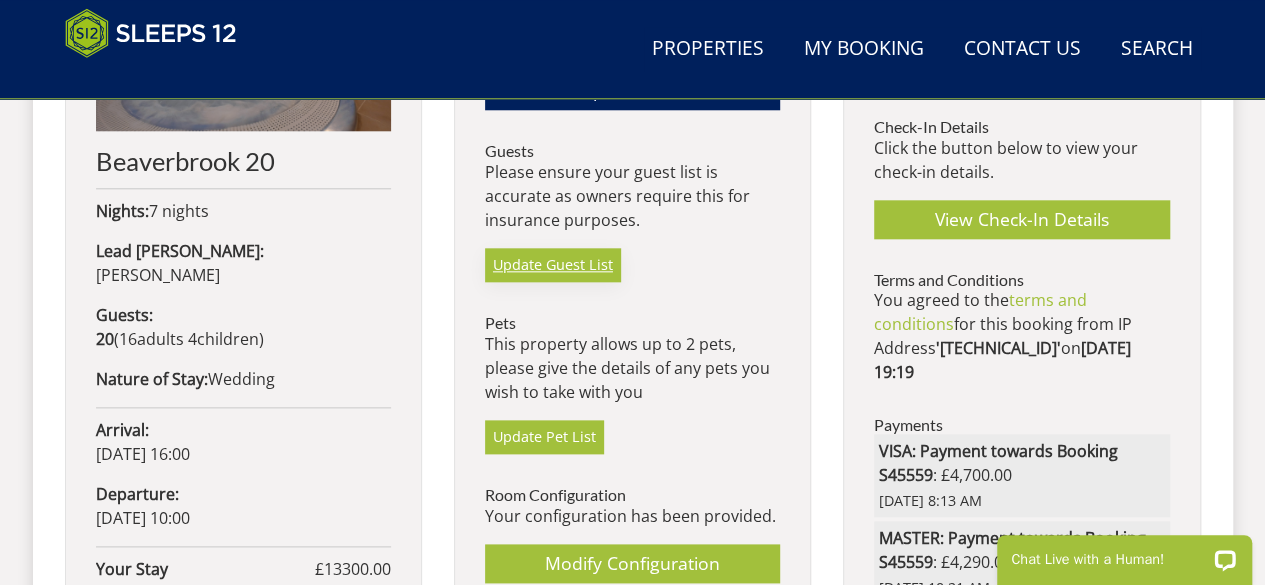 click on "Update Guest List" at bounding box center (553, 265) 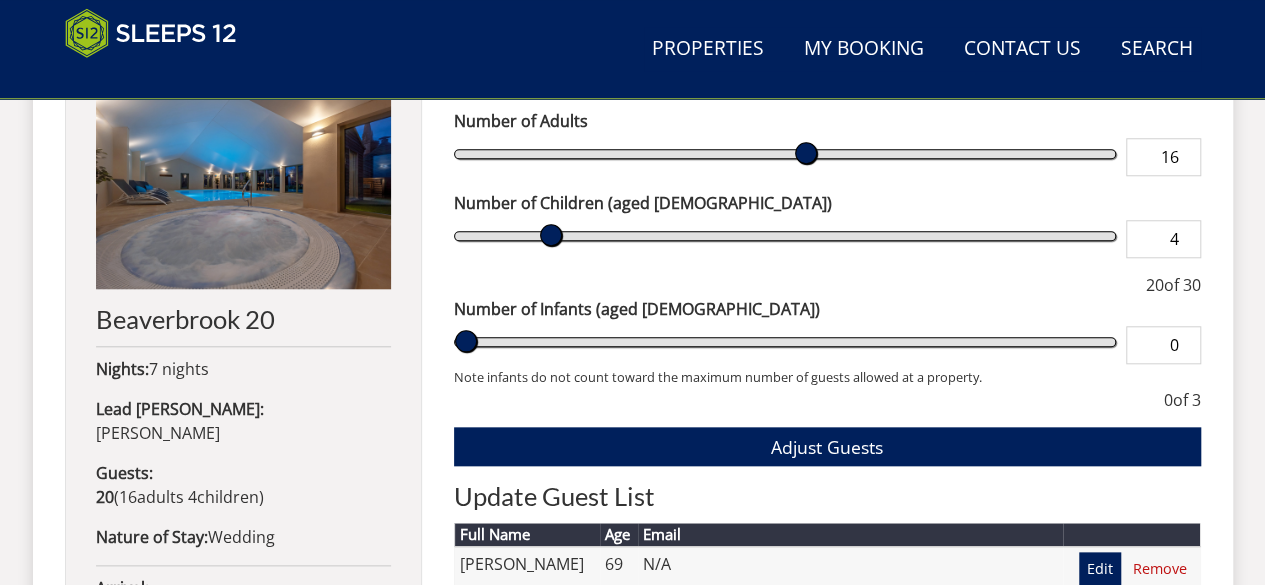 scroll, scrollTop: 1041, scrollLeft: 0, axis: vertical 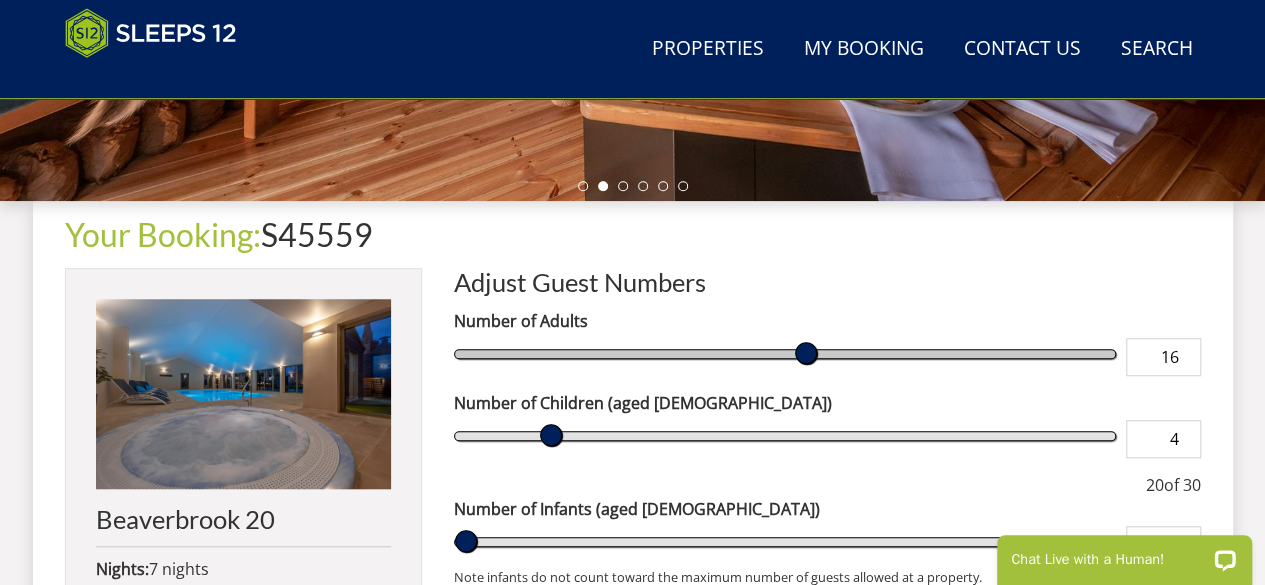 type on "15" 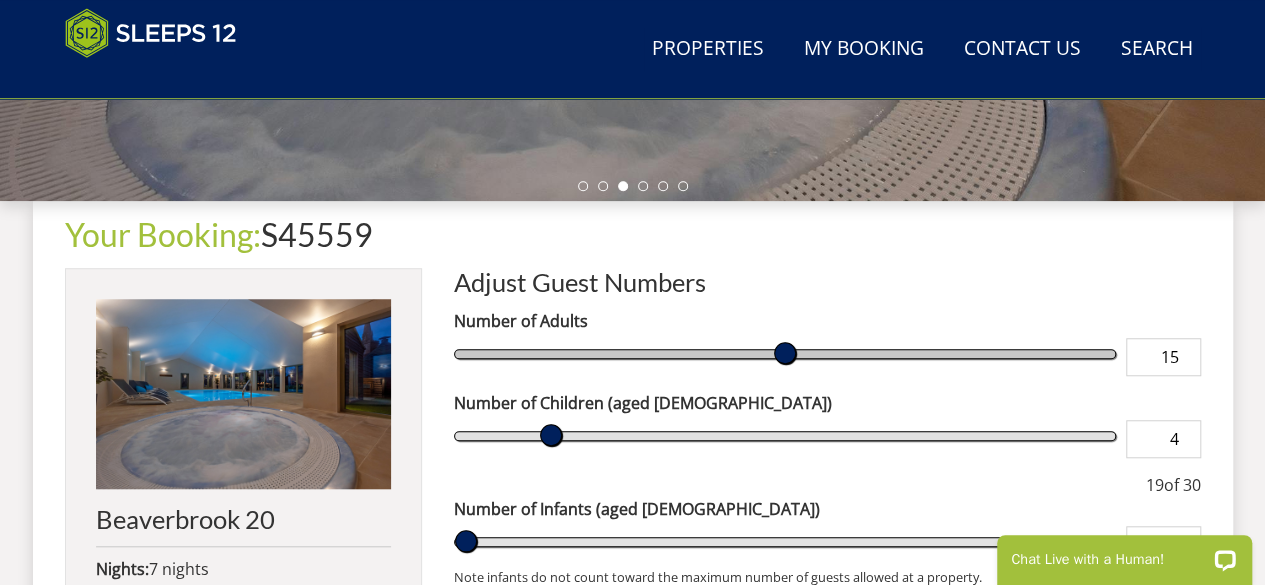 type on "14" 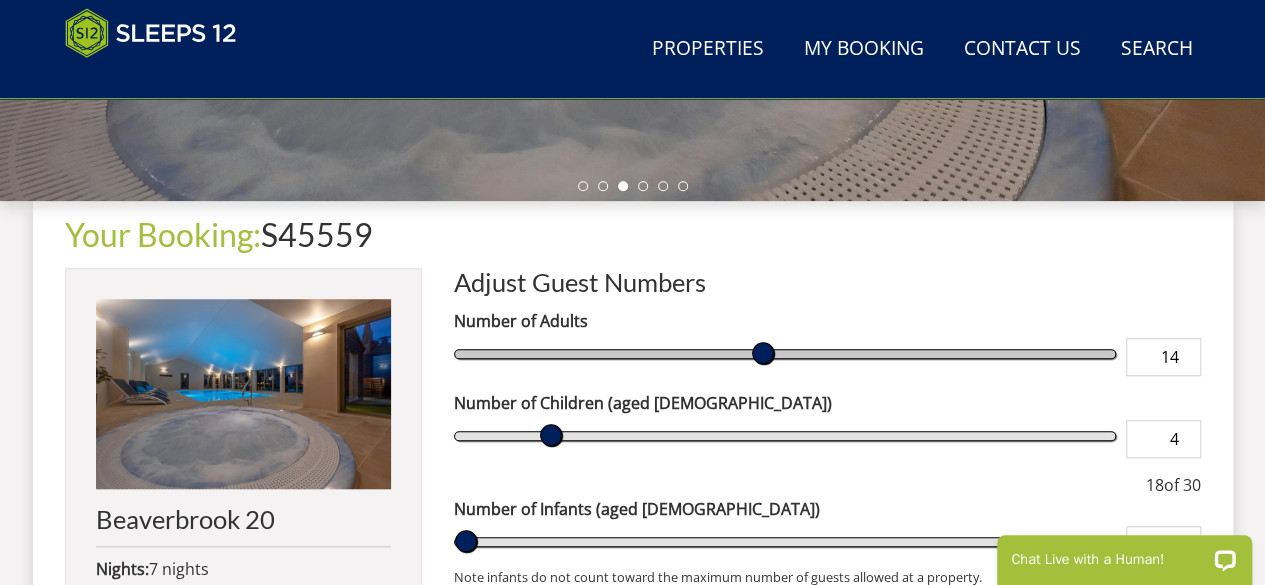 type on "13" 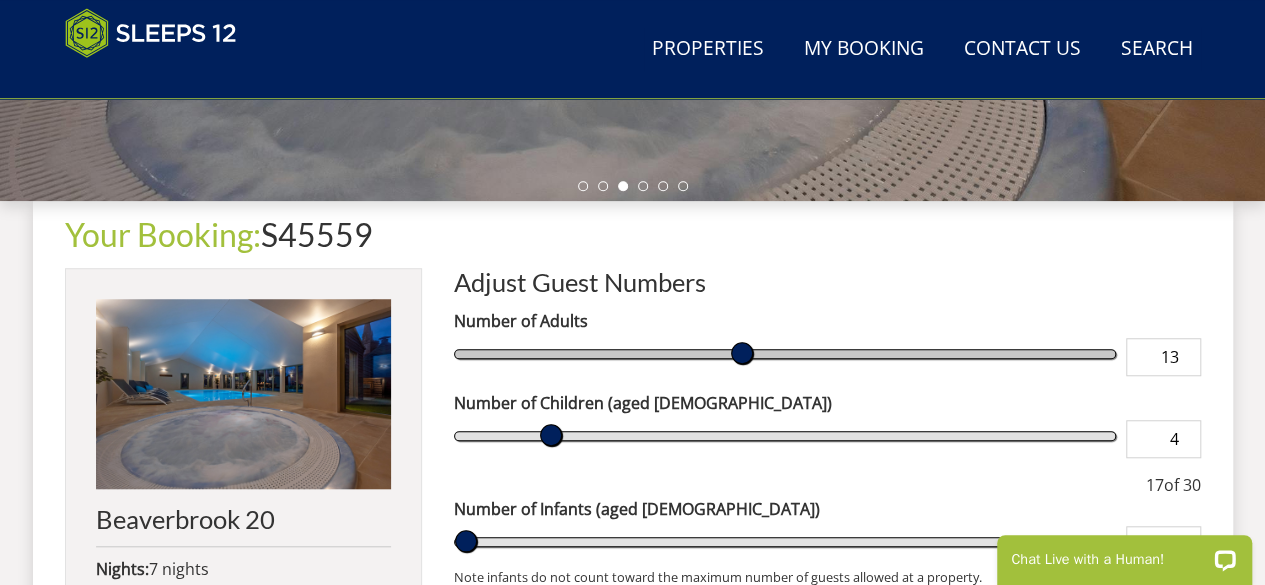 type on "12" 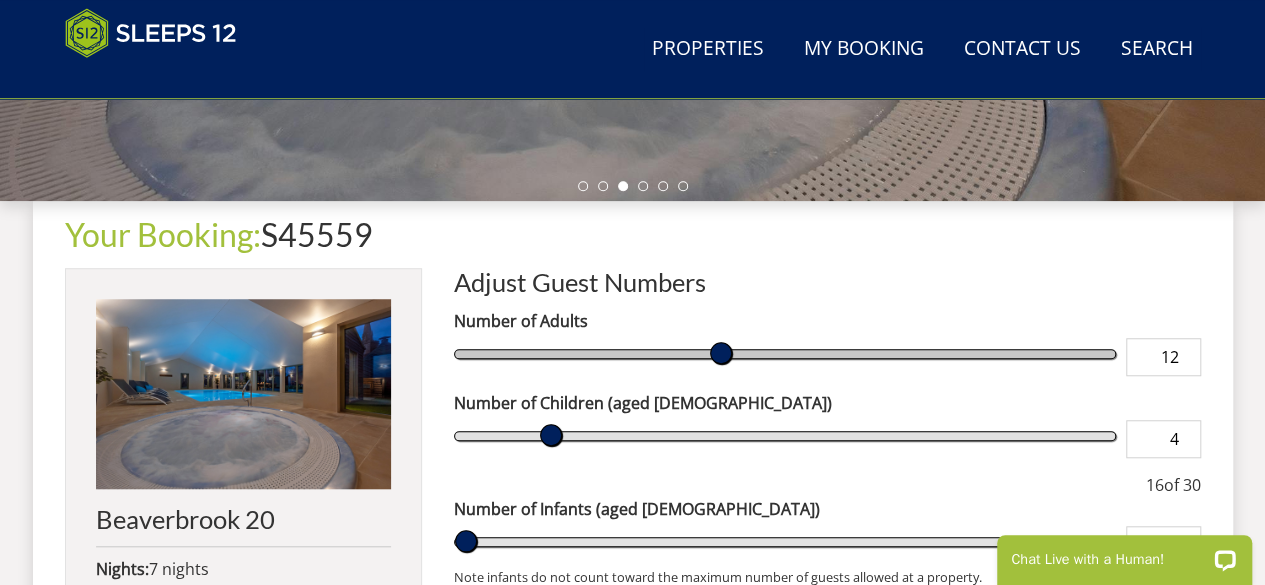 type on "11" 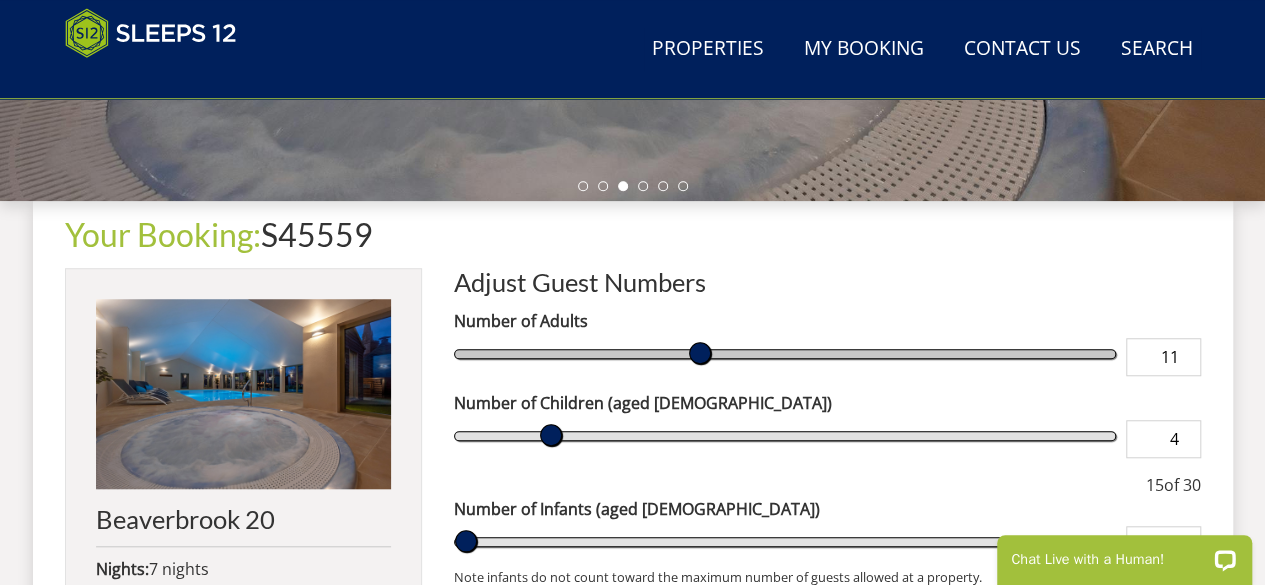 drag, startPoint x: 803, startPoint y: 347, endPoint x: 705, endPoint y: 348, distance: 98.005104 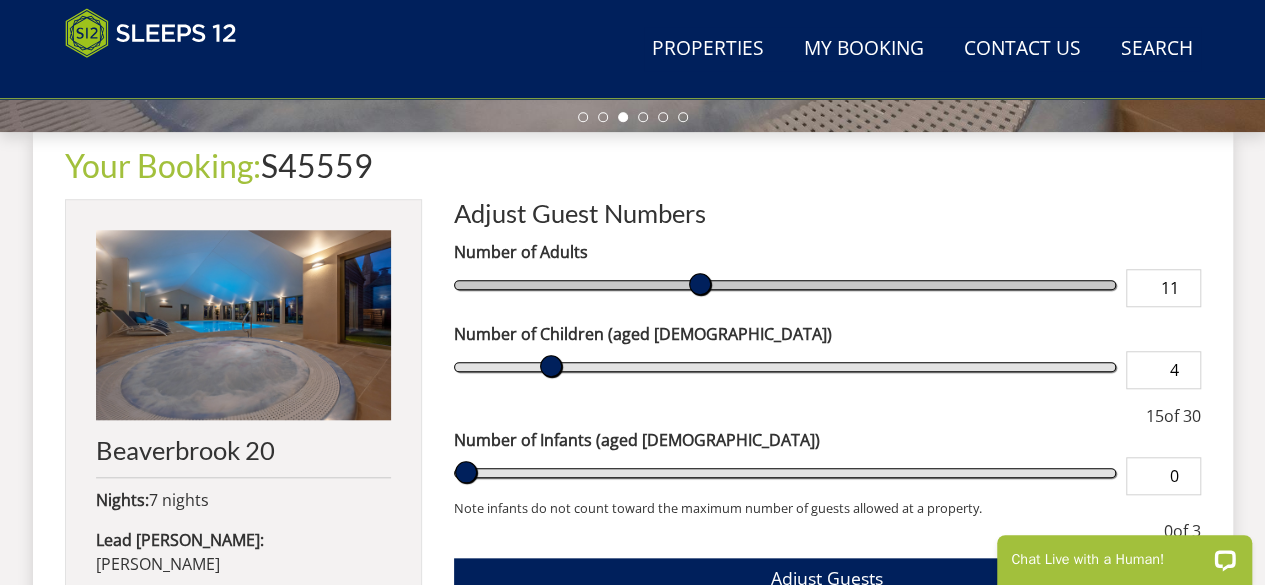 scroll, scrollTop: 742, scrollLeft: 0, axis: vertical 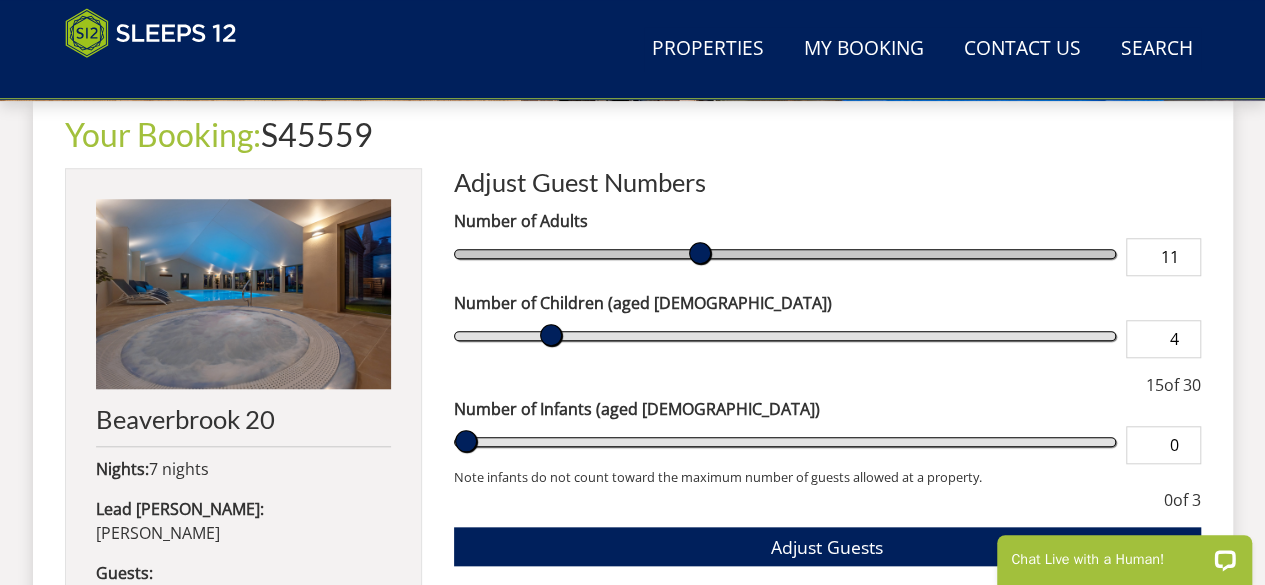 type on "12" 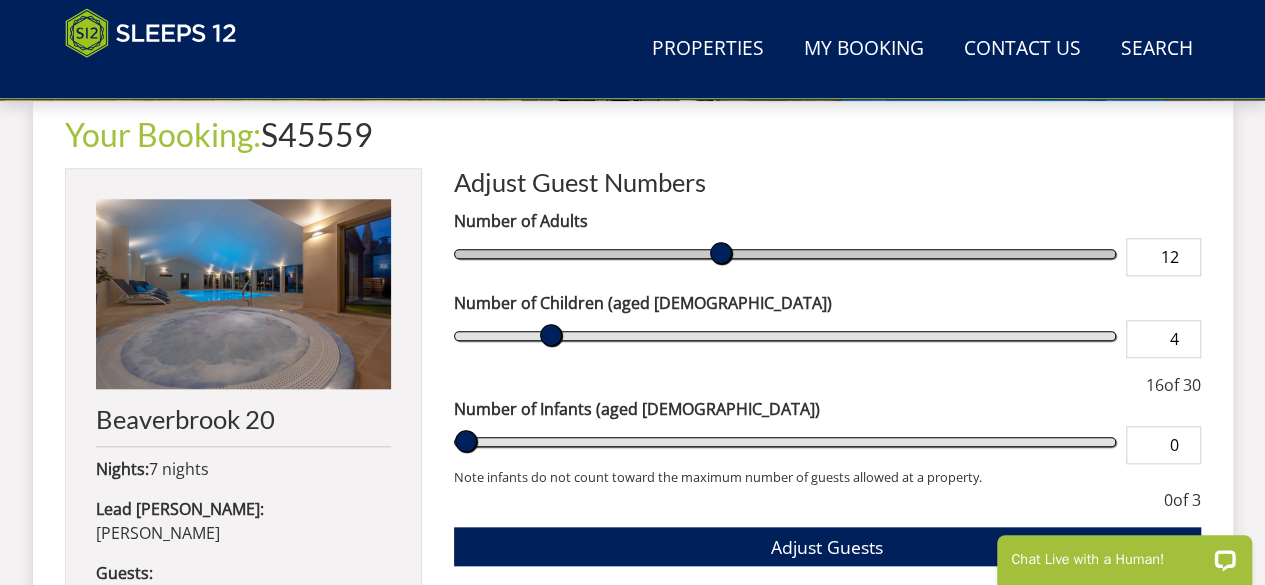 type on "12" 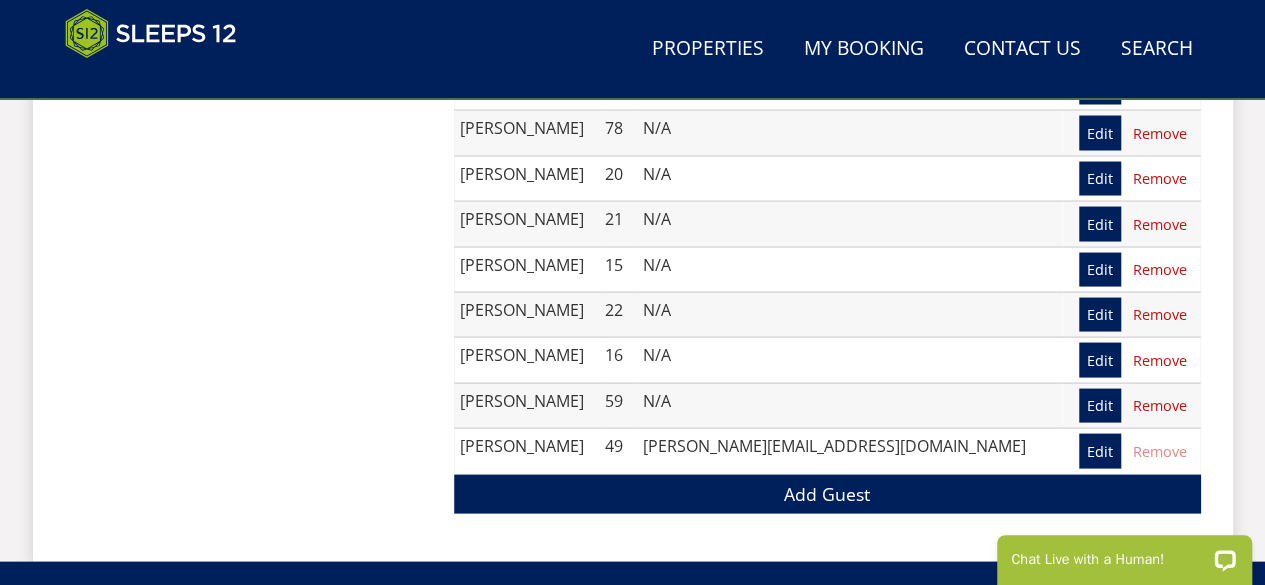 scroll, scrollTop: 1842, scrollLeft: 0, axis: vertical 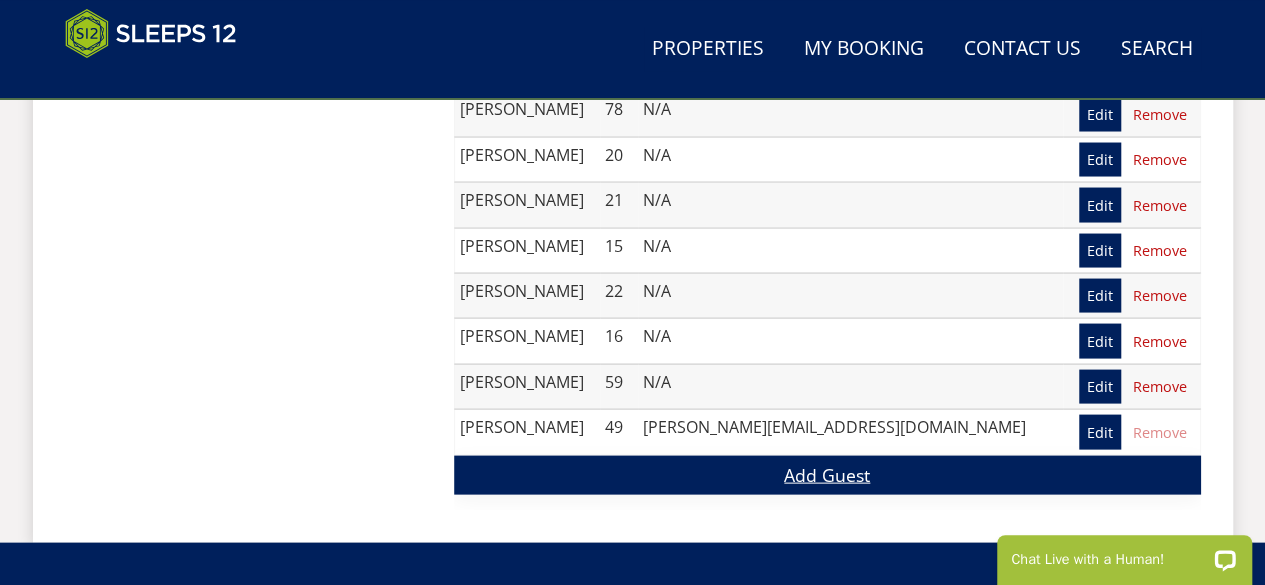 click on "Add Guest" at bounding box center [827, 474] 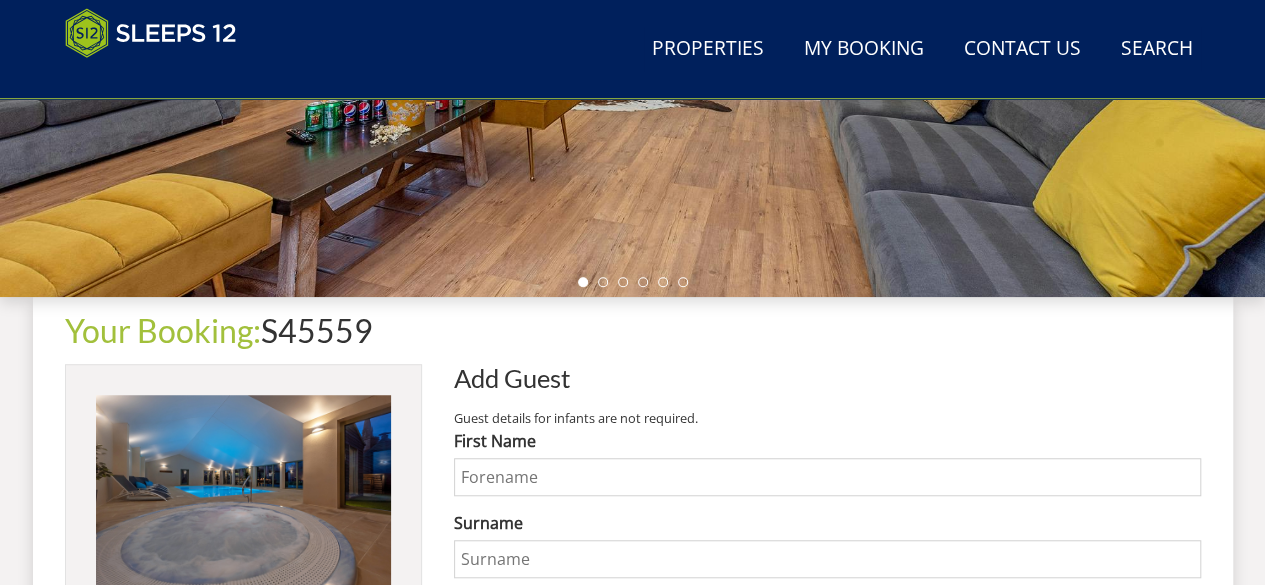 scroll, scrollTop: 700, scrollLeft: 0, axis: vertical 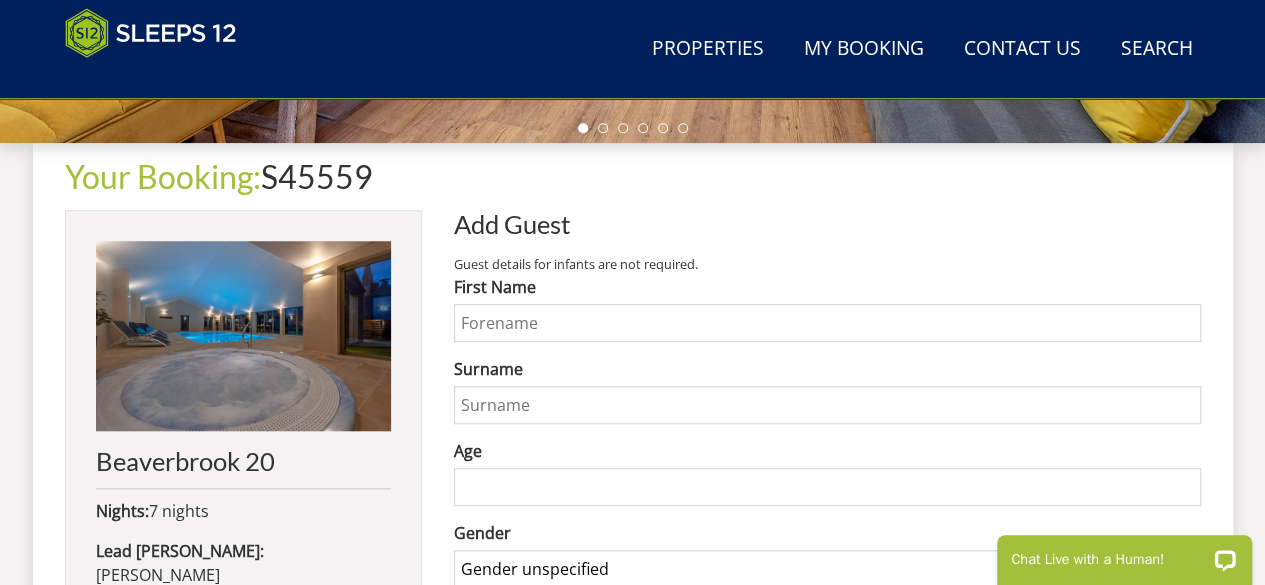 click on "First Name" at bounding box center (827, 323) 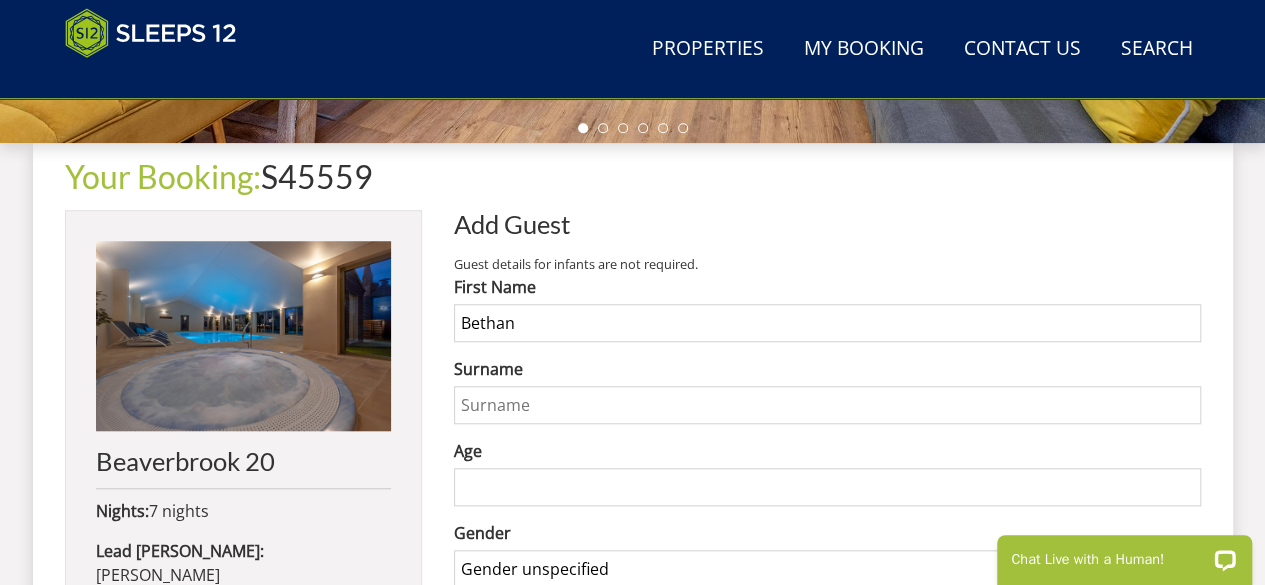 type on "Bethan" 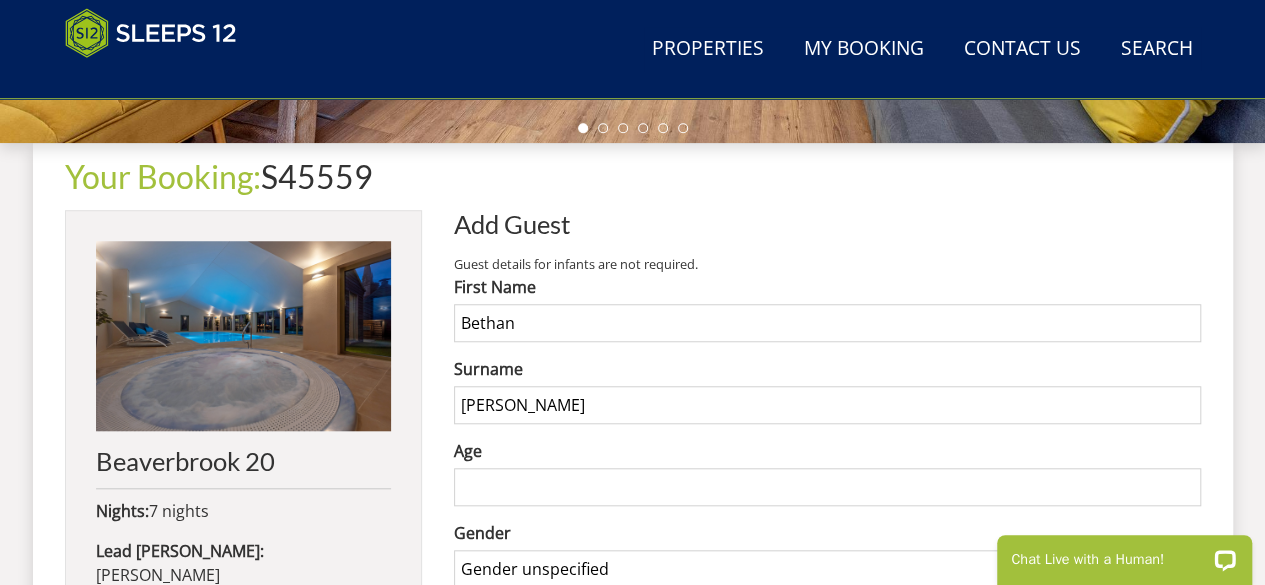 type on "Sinclair" 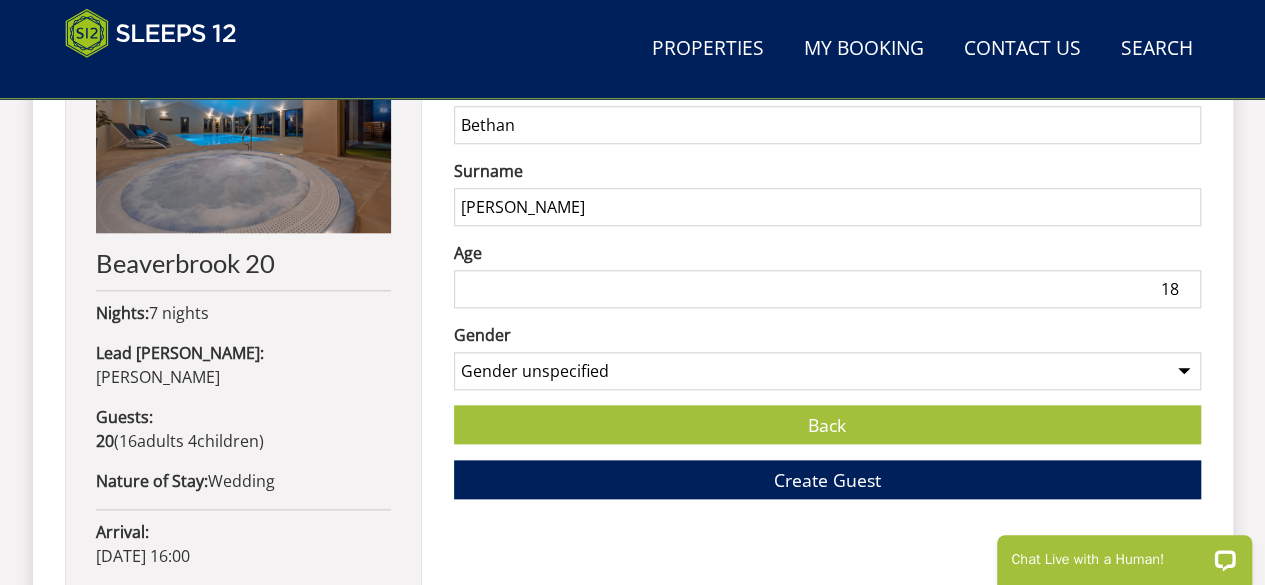 scroll, scrollTop: 900, scrollLeft: 0, axis: vertical 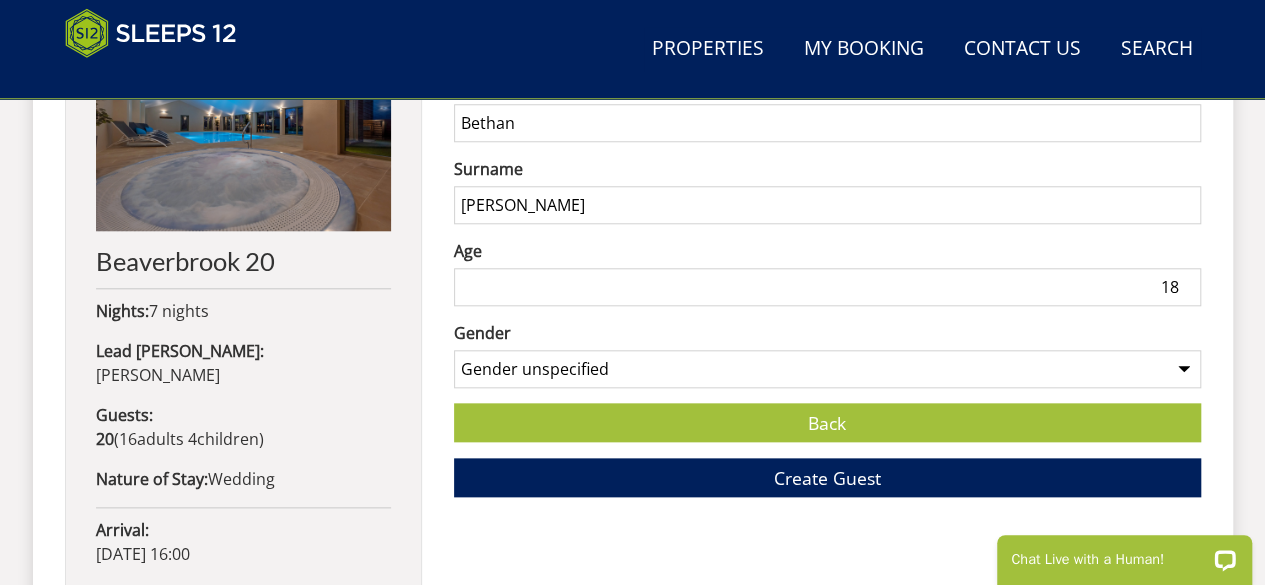 type on "18" 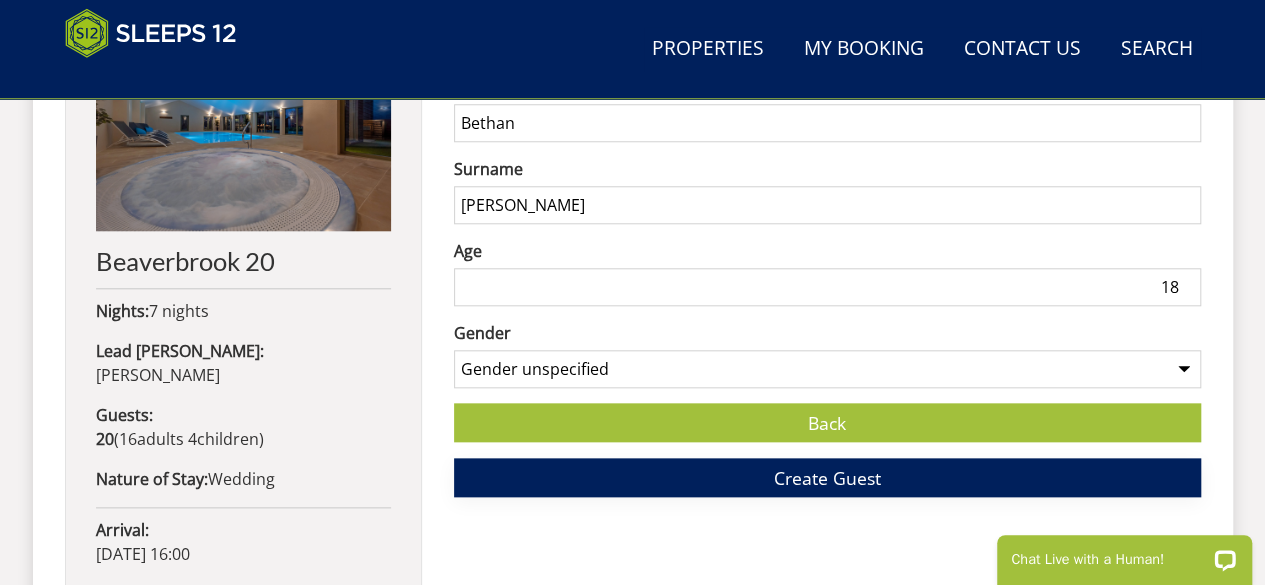 click on "Create Guest" at bounding box center (827, 477) 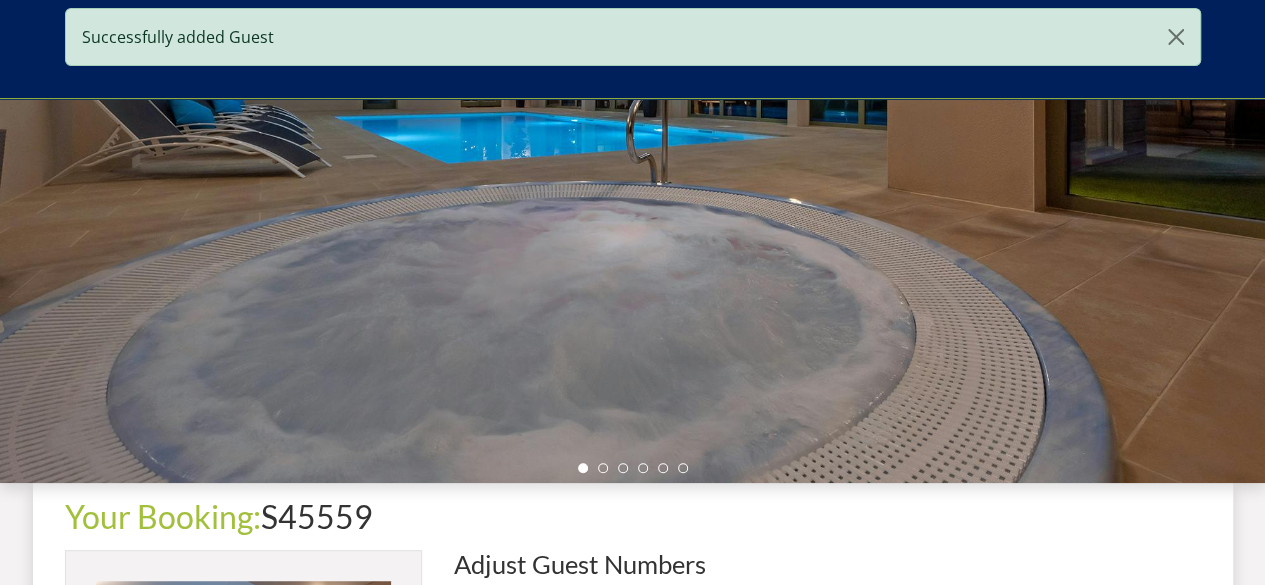 scroll, scrollTop: 400, scrollLeft: 0, axis: vertical 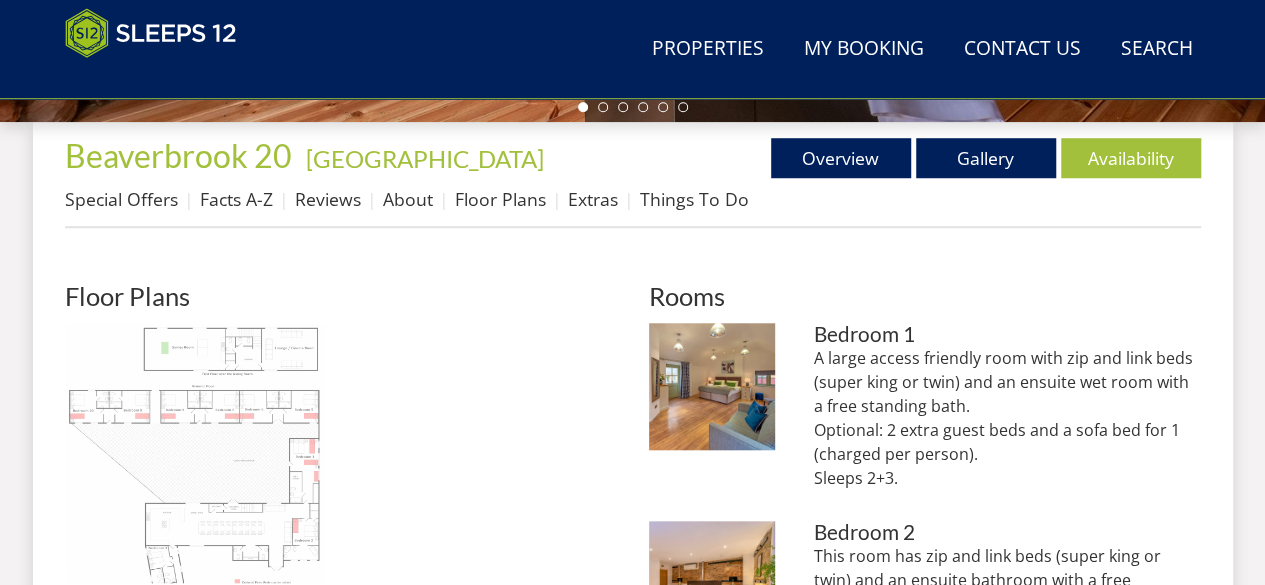 click at bounding box center [195, 453] 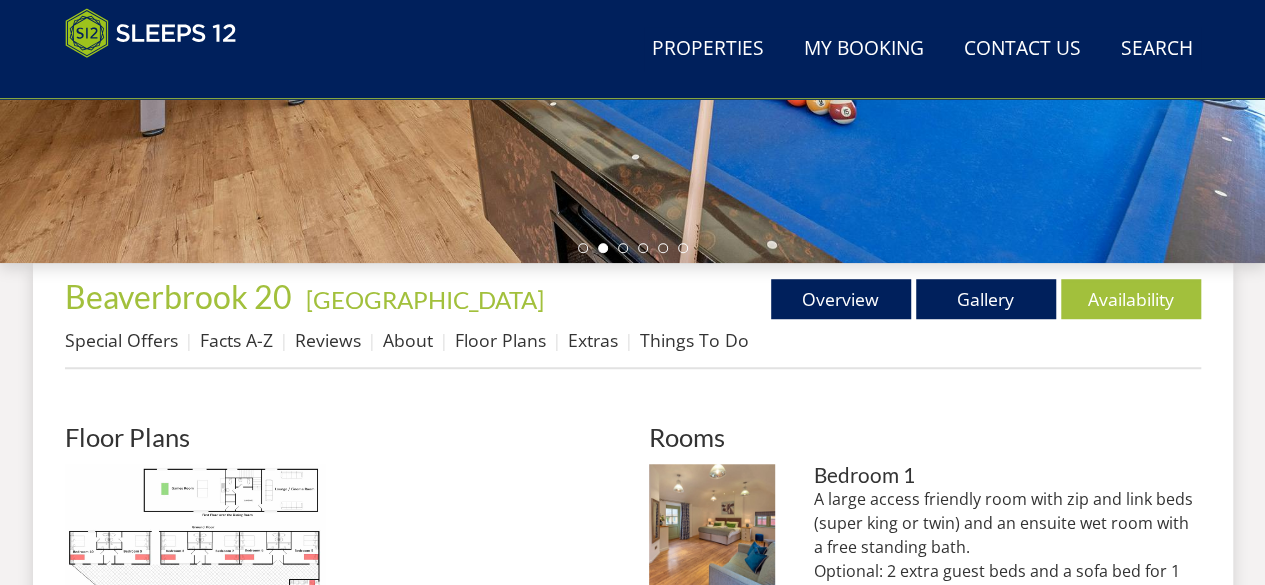 scroll, scrollTop: 621, scrollLeft: 0, axis: vertical 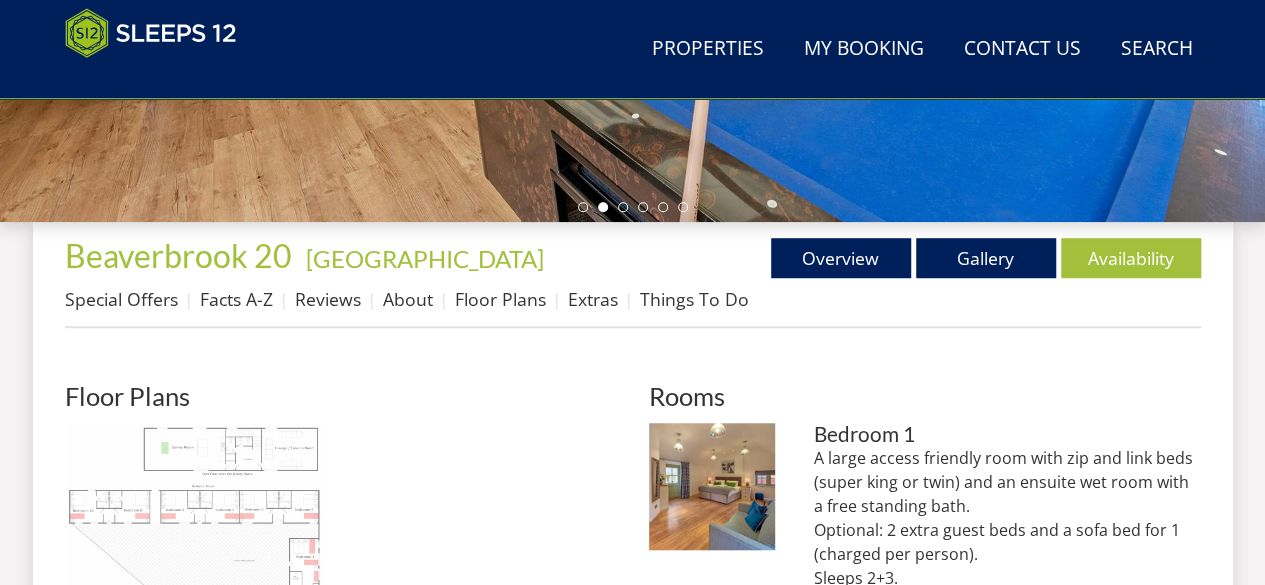 click at bounding box center (195, 553) 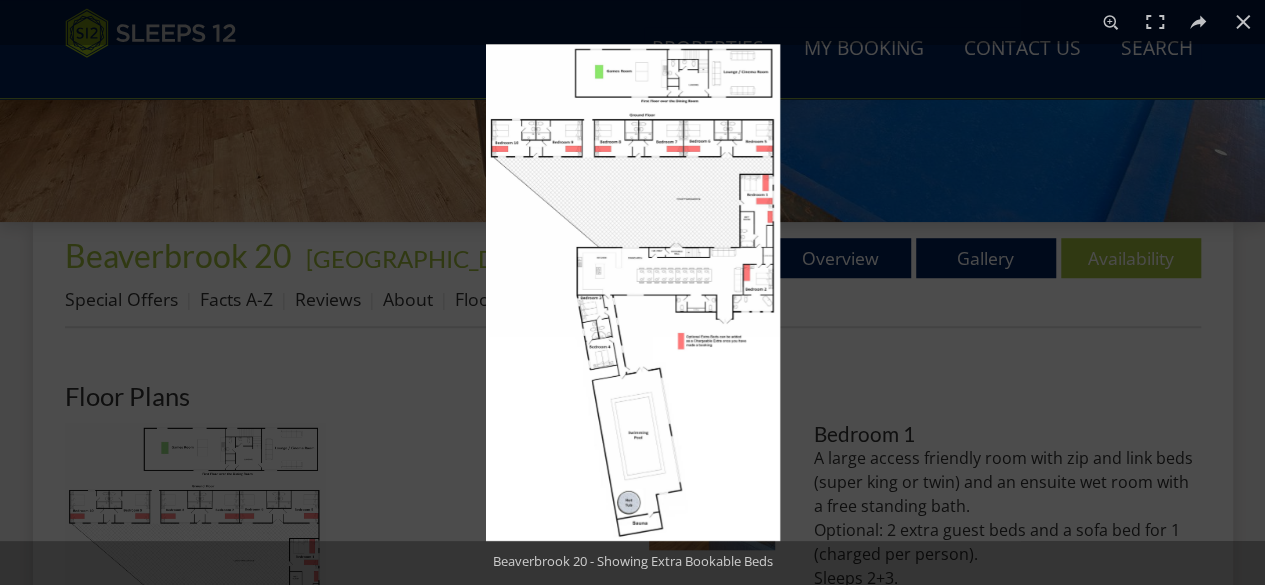 click at bounding box center [633, 292] 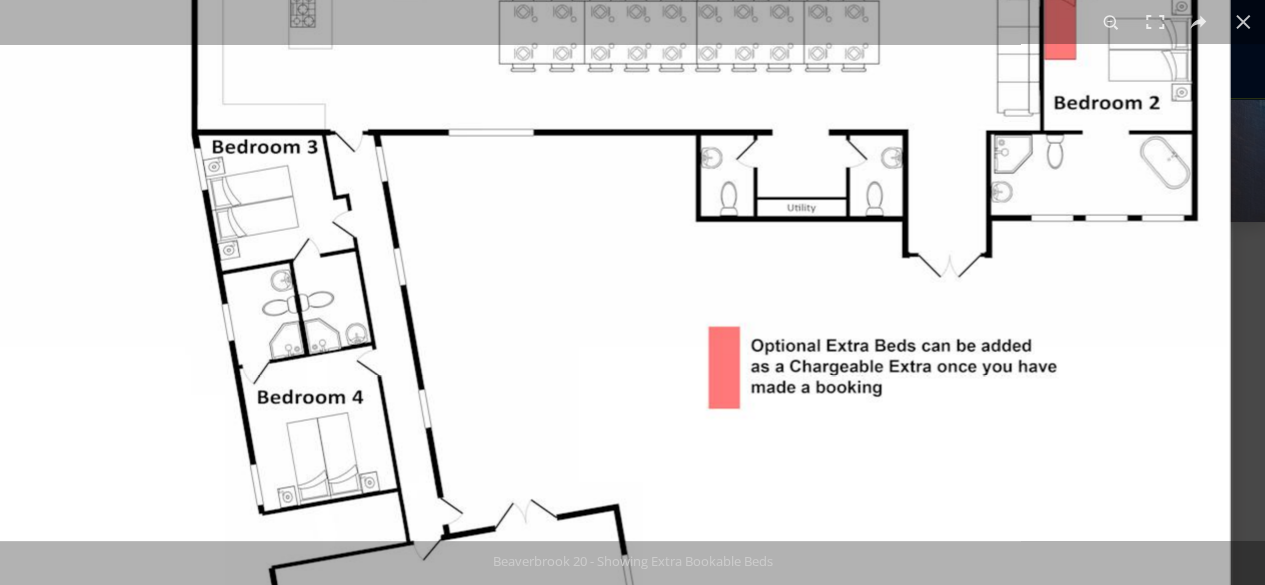 drag, startPoint x: 732, startPoint y: 237, endPoint x: 370, endPoint y: 413, distance: 402.5171 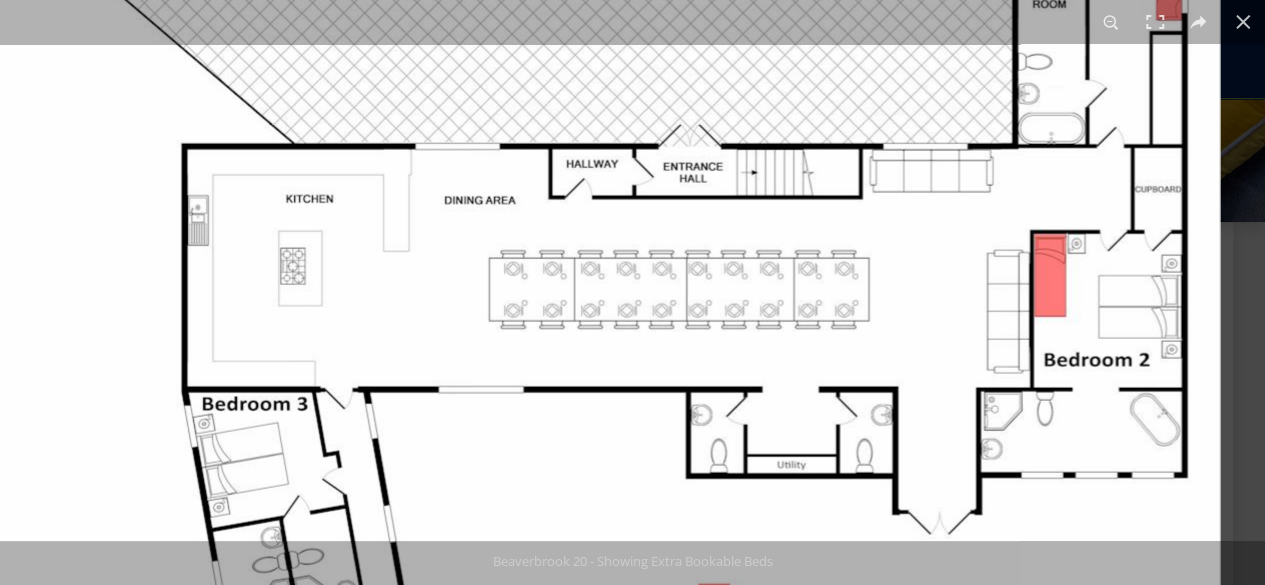 drag, startPoint x: 560, startPoint y: 225, endPoint x: 429, endPoint y: 568, distance: 367.16483 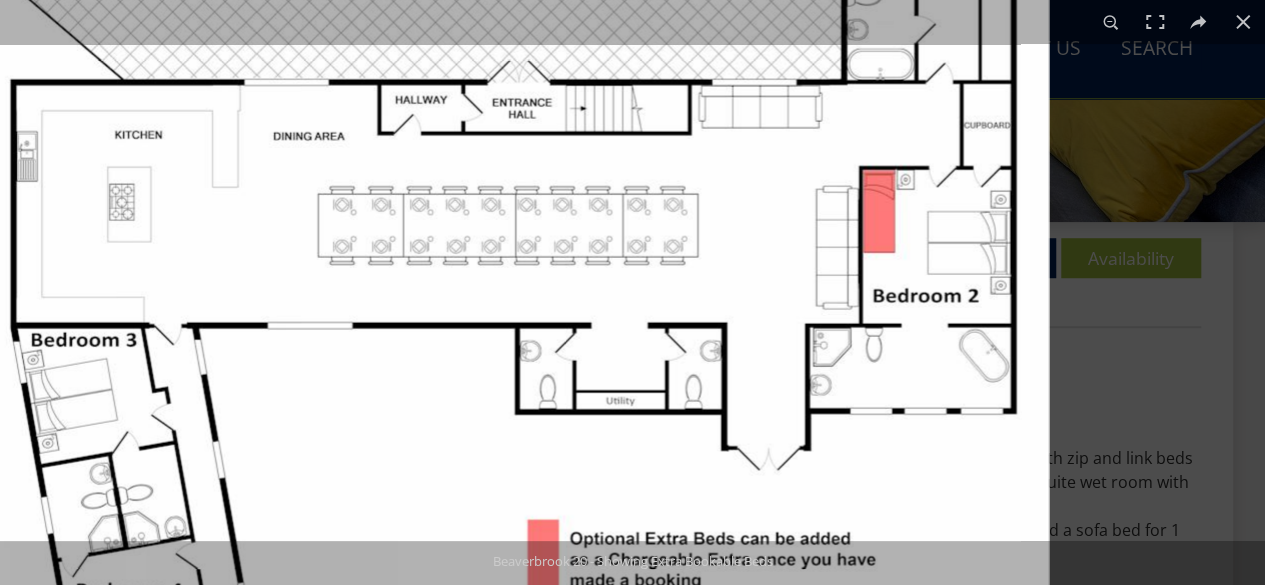drag, startPoint x: 646, startPoint y: 315, endPoint x: 0, endPoint y: 251, distance: 649.16254 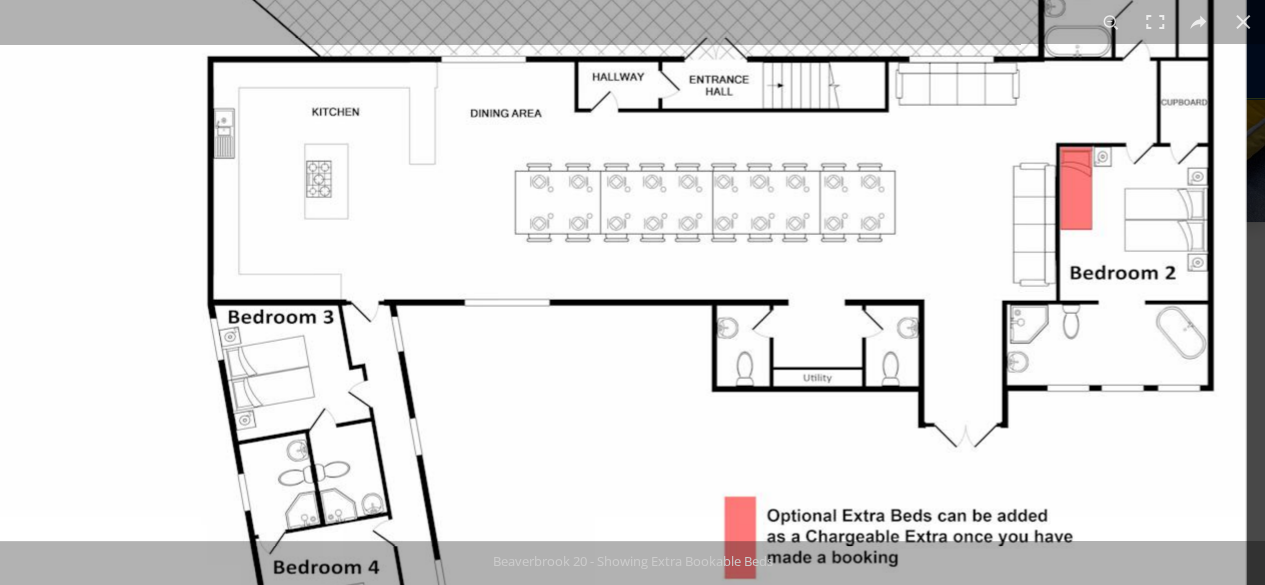 drag, startPoint x: 286, startPoint y: 283, endPoint x: 166, endPoint y: 277, distance: 120.14991 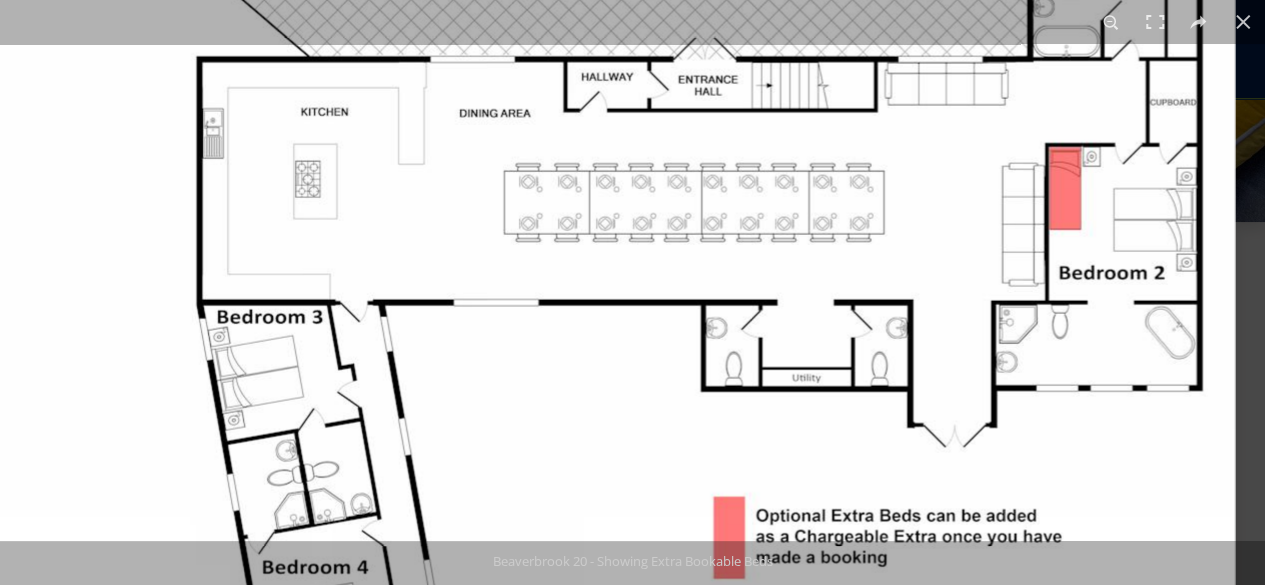 drag, startPoint x: 80, startPoint y: 277, endPoint x: 0, endPoint y: 262, distance: 81.394104 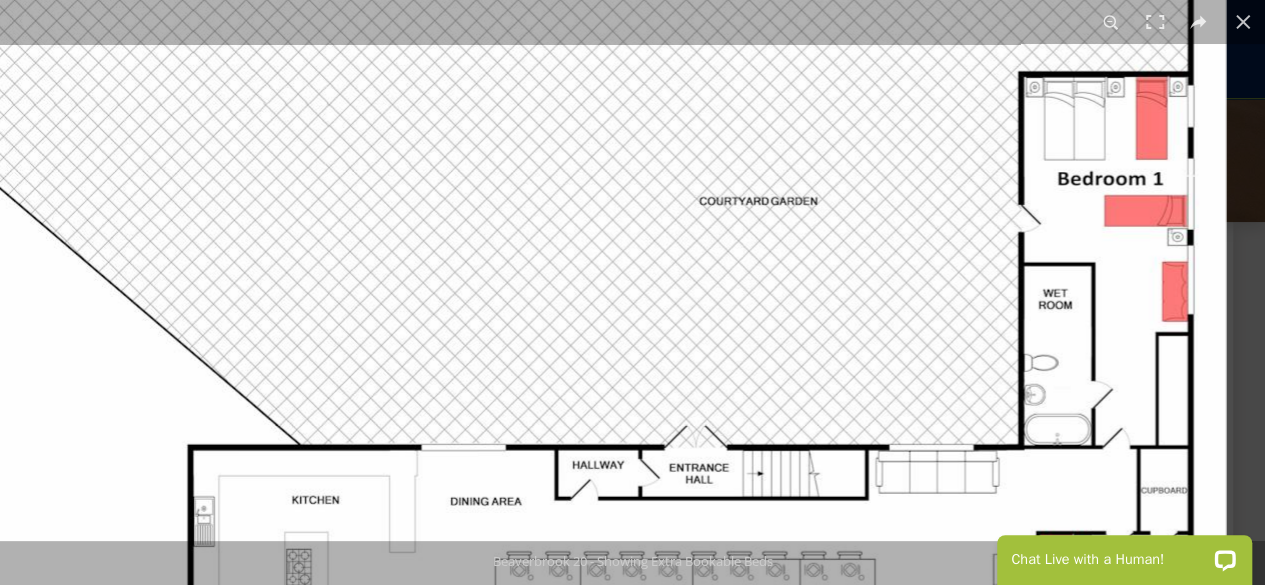 drag, startPoint x: 960, startPoint y: 216, endPoint x: 817, endPoint y: 632, distance: 439.89203 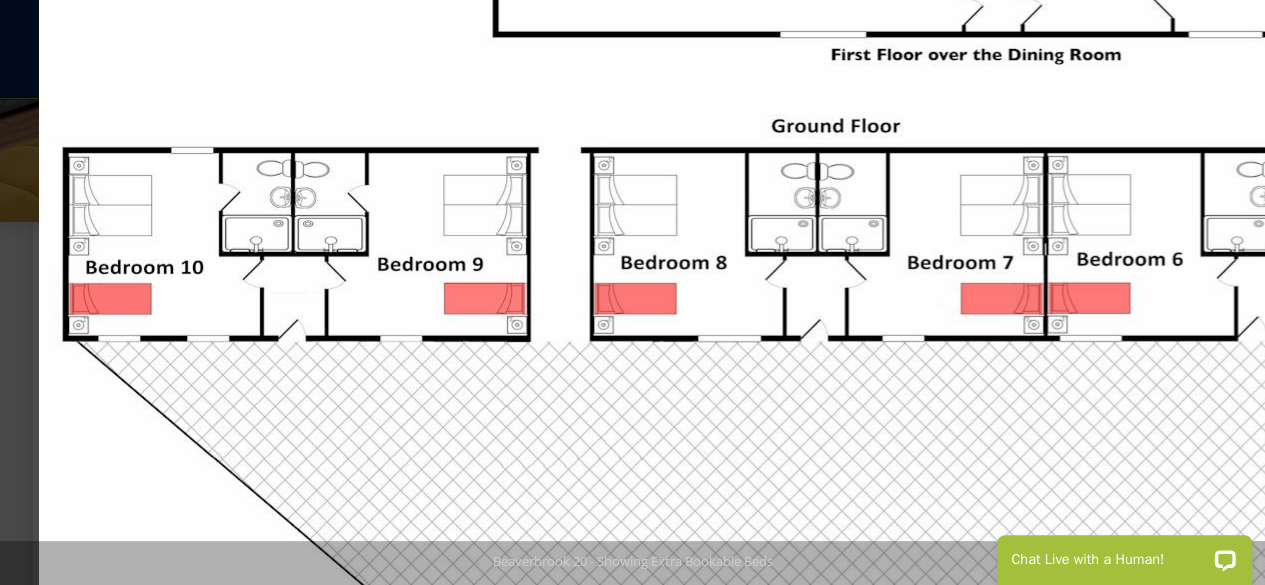 drag, startPoint x: 871, startPoint y: 117, endPoint x: 1203, endPoint y: 500, distance: 506.86584 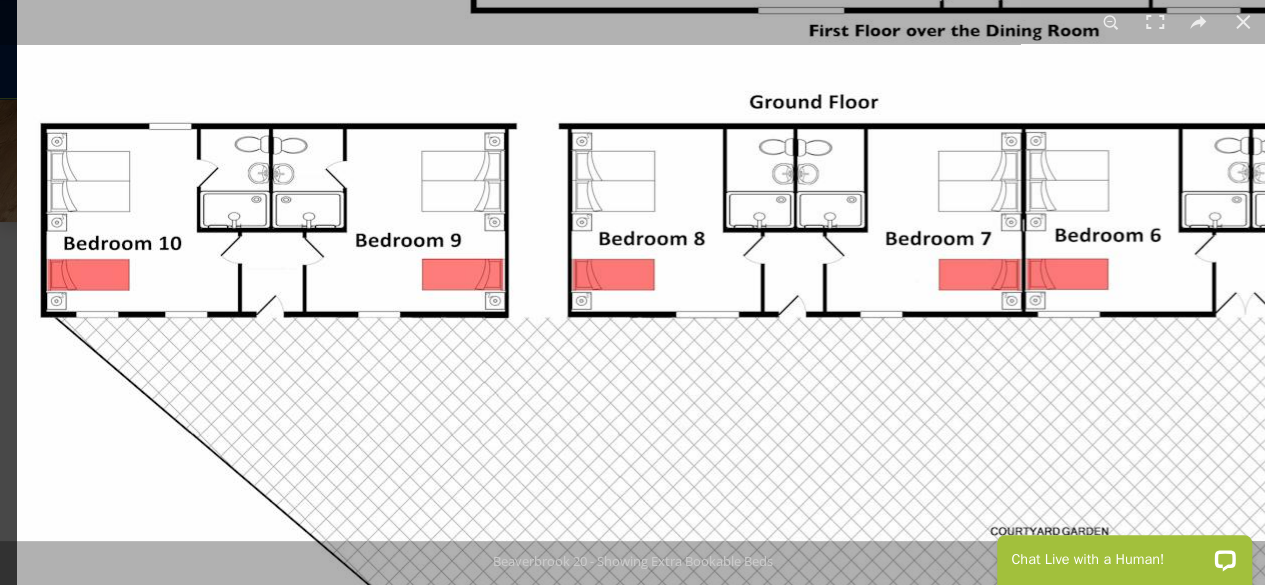 drag, startPoint x: 813, startPoint y: 259, endPoint x: 818, endPoint y: 287, distance: 28.442924 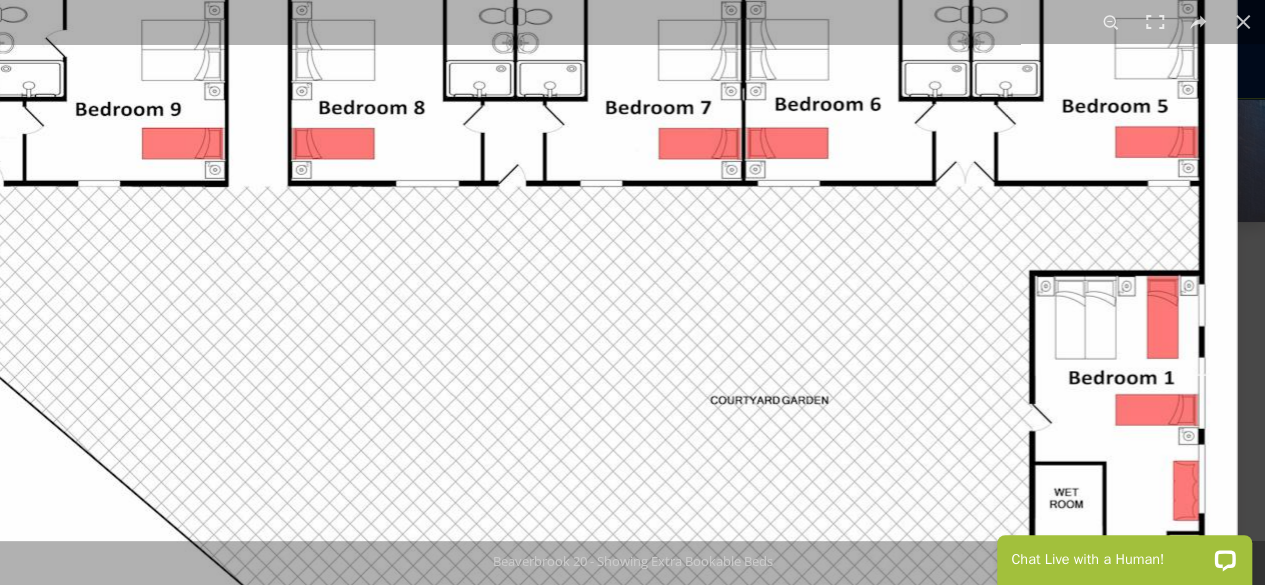 drag, startPoint x: 1042, startPoint y: 315, endPoint x: 682, endPoint y: -87, distance: 539.6332 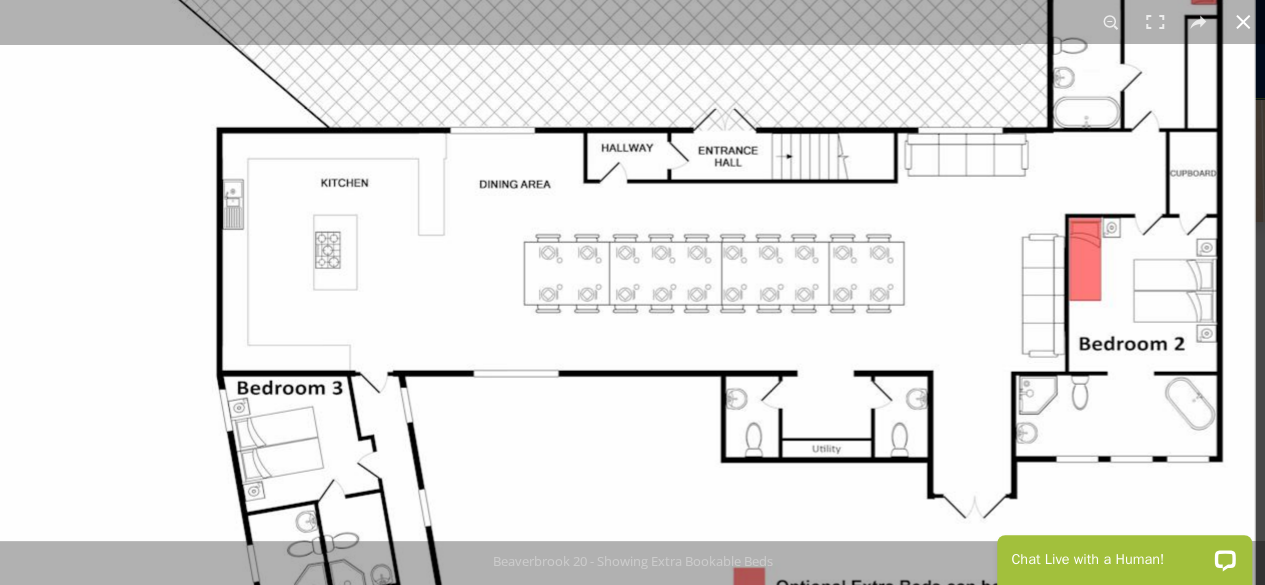drag, startPoint x: 720, startPoint y: 457, endPoint x: 678, endPoint y: -87, distance: 545.6189 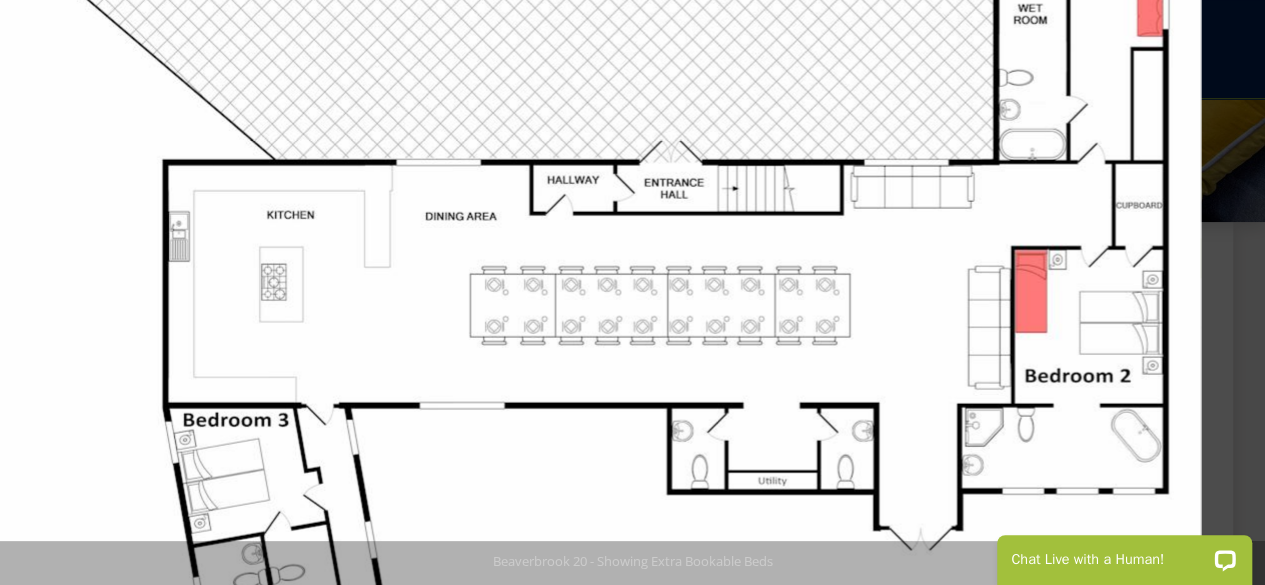 drag, startPoint x: 546, startPoint y: 519, endPoint x: 355, endPoint y: 535, distance: 191.66899 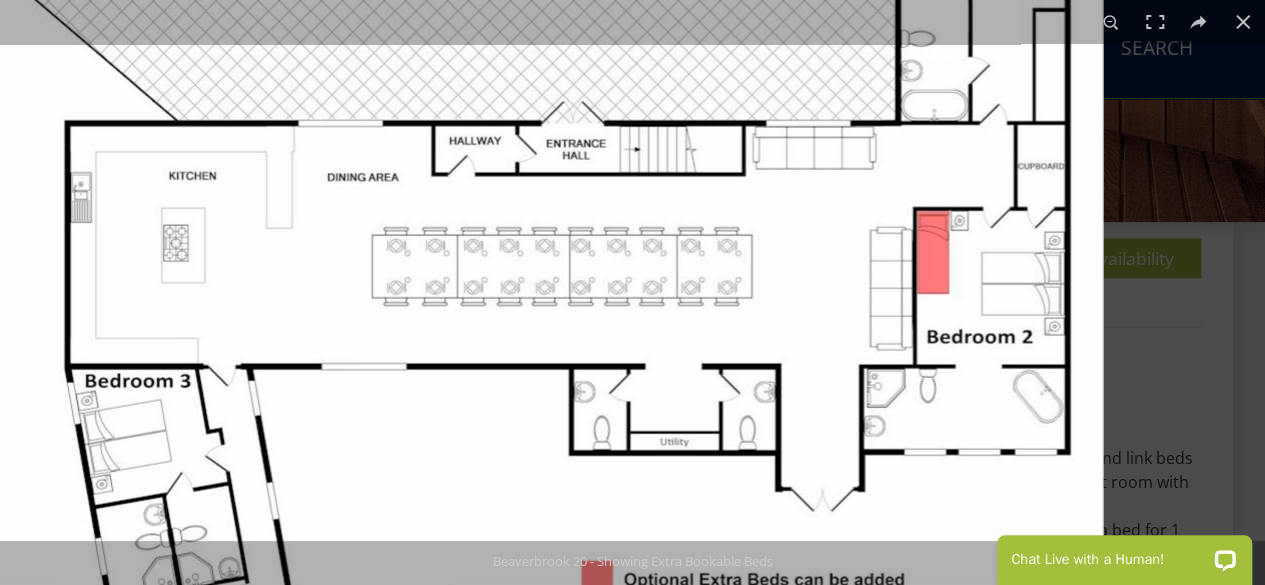 drag, startPoint x: 953, startPoint y: 401, endPoint x: 476, endPoint y: 361, distance: 478.67422 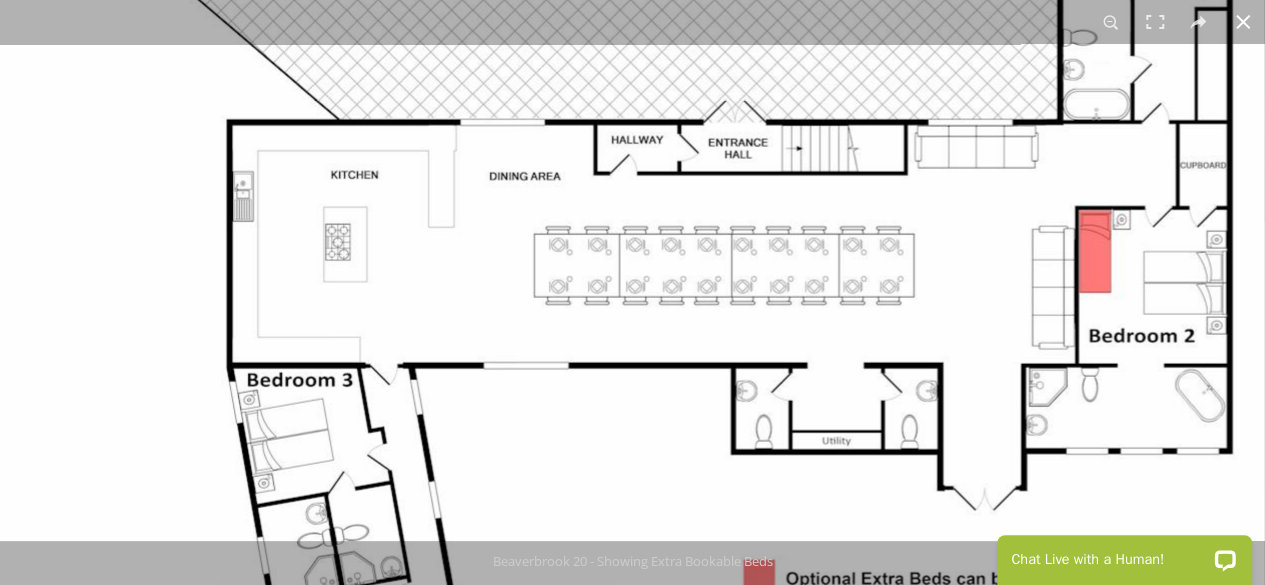 click at bounding box center [1243, 22] 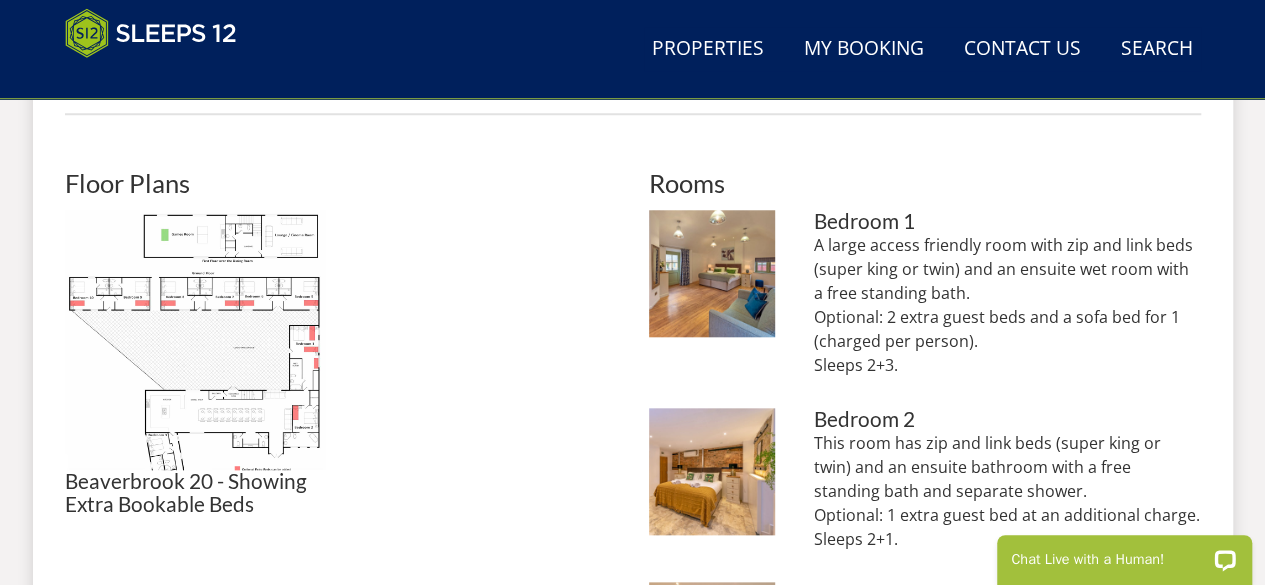 scroll, scrollTop: 721, scrollLeft: 0, axis: vertical 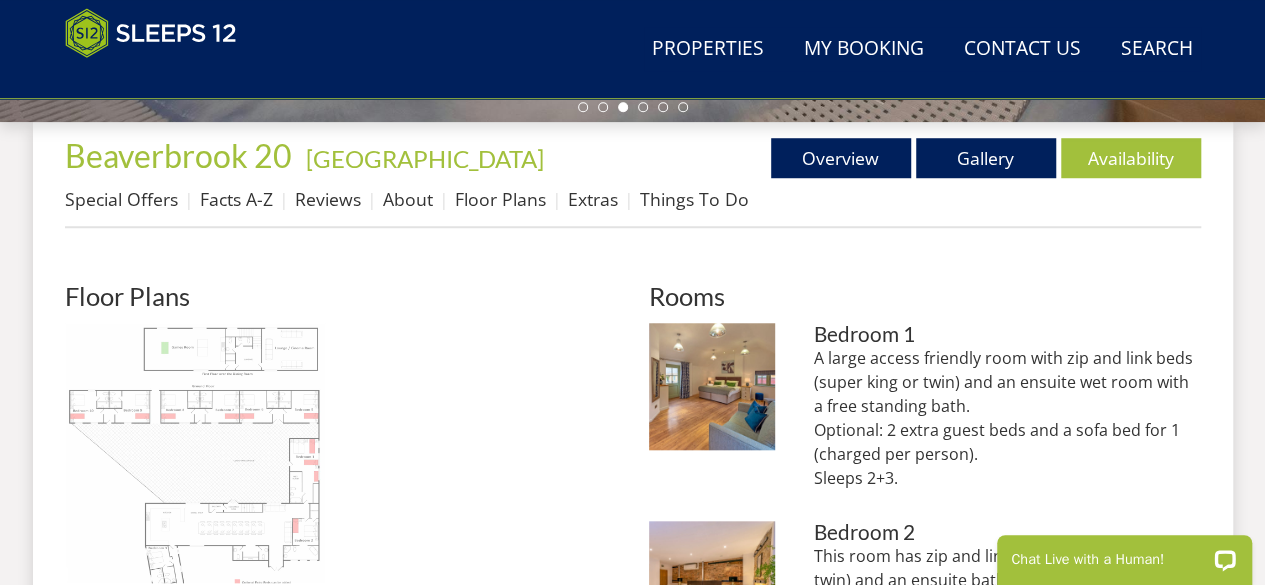 click at bounding box center (195, 453) 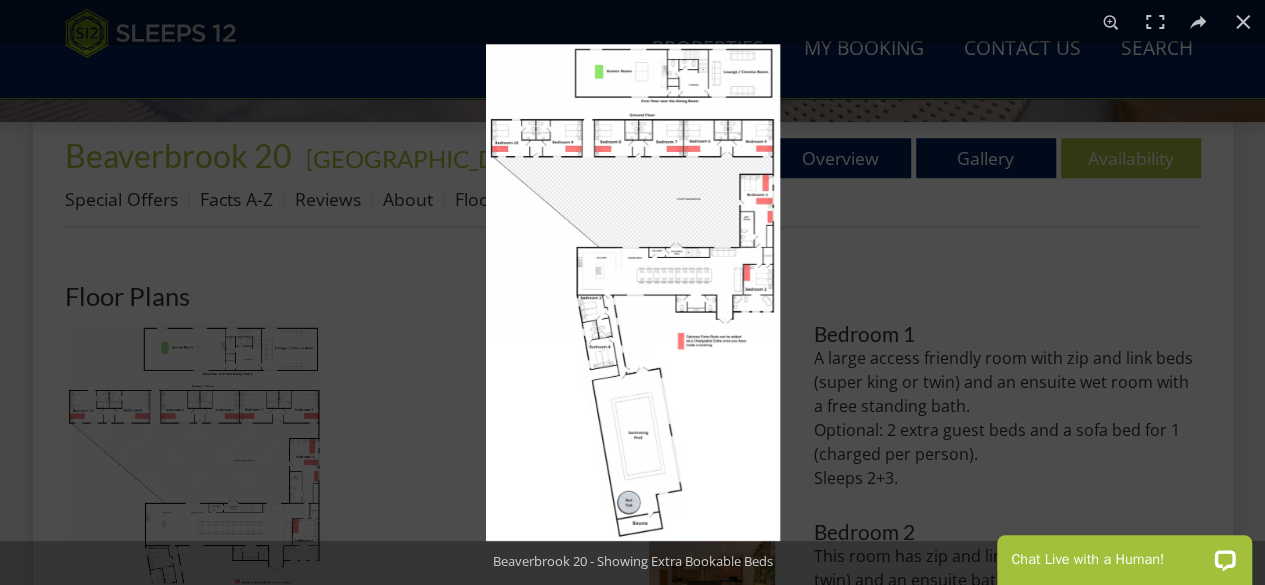 click at bounding box center (633, 292) 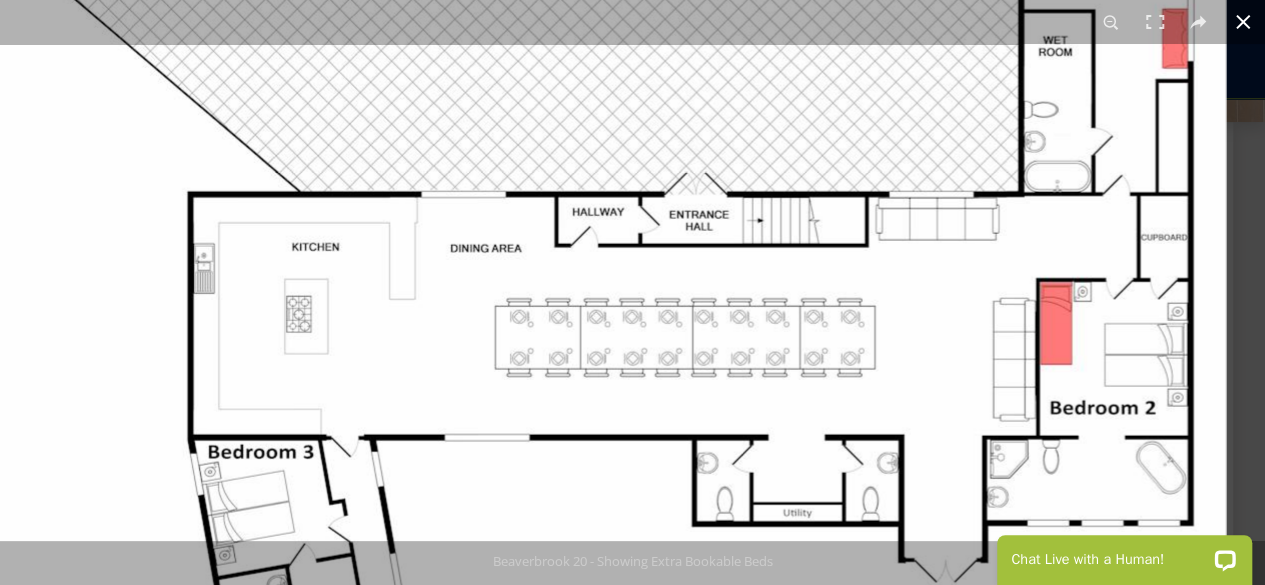 drag, startPoint x: 973, startPoint y: 193, endPoint x: 666, endPoint y: 632, distance: 535.6958 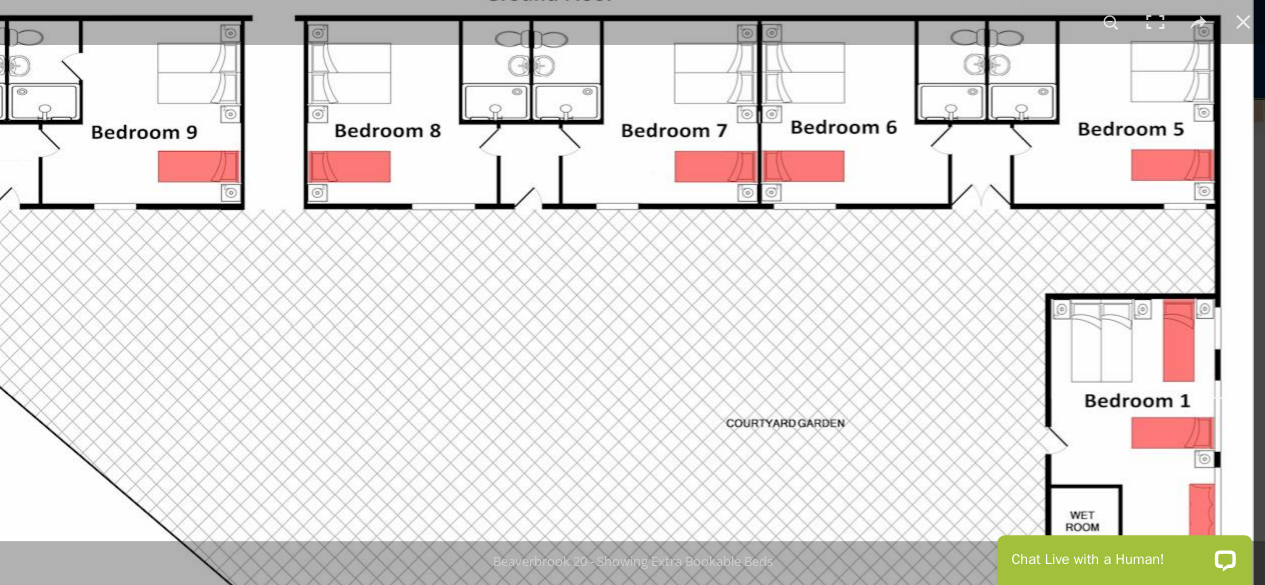 drag, startPoint x: 638, startPoint y: 116, endPoint x: 596, endPoint y: 632, distance: 517.7065 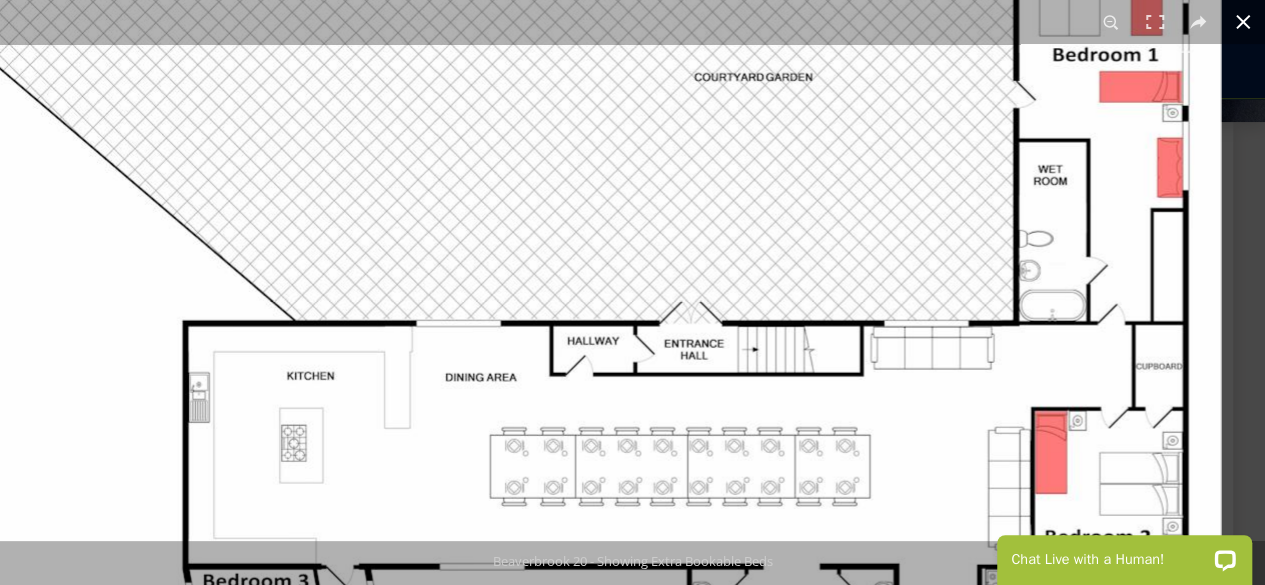drag, startPoint x: 499, startPoint y: 347, endPoint x: 434, endPoint y: -3, distance: 355.98456 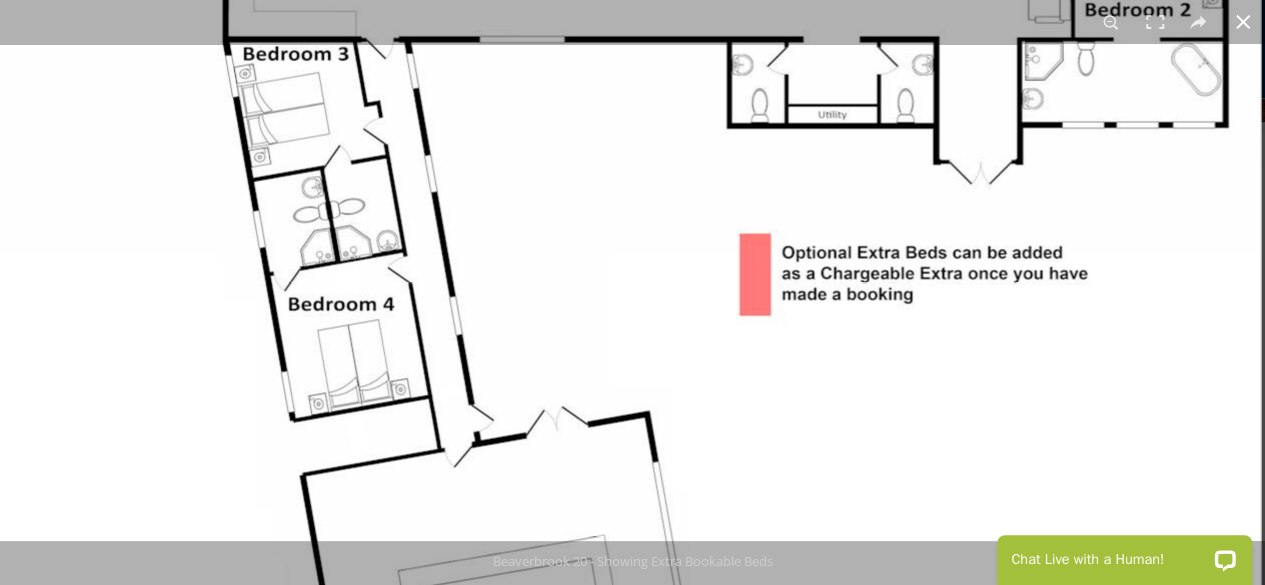 drag, startPoint x: 503, startPoint y: 509, endPoint x: 506, endPoint y: -56, distance: 565.00793 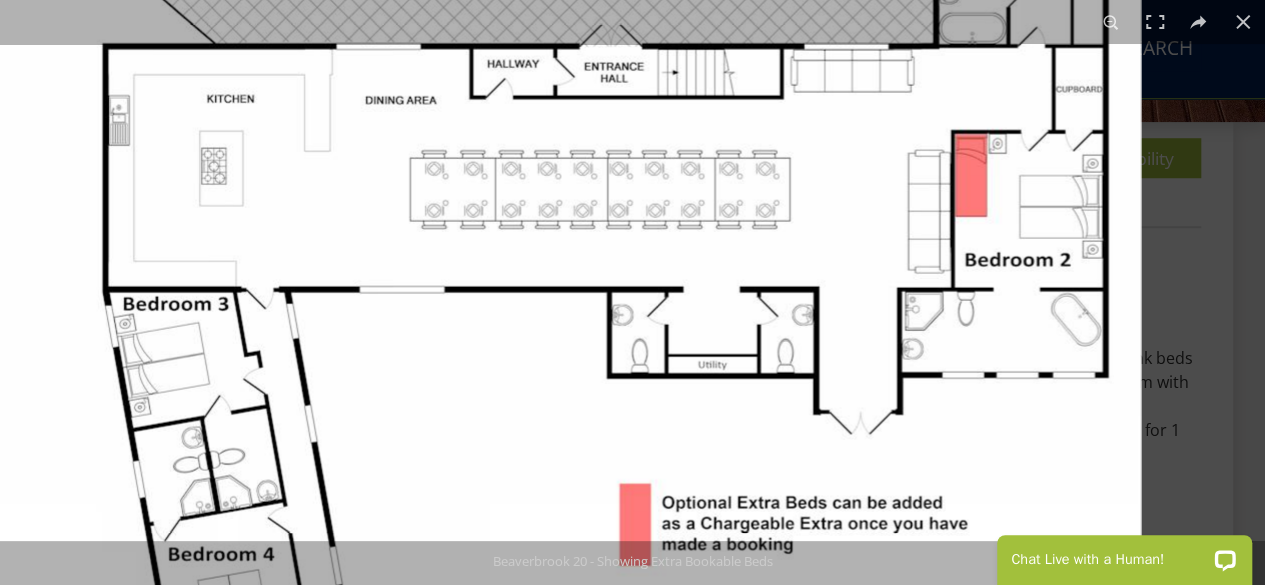 drag, startPoint x: 507, startPoint y: 11, endPoint x: 136, endPoint y: 278, distance: 457.08862 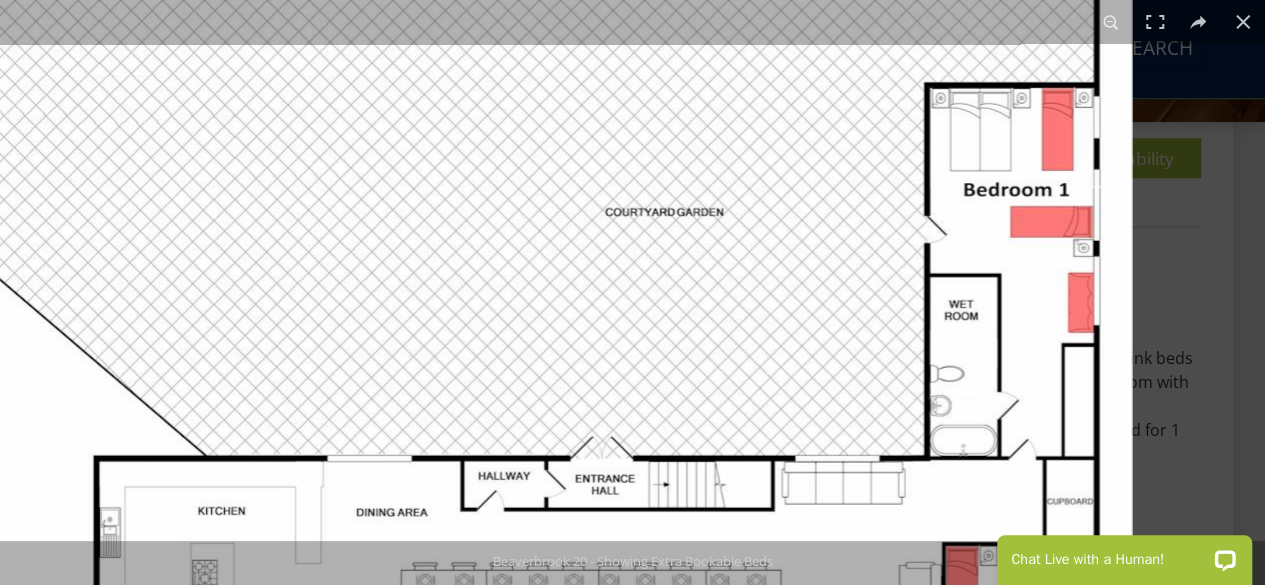 drag, startPoint x: 958, startPoint y: 161, endPoint x: 541, endPoint y: 609, distance: 612.04004 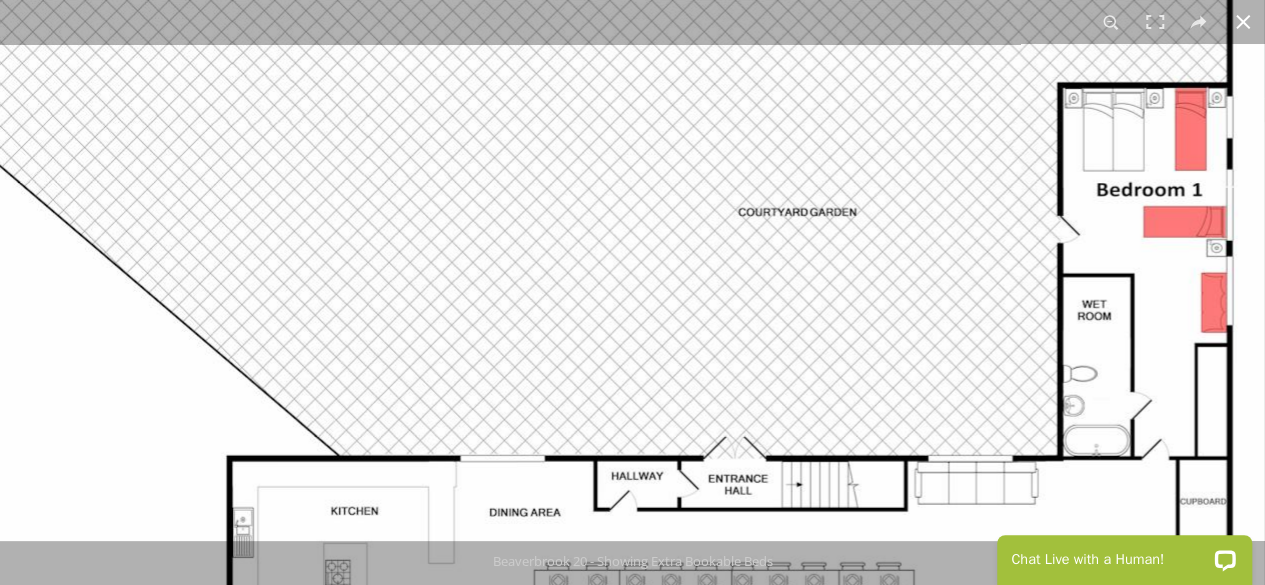click at bounding box center (1243, 22) 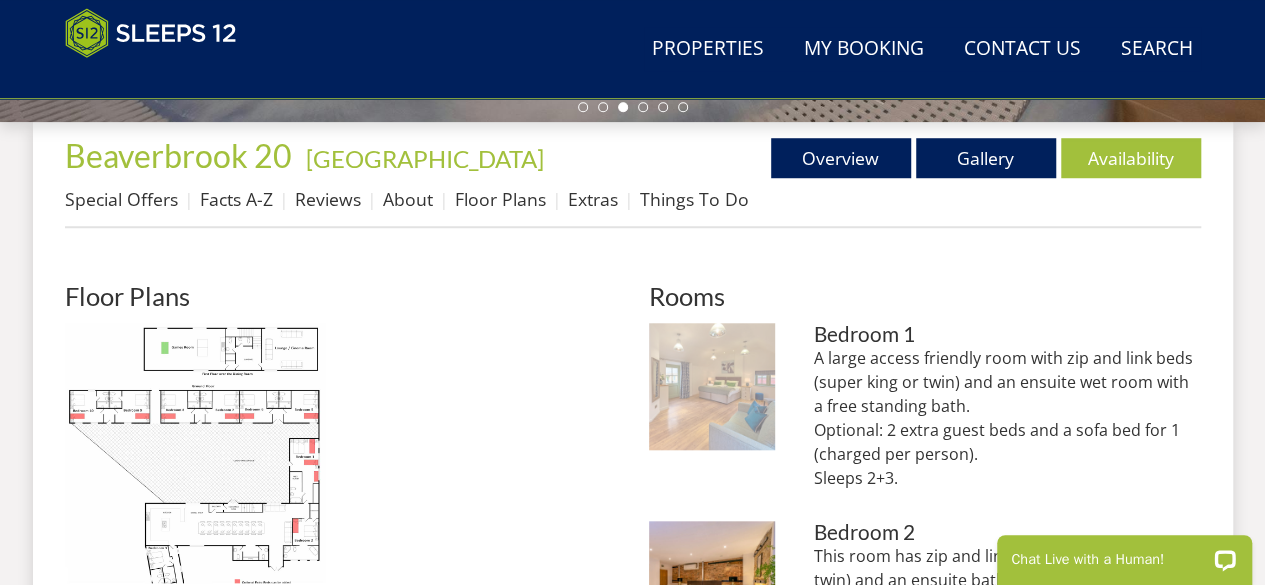 click at bounding box center [712, 386] 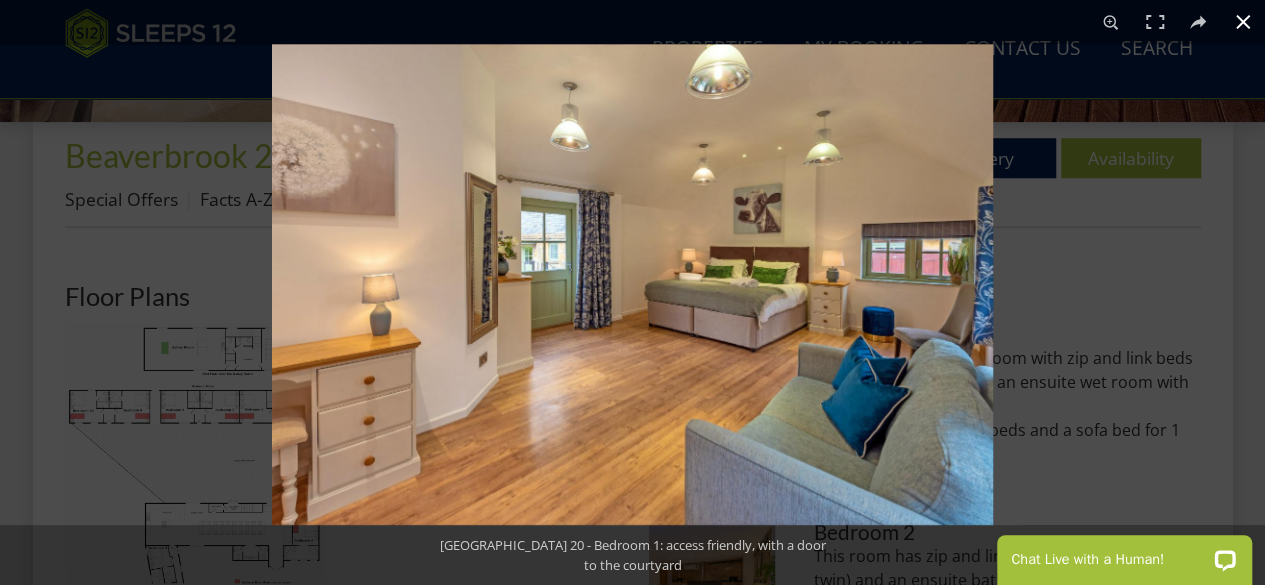 click at bounding box center [904, 336] 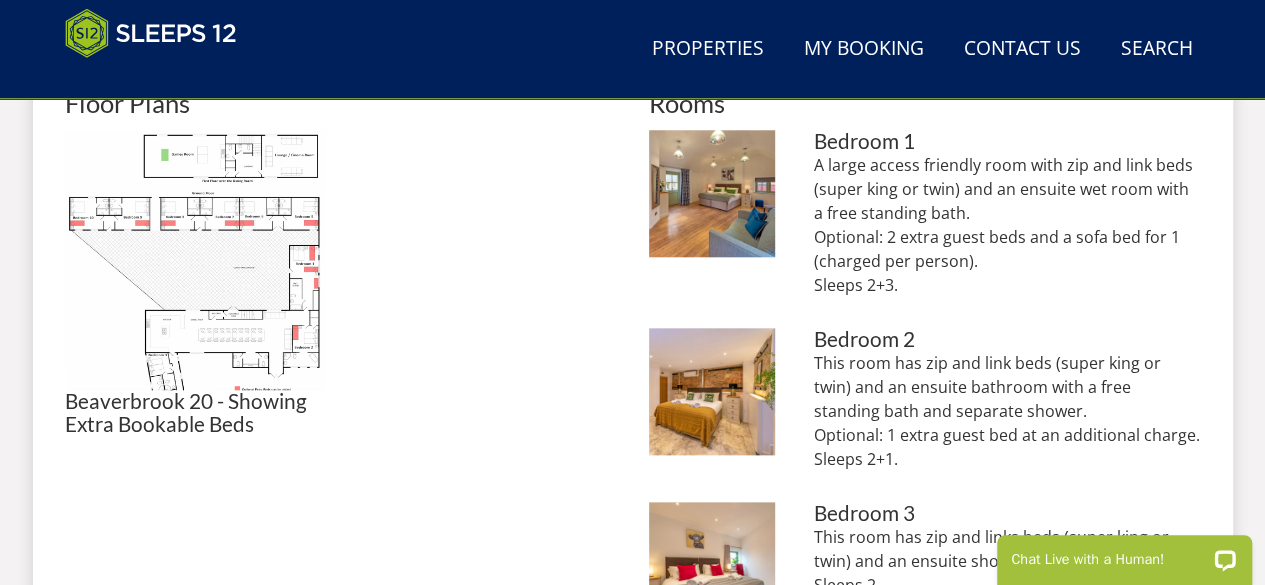 scroll, scrollTop: 921, scrollLeft: 0, axis: vertical 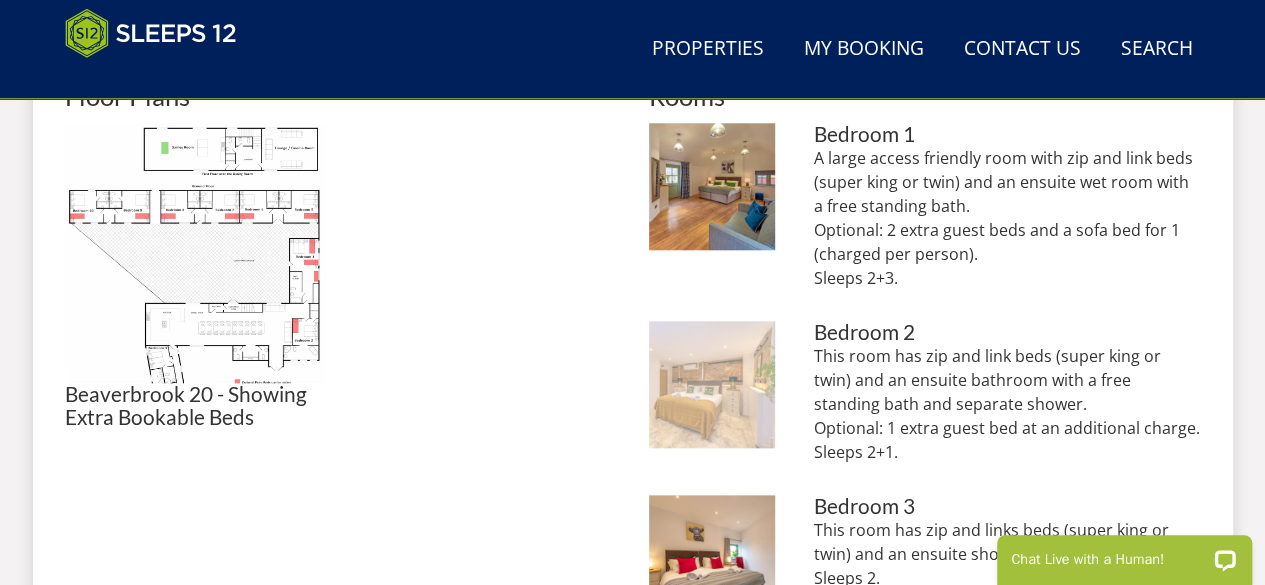 click at bounding box center [712, 384] 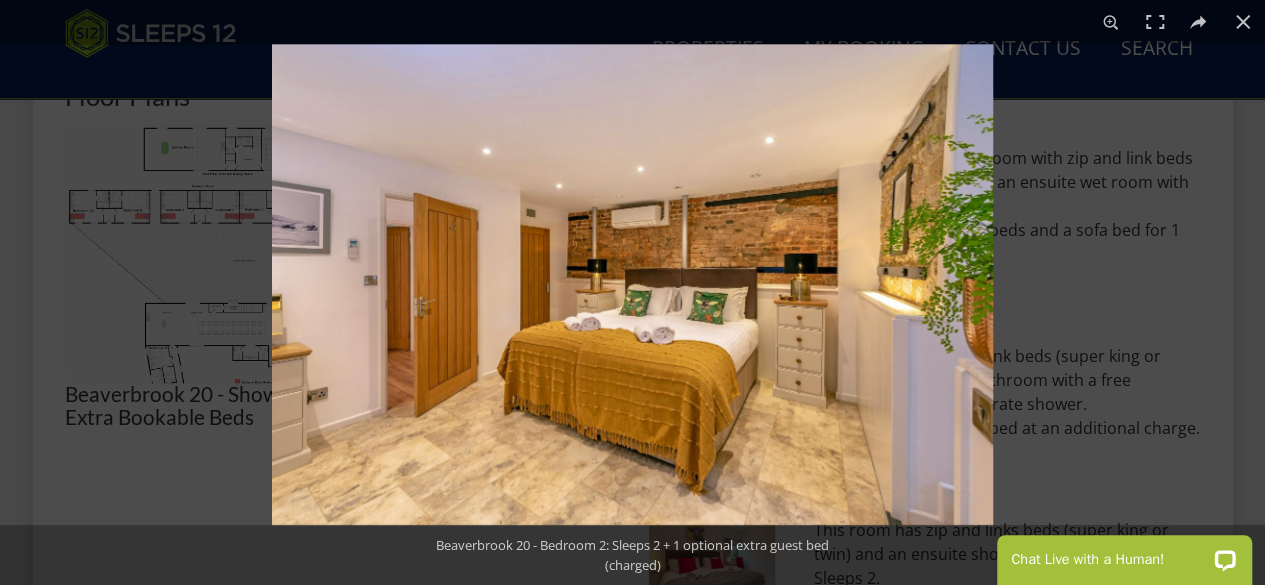 click at bounding box center [632, 284] 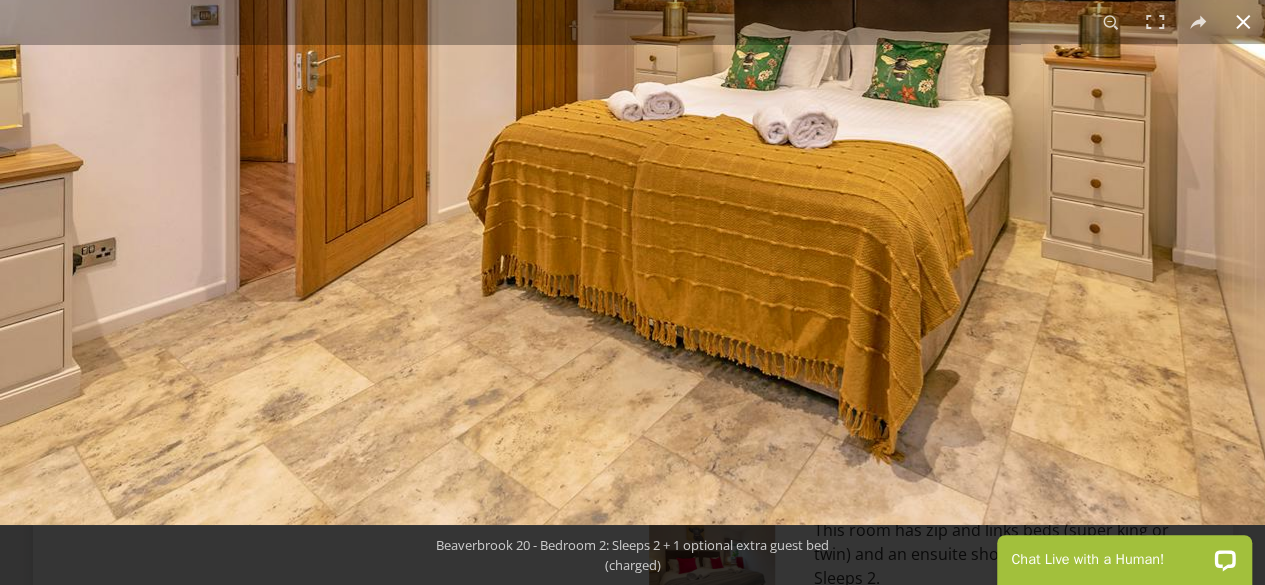 click at bounding box center [1243, 22] 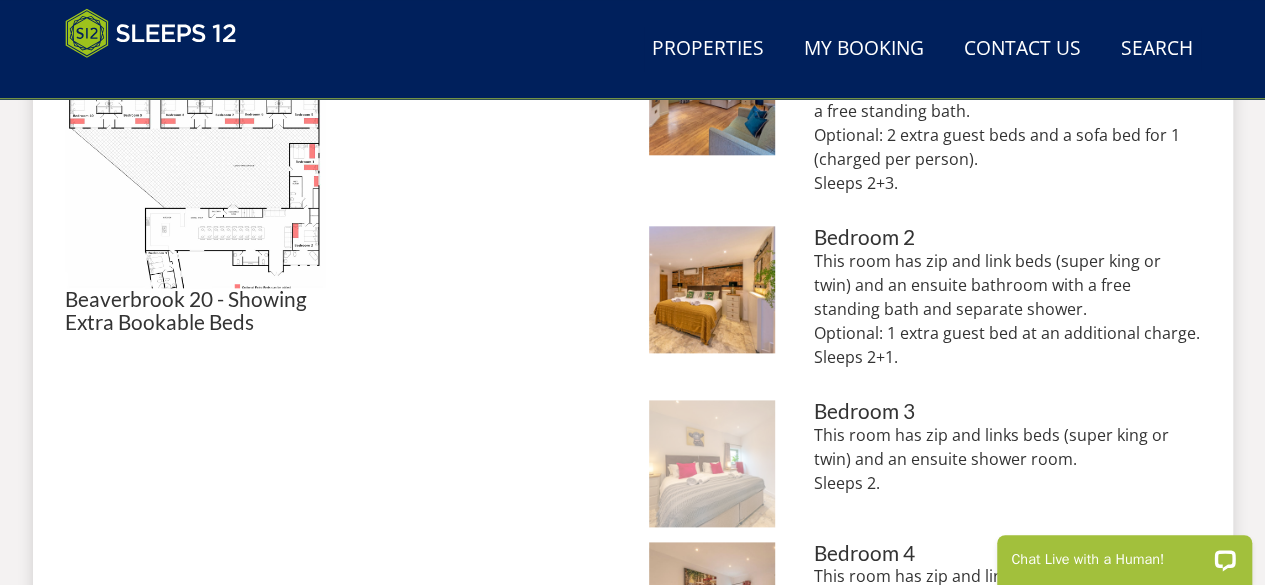 scroll, scrollTop: 821, scrollLeft: 0, axis: vertical 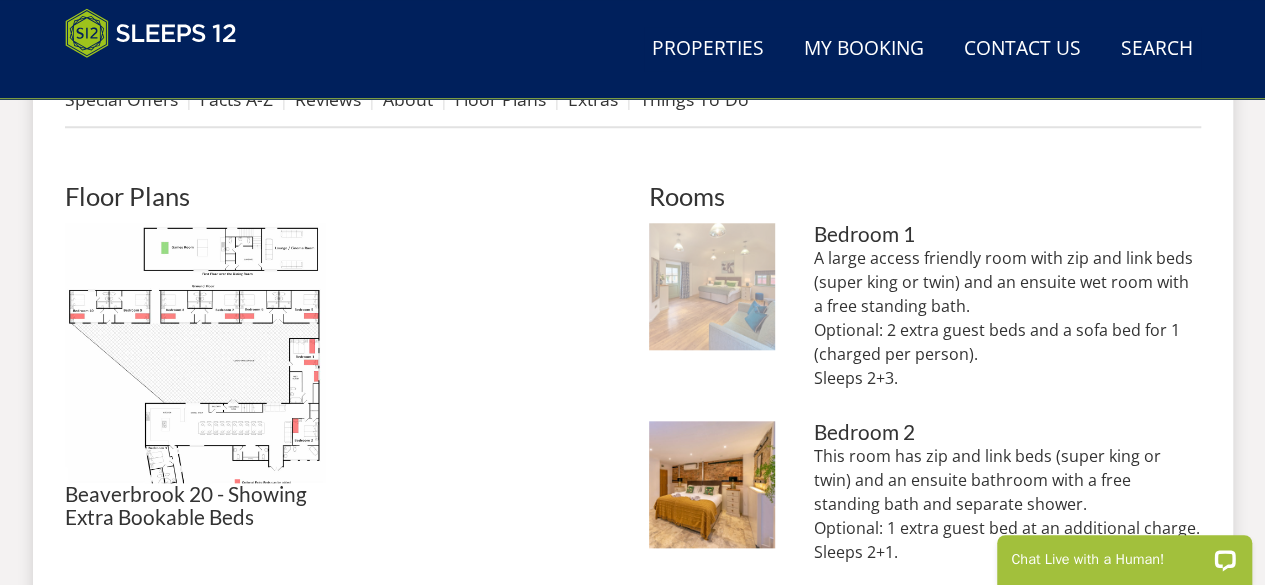 click at bounding box center [712, 286] 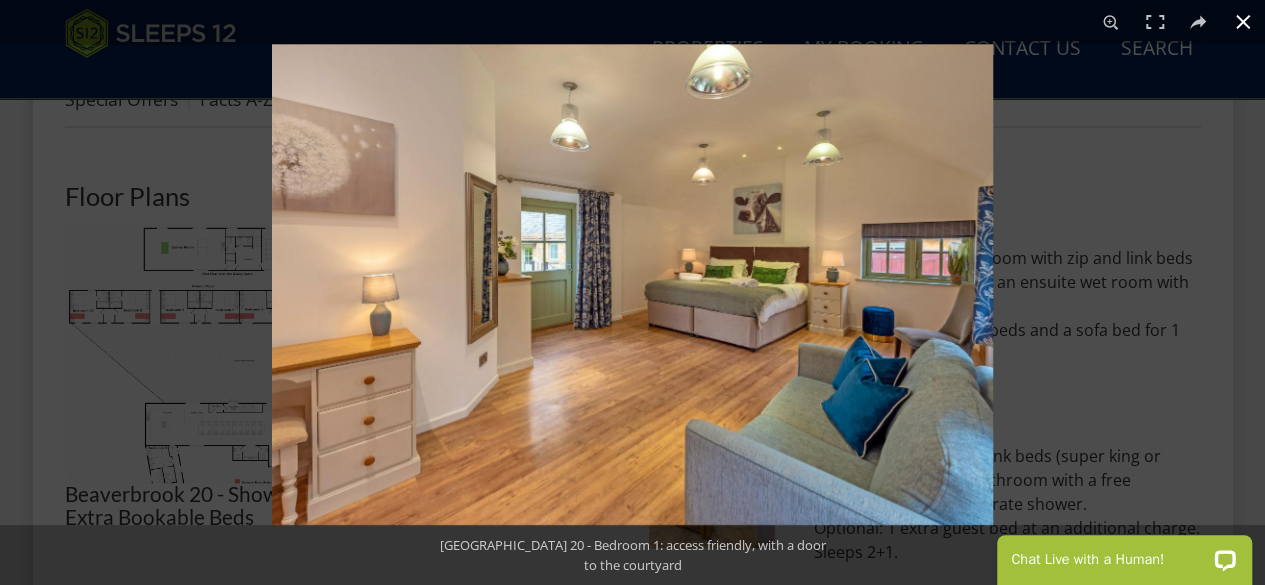 click at bounding box center (632, 292) 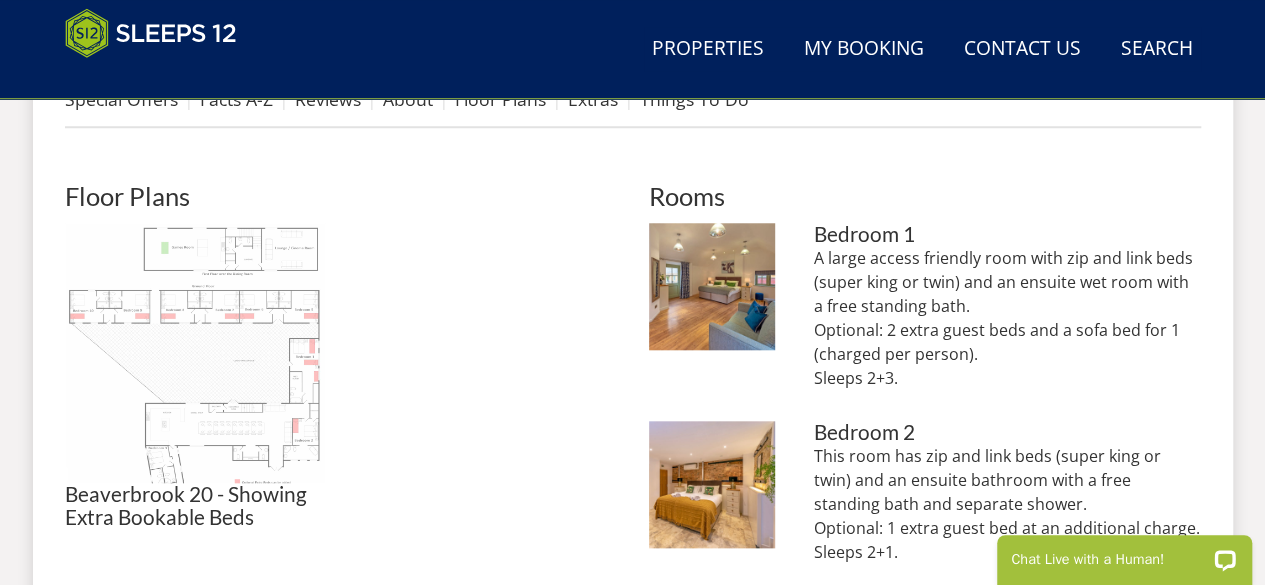 click at bounding box center [195, 353] 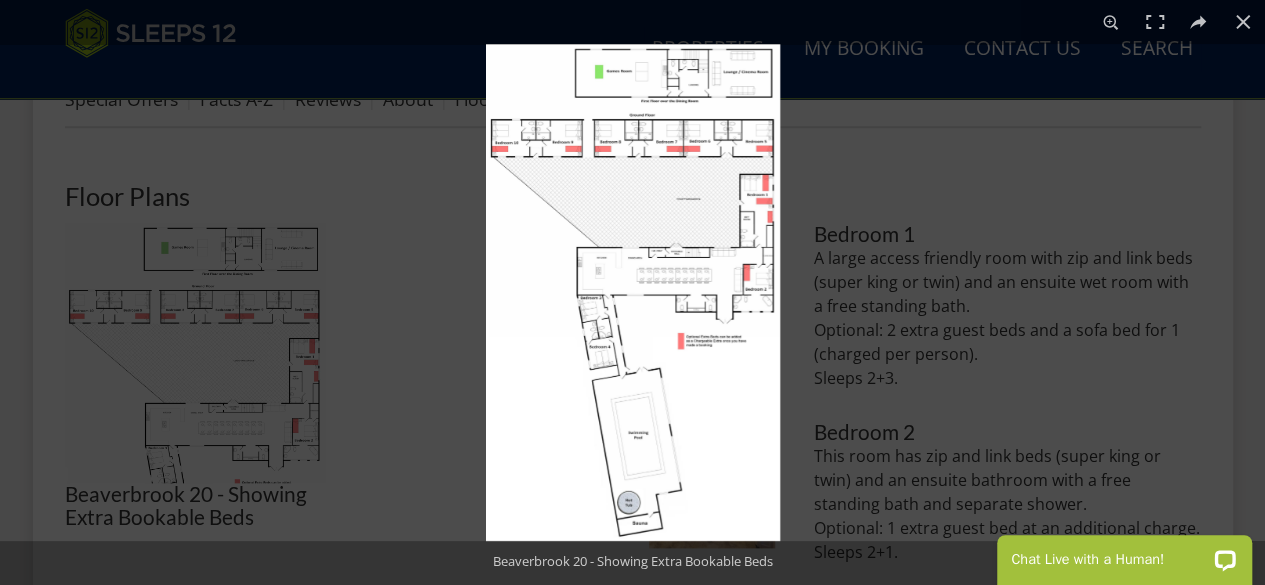 click at bounding box center [633, 292] 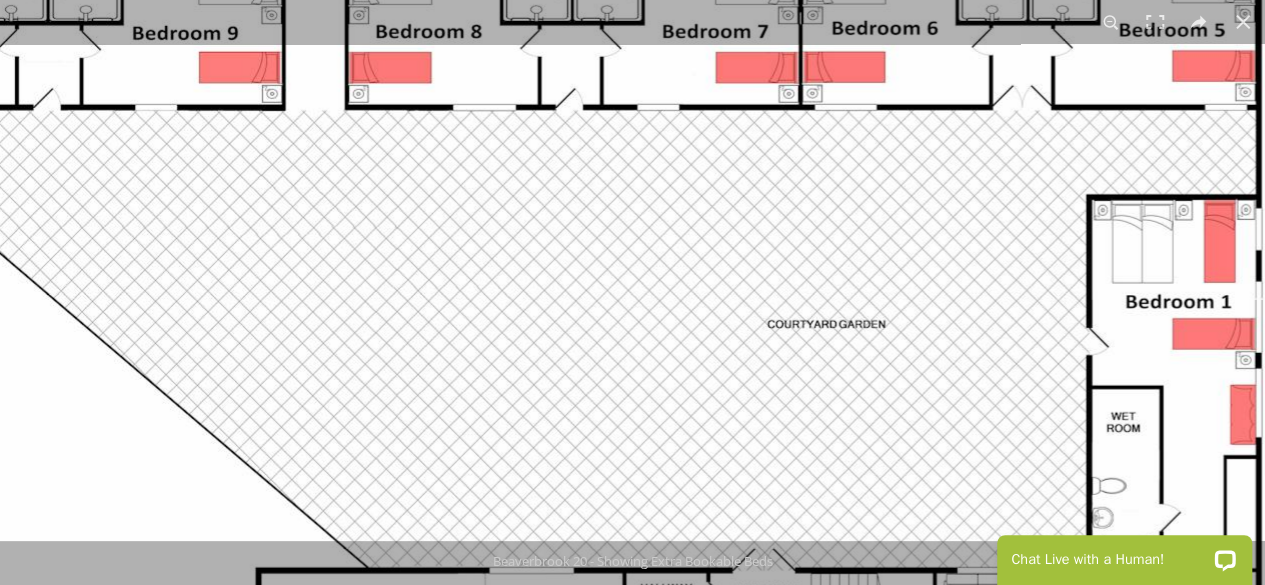 drag, startPoint x: 688, startPoint y: 105, endPoint x: 537, endPoint y: 632, distance: 548.2062 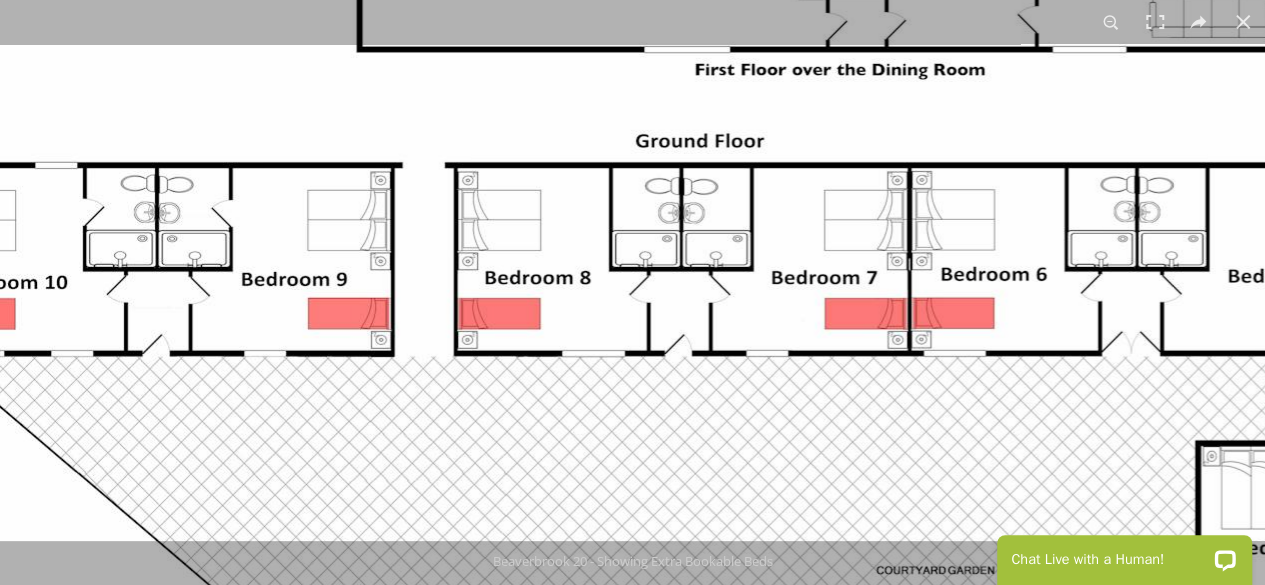 drag, startPoint x: 404, startPoint y: 208, endPoint x: 523, endPoint y: 481, distance: 297.80865 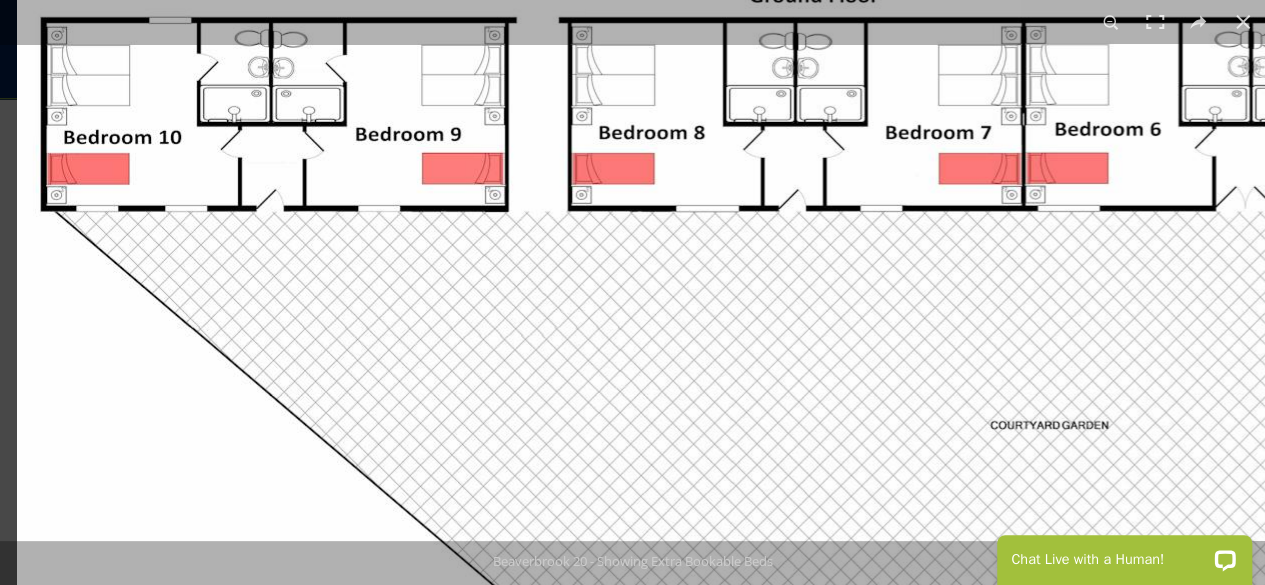drag, startPoint x: 676, startPoint y: 293, endPoint x: 792, endPoint y: 93, distance: 231.20554 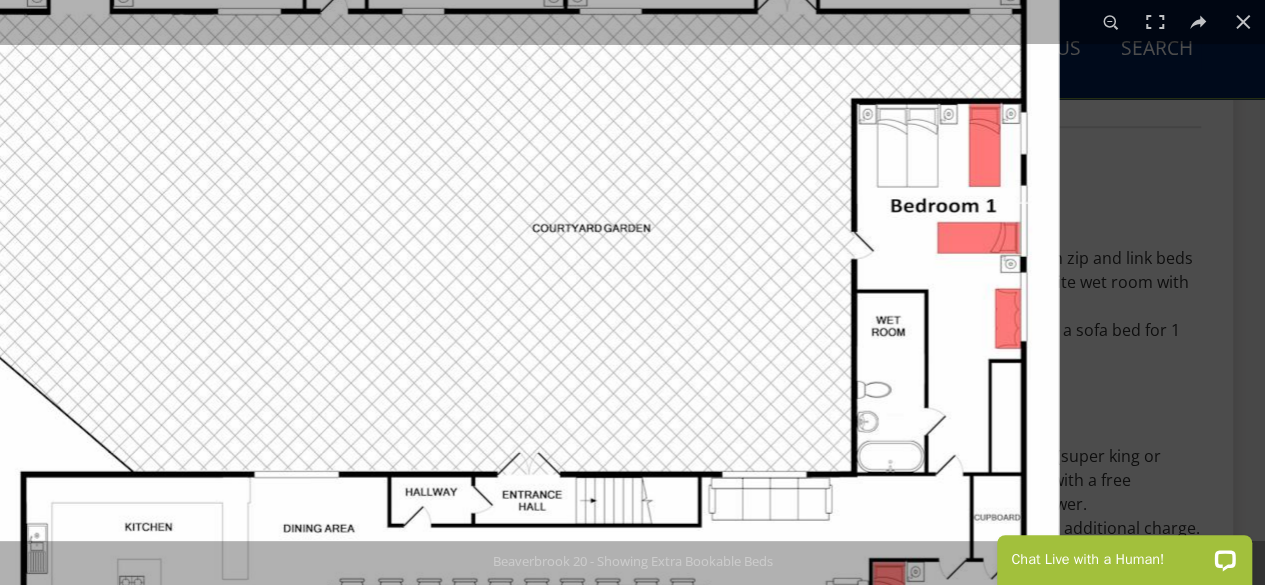 drag, startPoint x: 942, startPoint y: 243, endPoint x: 84, endPoint y: 46, distance: 880.3255 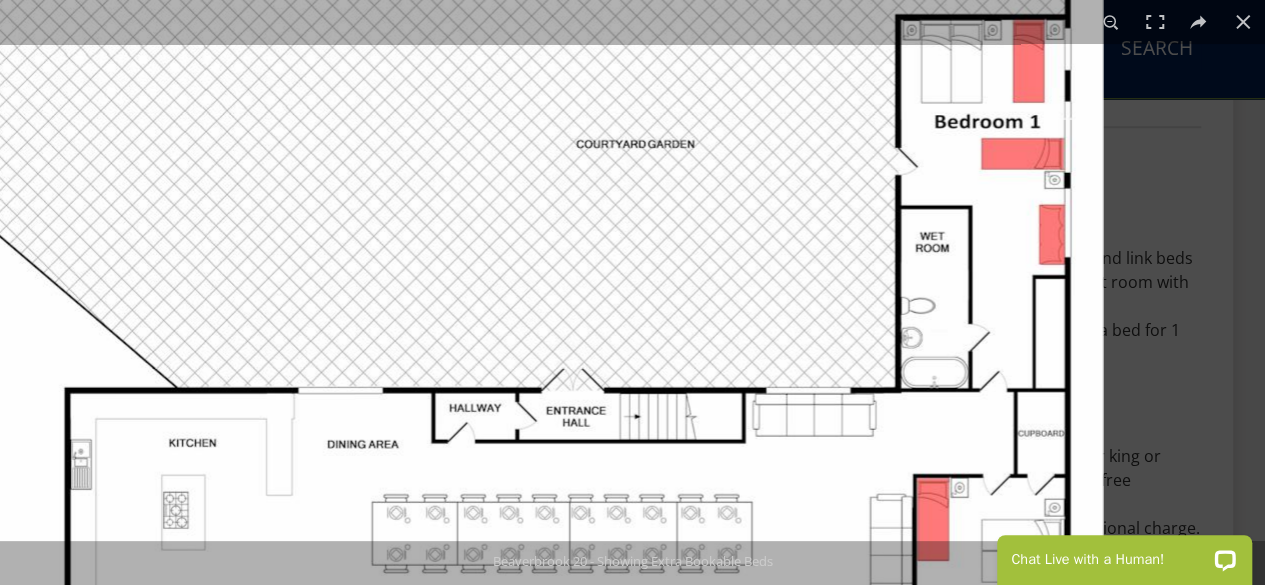 drag, startPoint x: 638, startPoint y: 256, endPoint x: 405, endPoint y: 327, distance: 243.5775 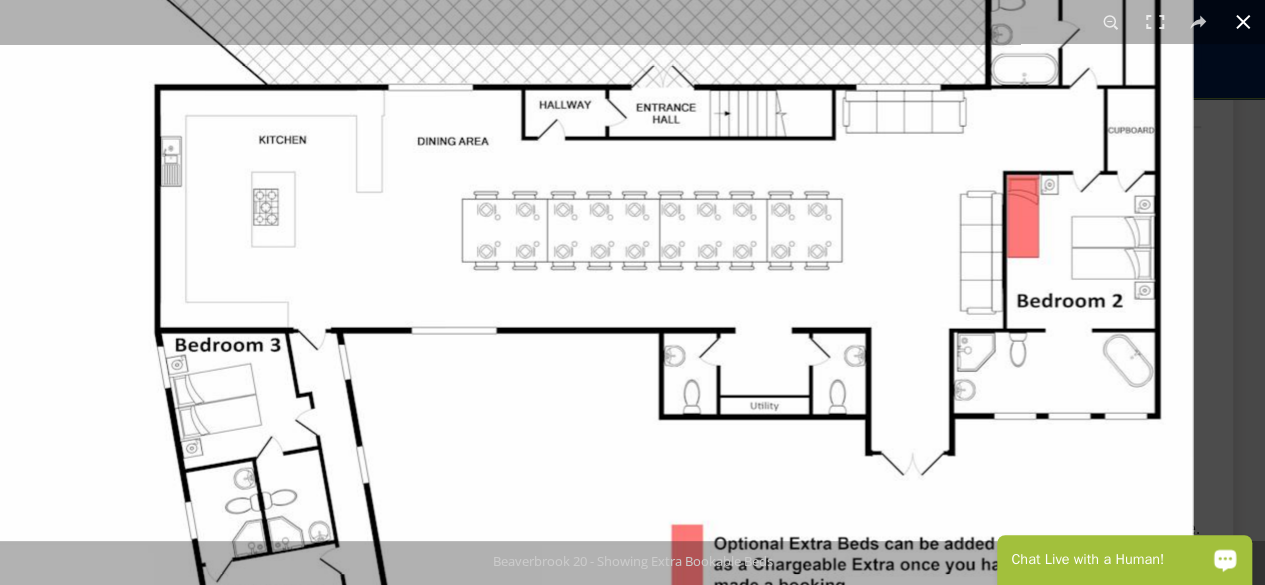 drag, startPoint x: 242, startPoint y: 323, endPoint x: 24, endPoint y: -15, distance: 402.20392 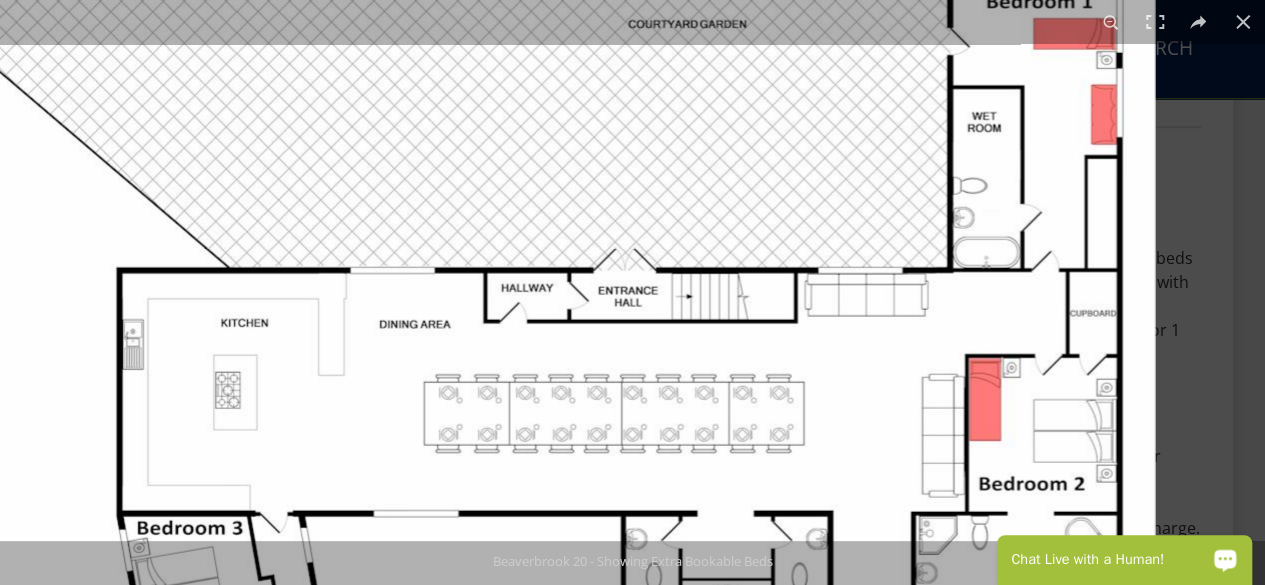 drag, startPoint x: 794, startPoint y: 126, endPoint x: 478, endPoint y: 319, distance: 370.27692 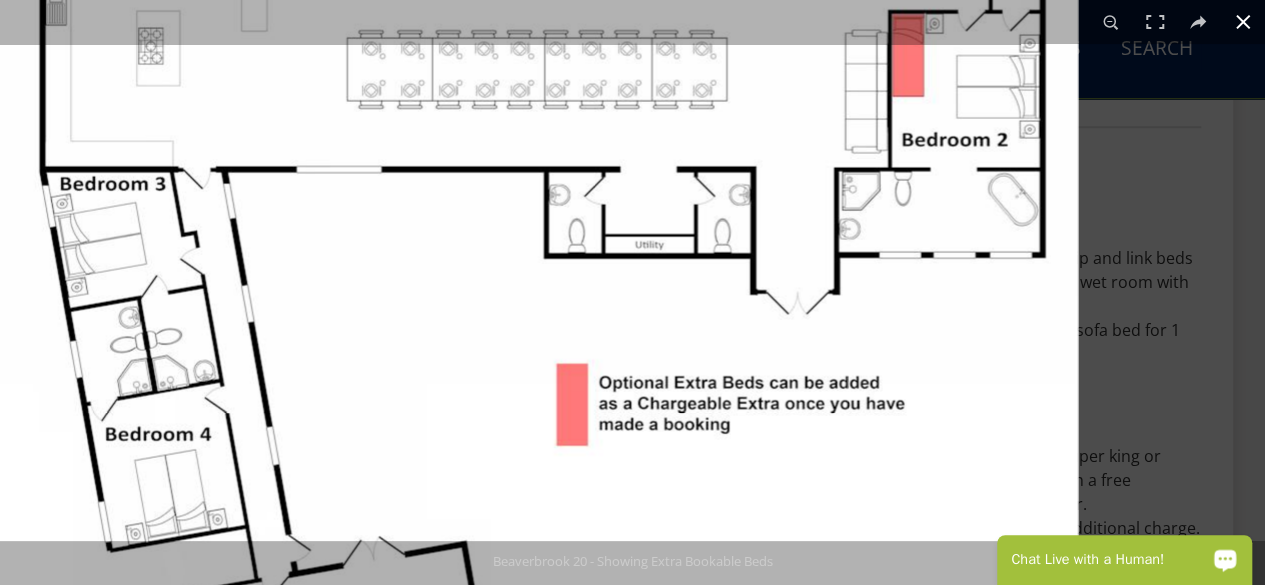 drag, startPoint x: 989, startPoint y: 419, endPoint x: 404, endPoint y: 26, distance: 704.75104 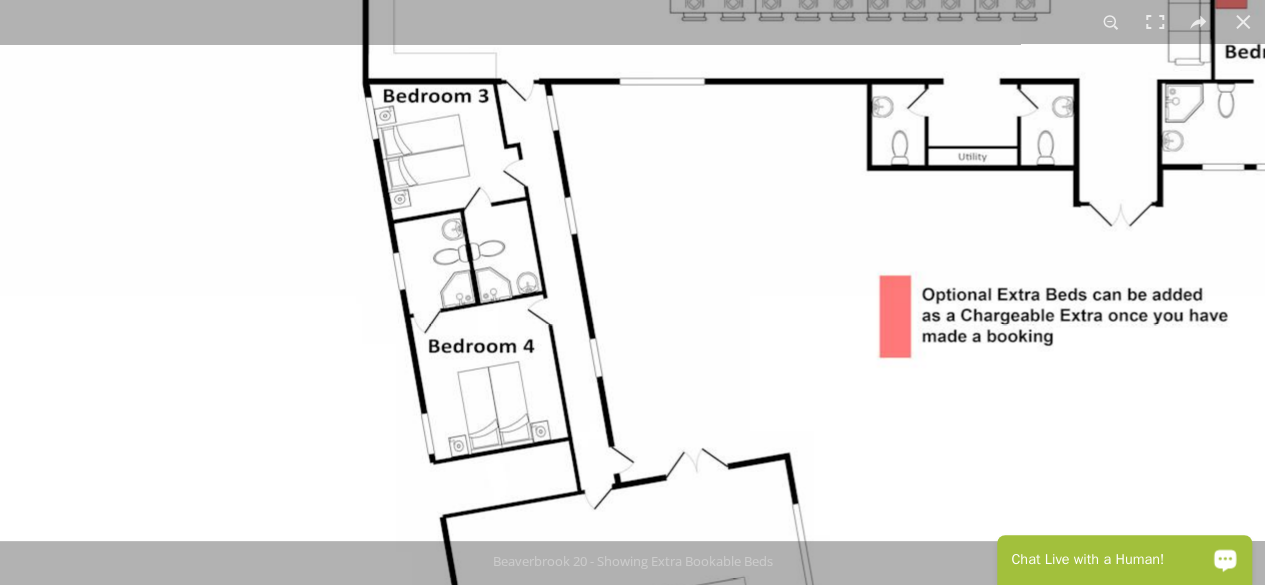 drag, startPoint x: 382, startPoint y: 359, endPoint x: 518, endPoint y: 272, distance: 161.44658 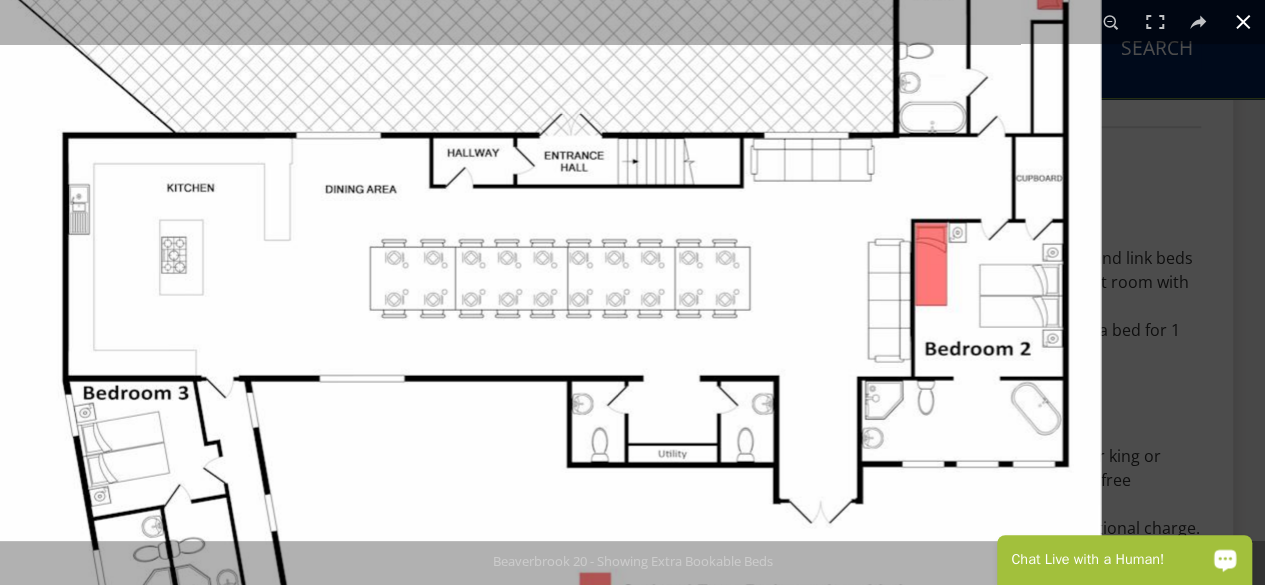 drag, startPoint x: 739, startPoint y: 305, endPoint x: 36, endPoint y: 567, distance: 750.2353 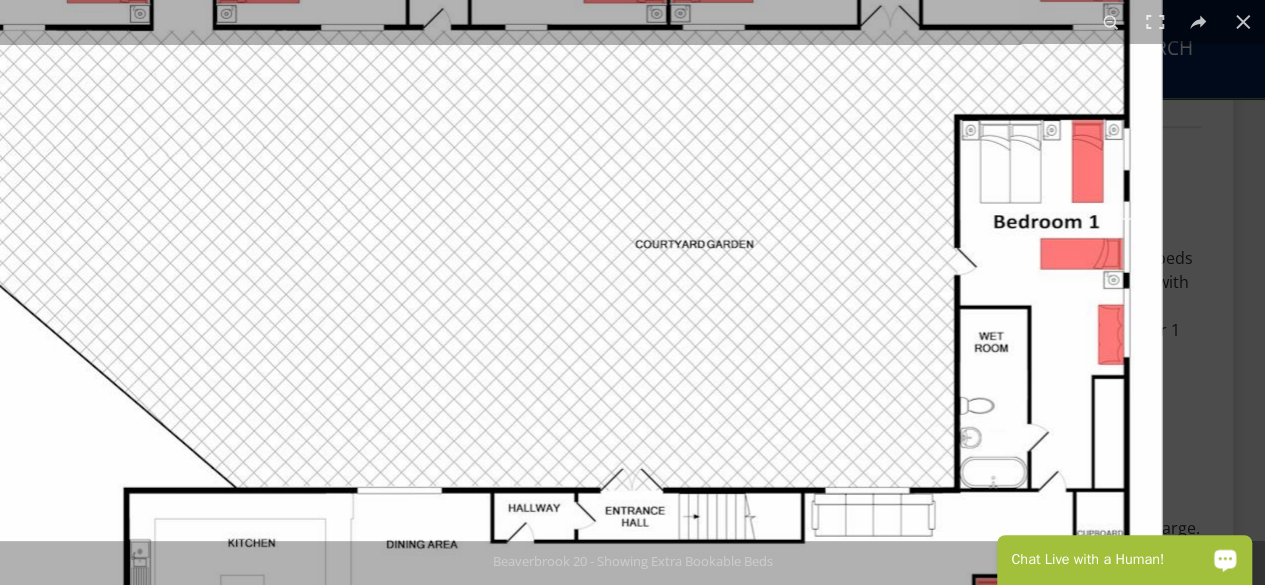 drag, startPoint x: 596, startPoint y: 126, endPoint x: 279, endPoint y: 493, distance: 484.95154 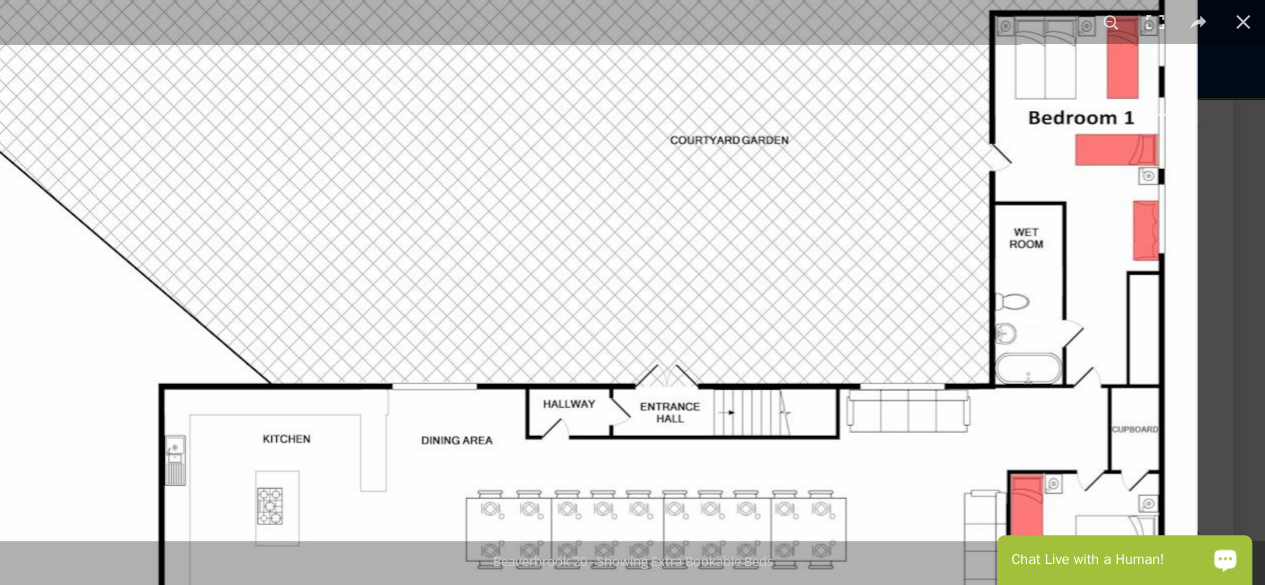 drag, startPoint x: 694, startPoint y: 367, endPoint x: 438, endPoint y: 217, distance: 296.70862 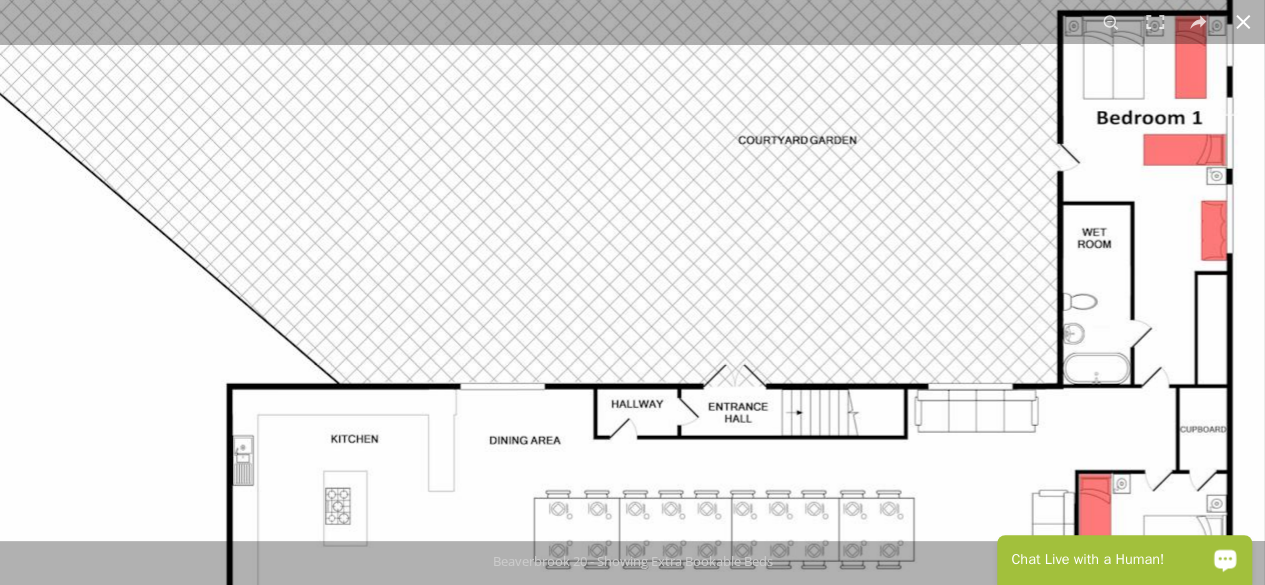 click at bounding box center (1243, 22) 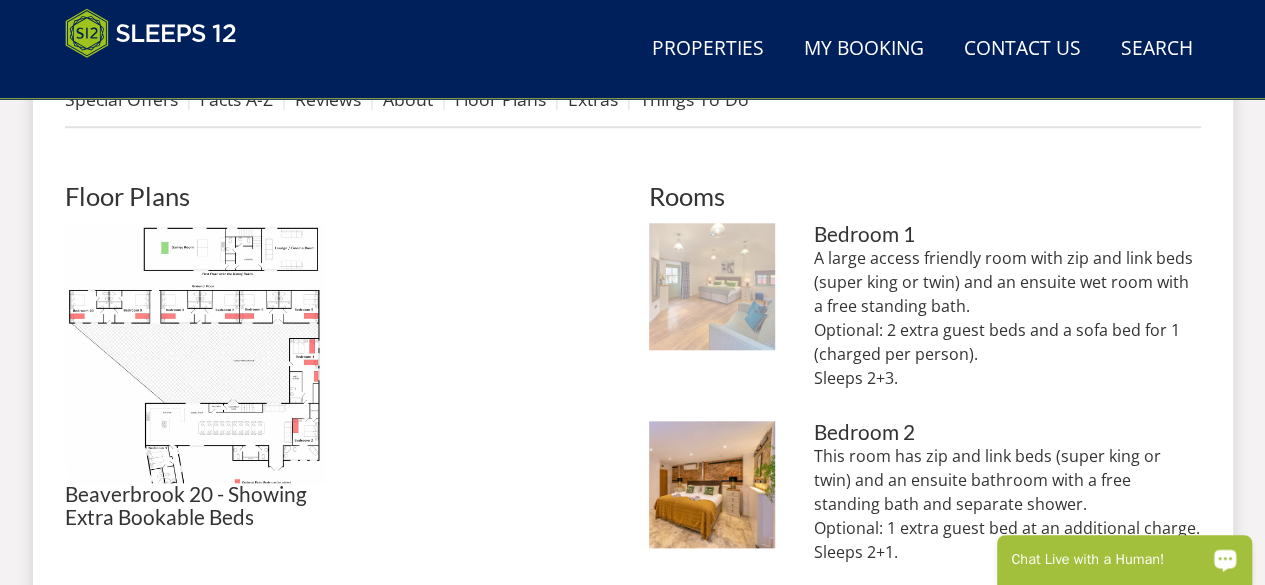 click at bounding box center (712, 286) 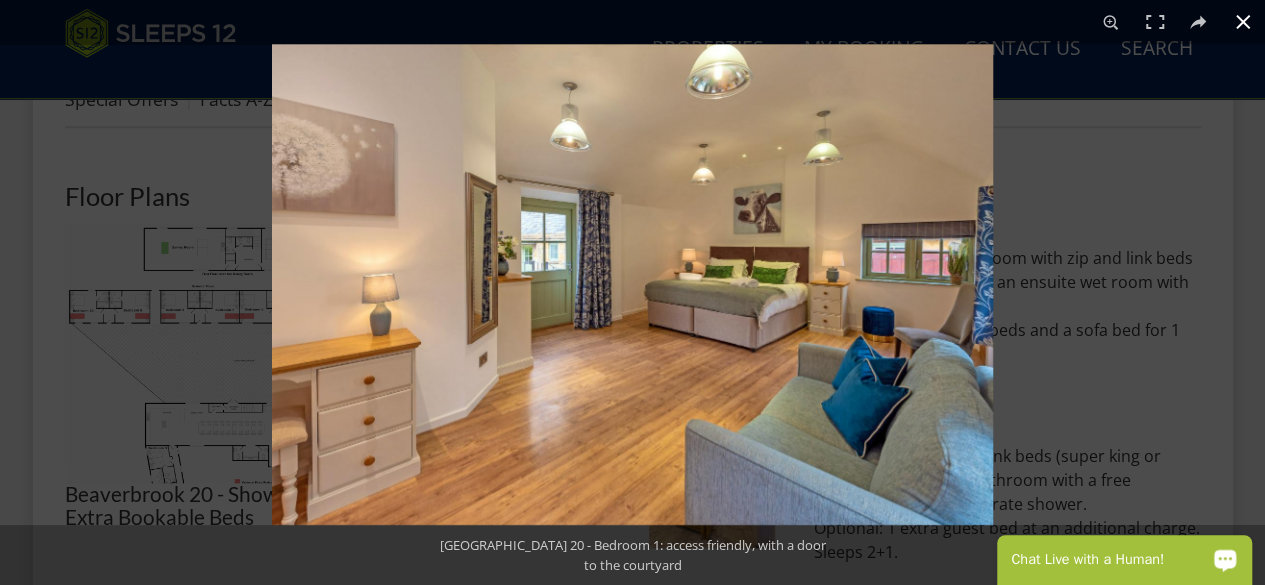 click at bounding box center (1243, 22) 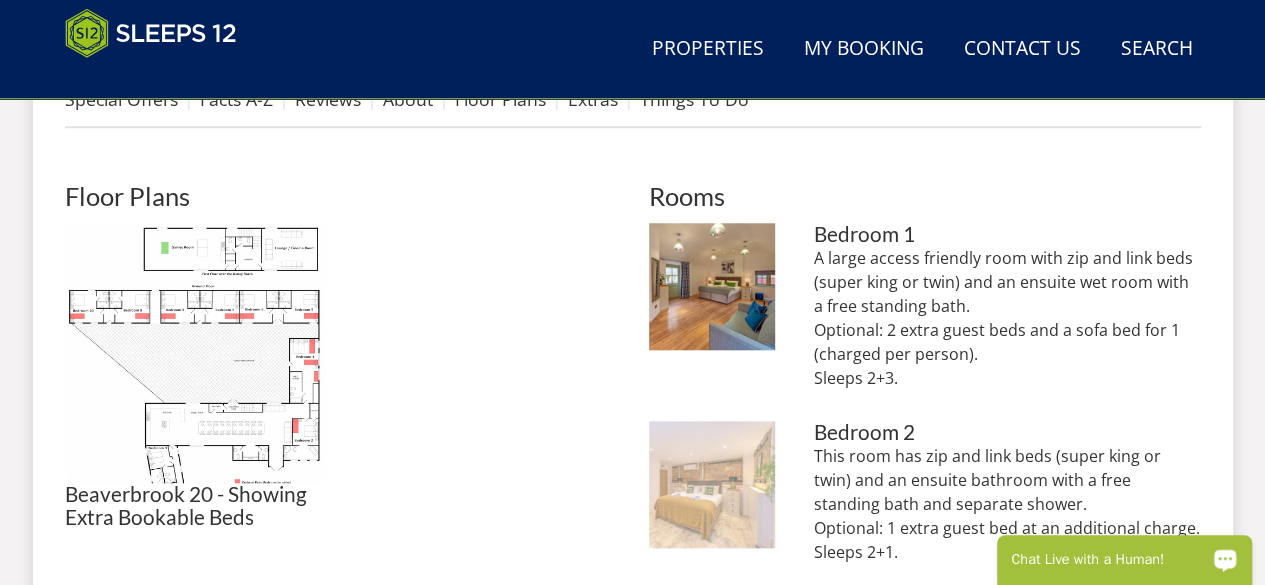 click at bounding box center (712, 484) 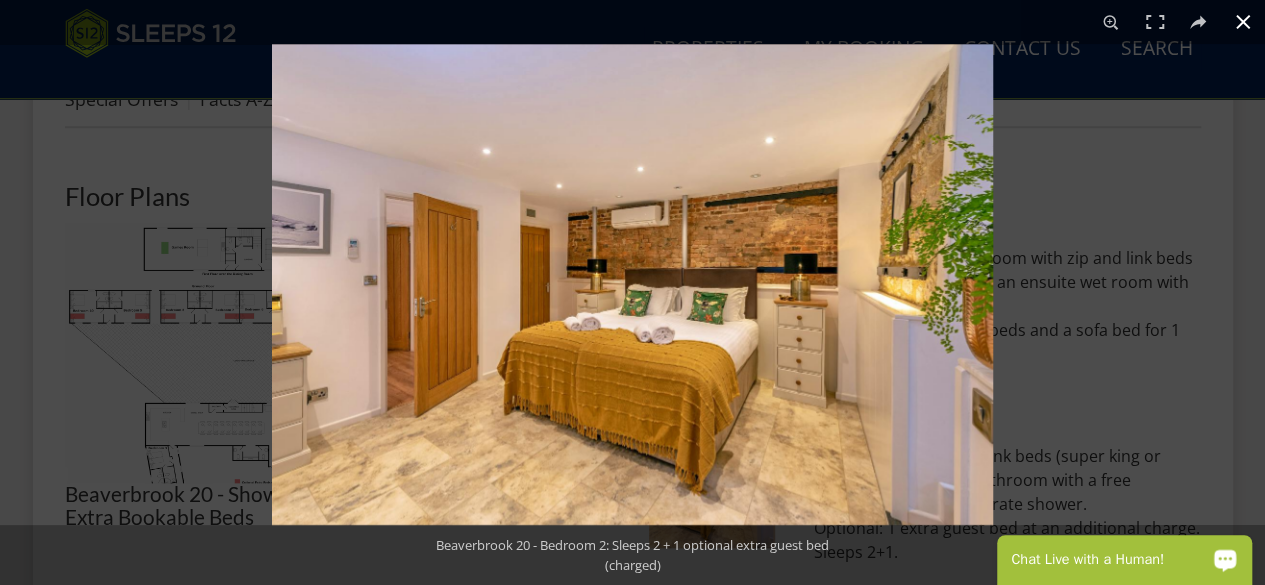 click at bounding box center (1243, 22) 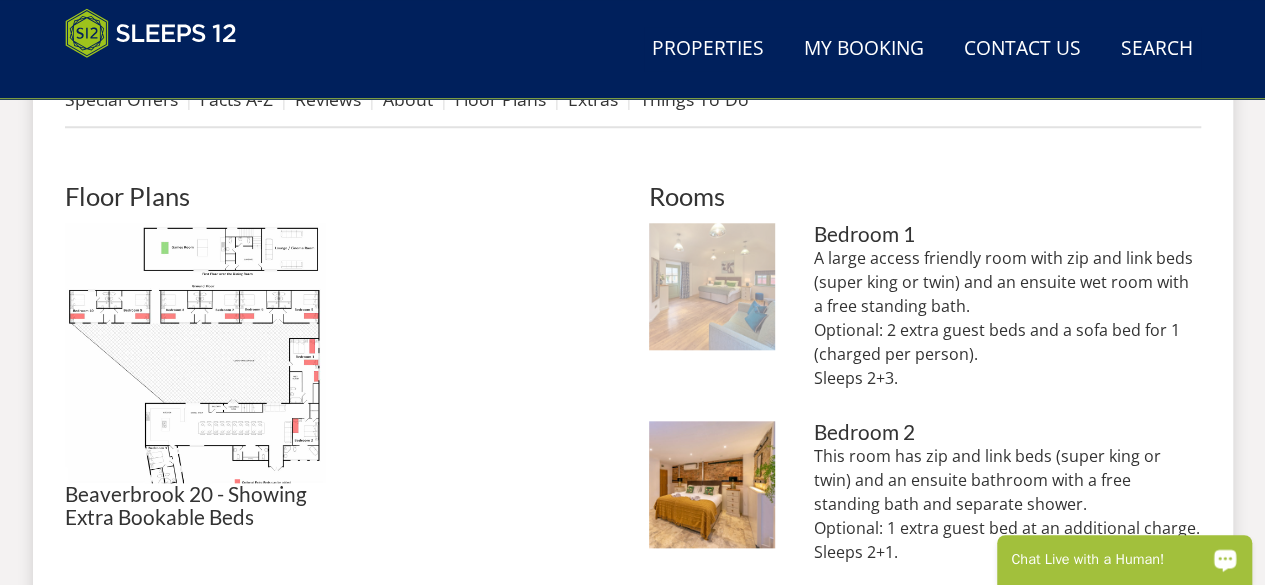 click at bounding box center [712, 286] 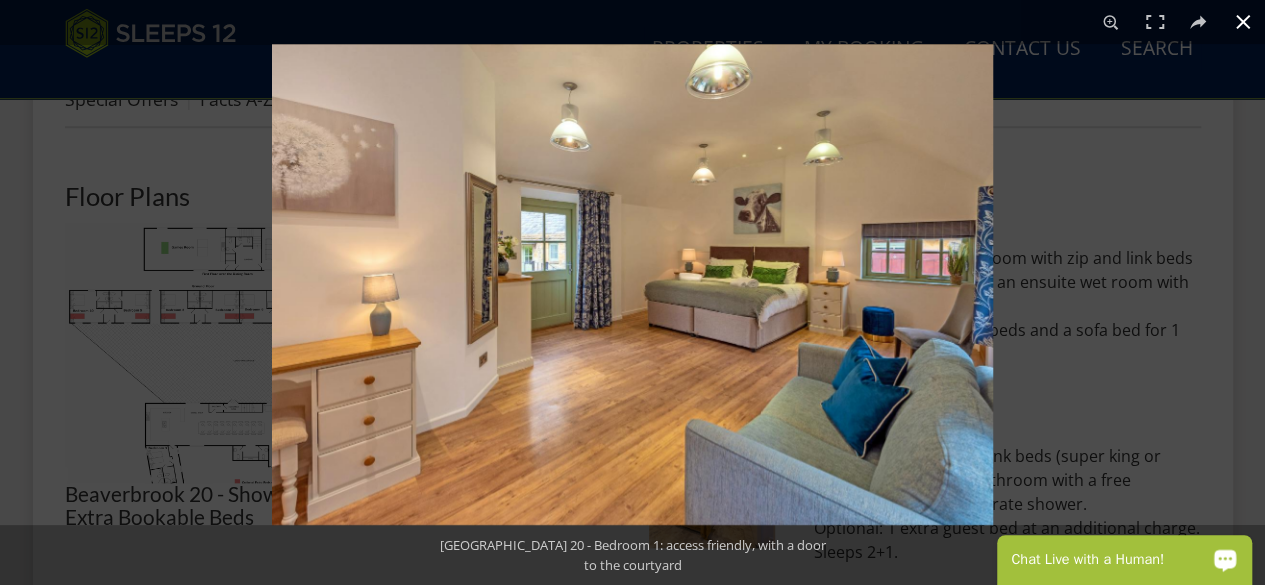 click at bounding box center [1243, 22] 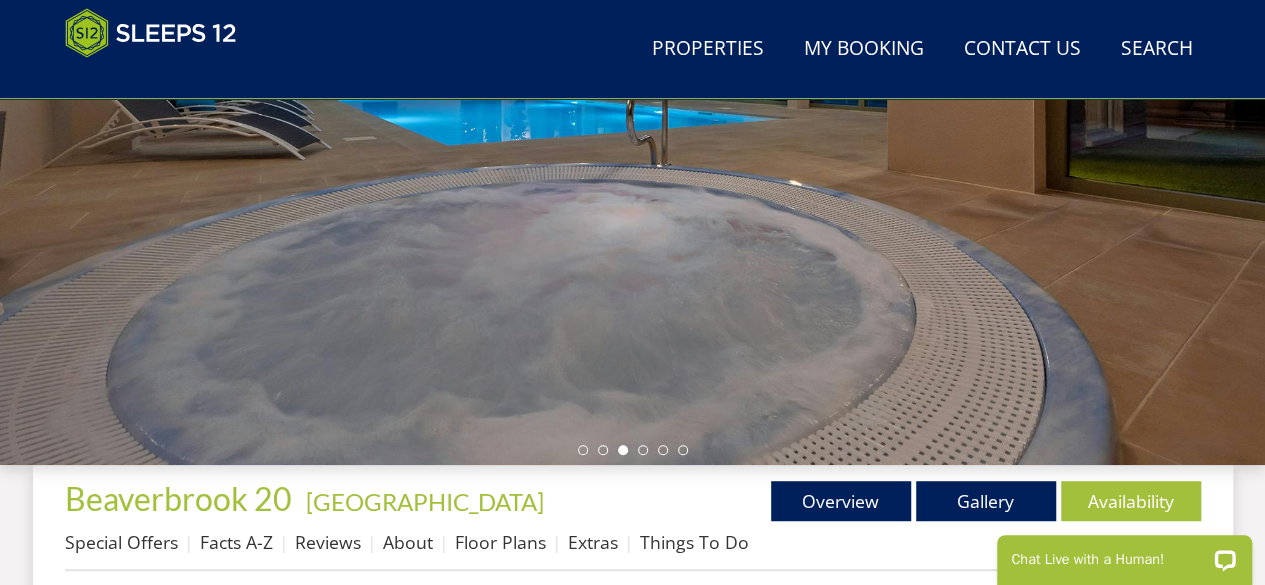 scroll, scrollTop: 521, scrollLeft: 0, axis: vertical 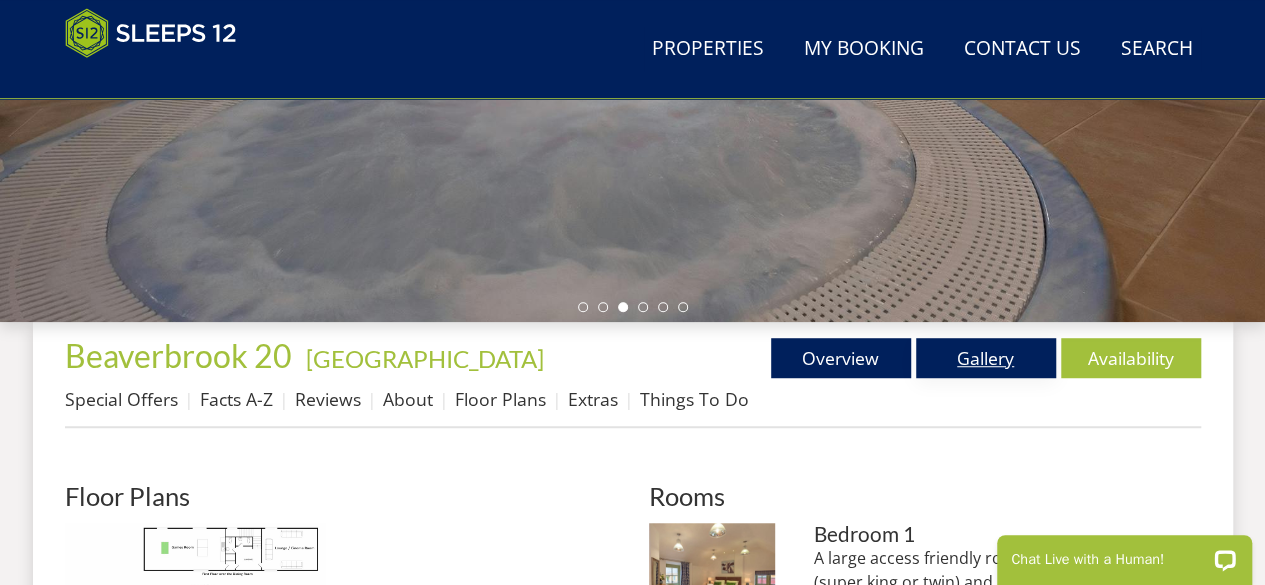 click on "Gallery" at bounding box center (986, 358) 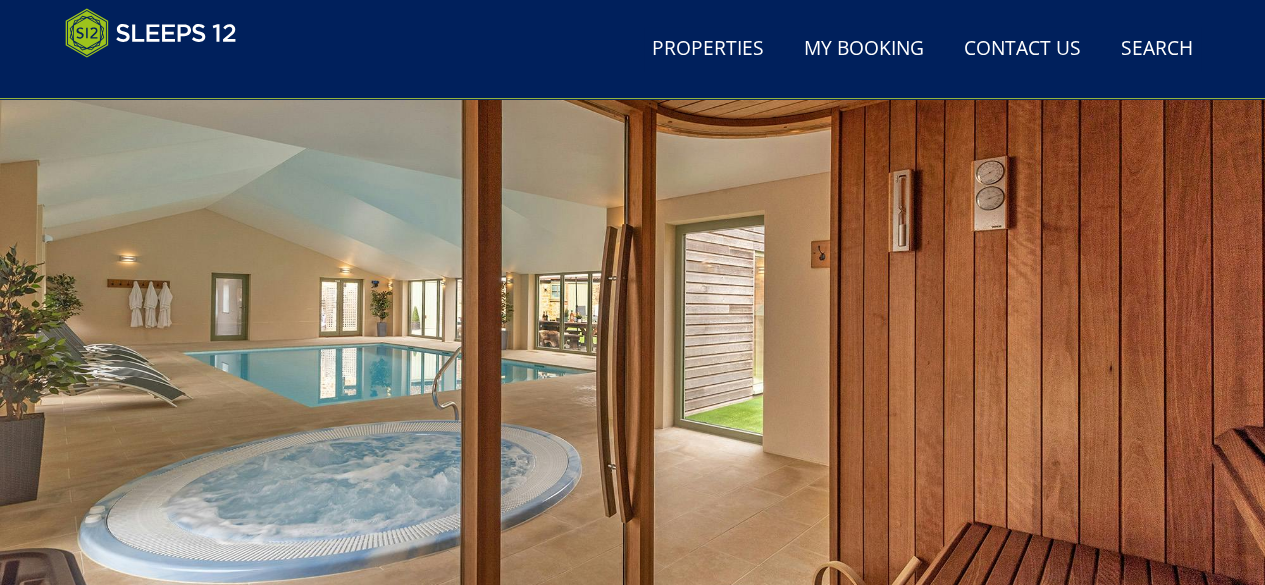 scroll, scrollTop: 400, scrollLeft: 0, axis: vertical 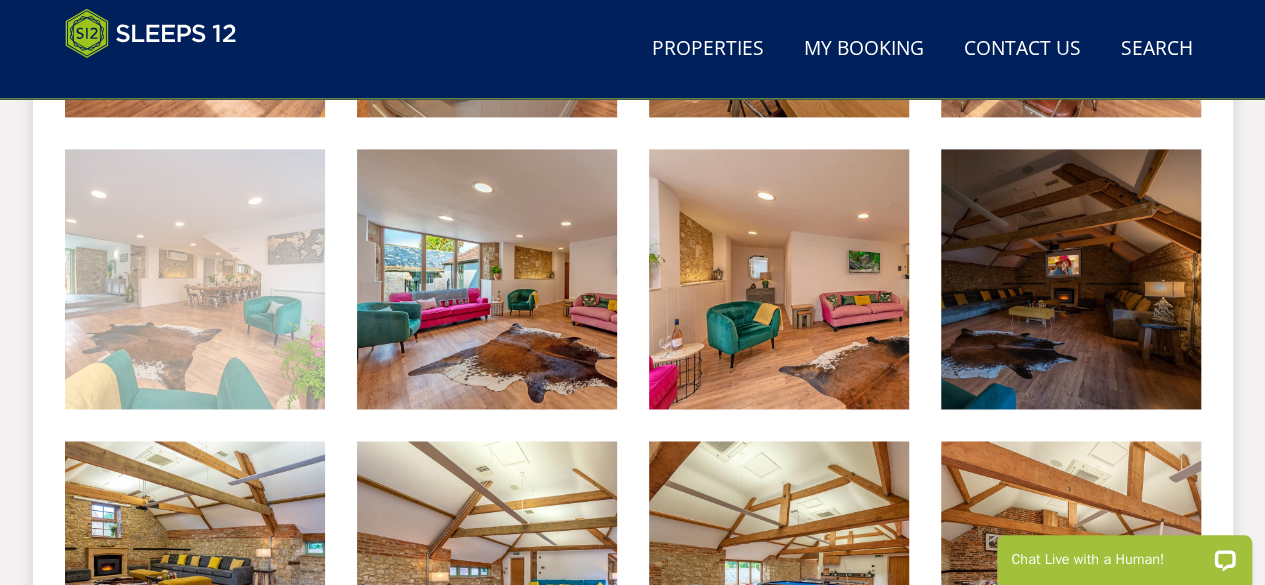 click at bounding box center [195, 279] 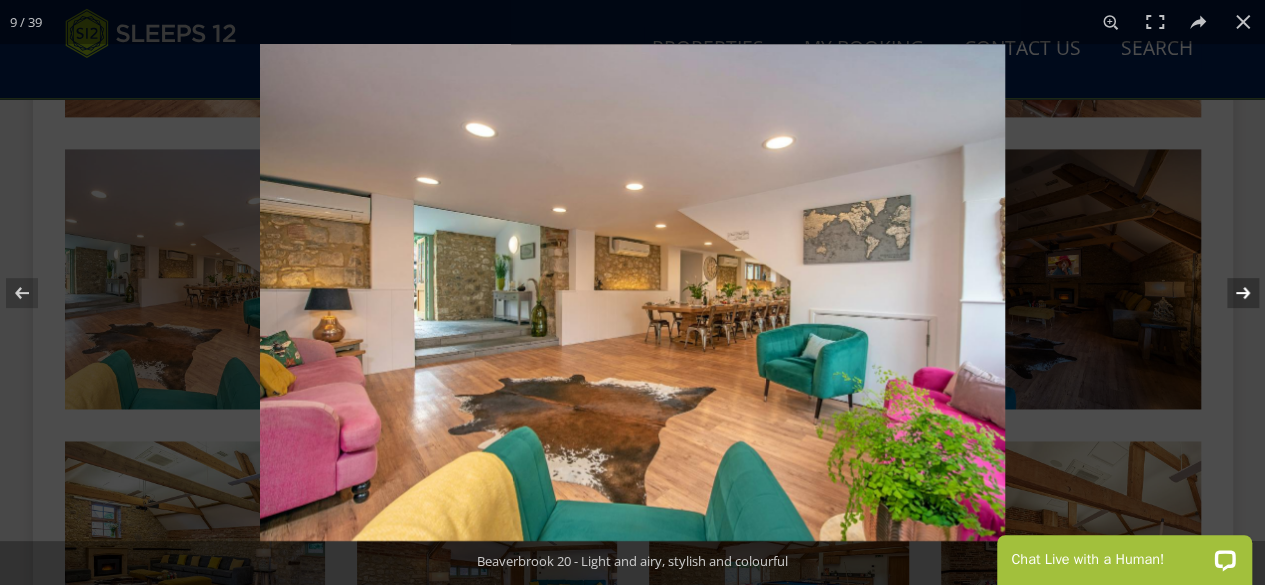 click at bounding box center [1230, 293] 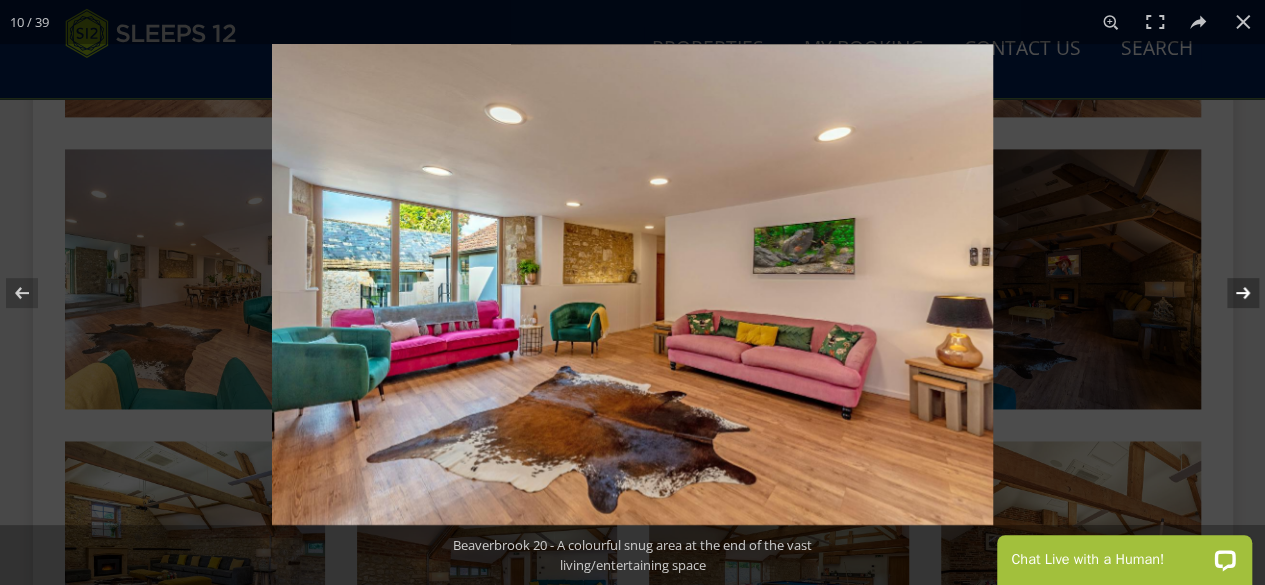 click at bounding box center [1230, 293] 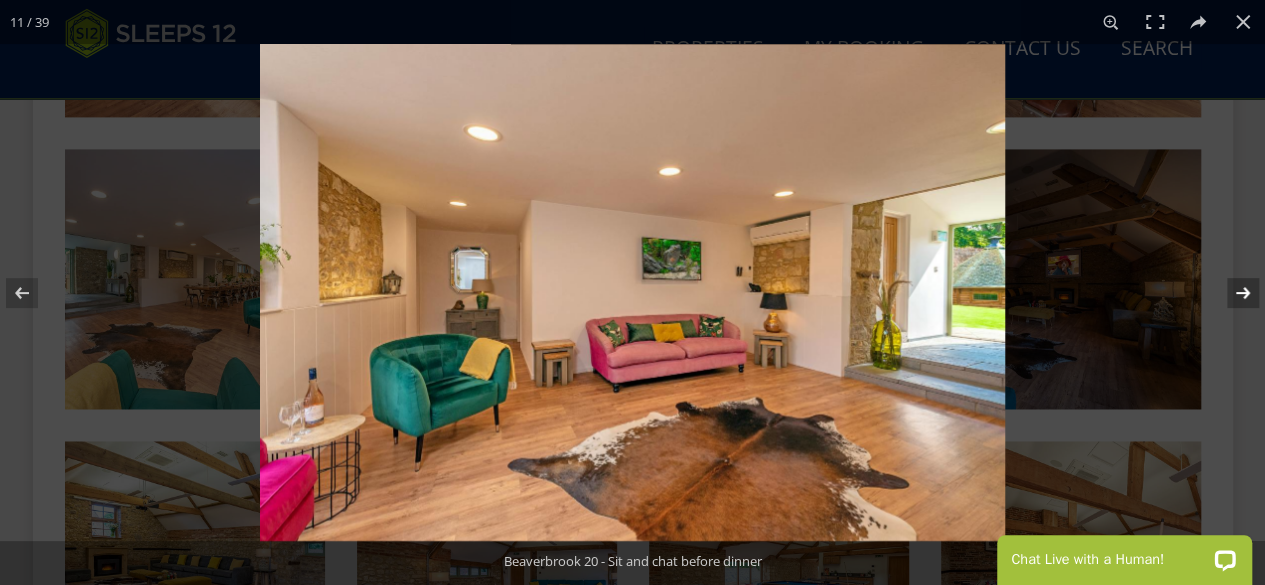 click at bounding box center [1230, 293] 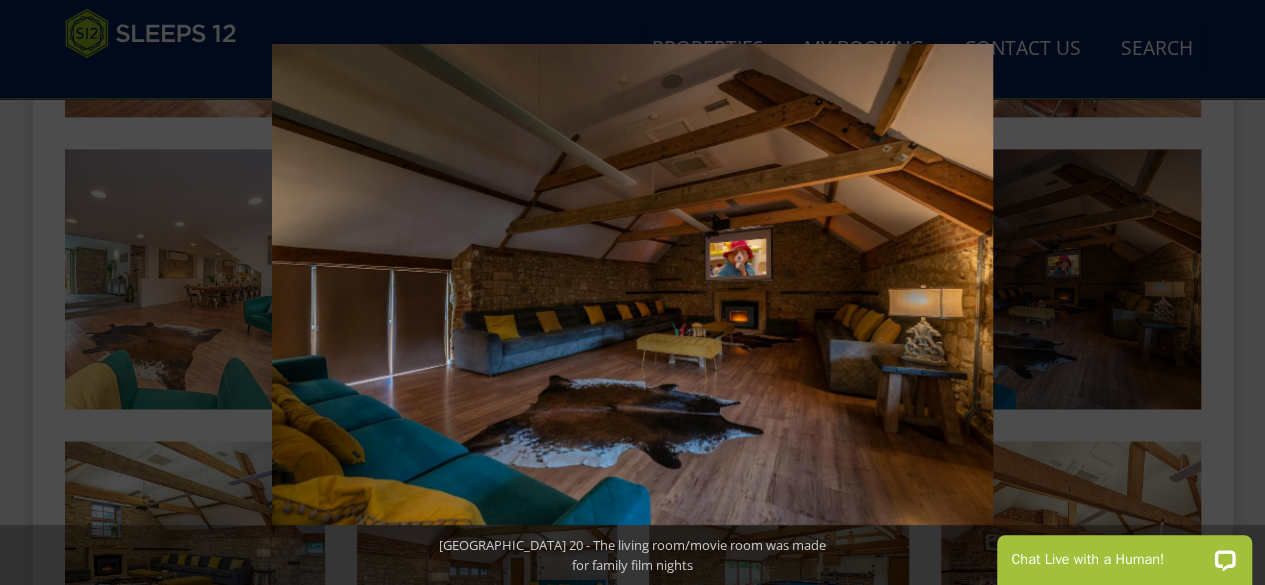 click at bounding box center (1230, 293) 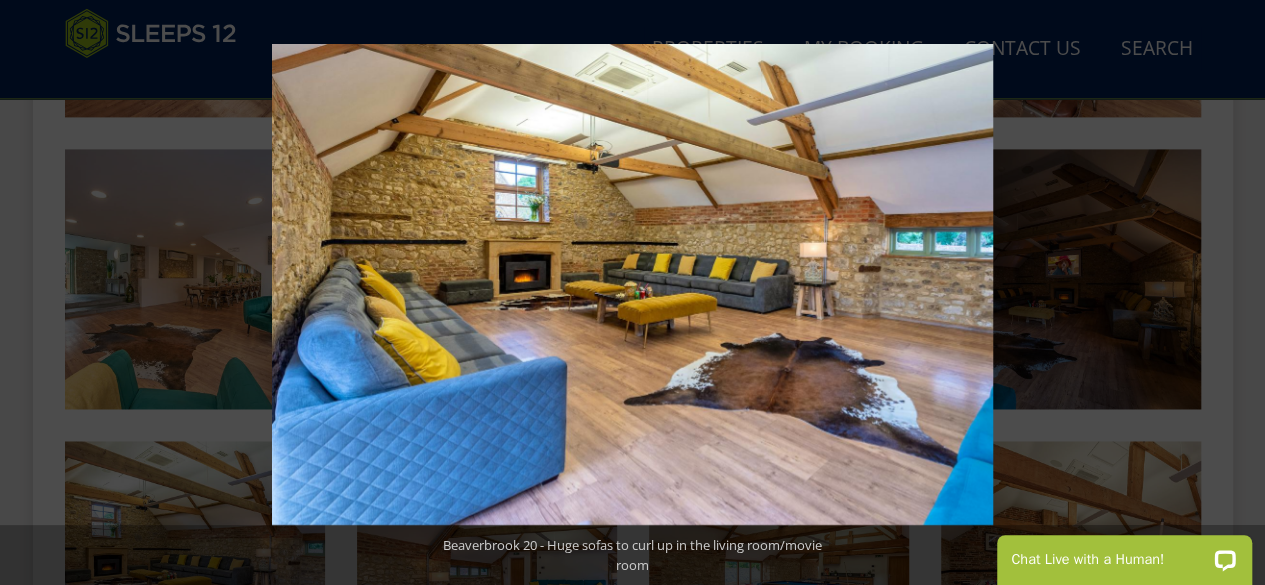 click at bounding box center (1230, 293) 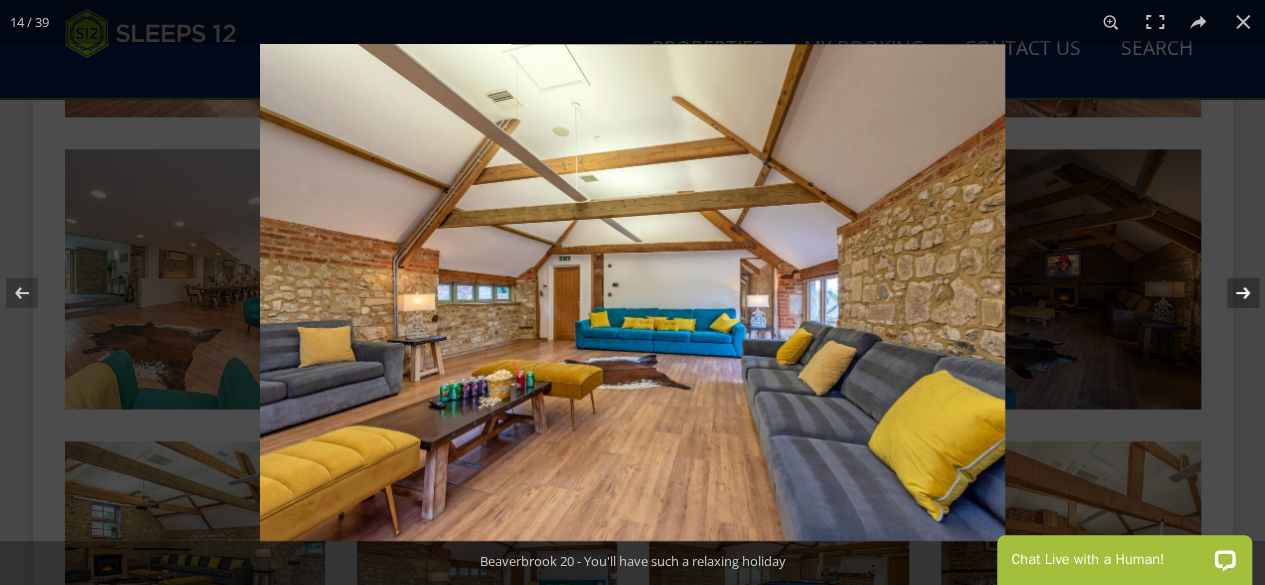 click at bounding box center [1230, 293] 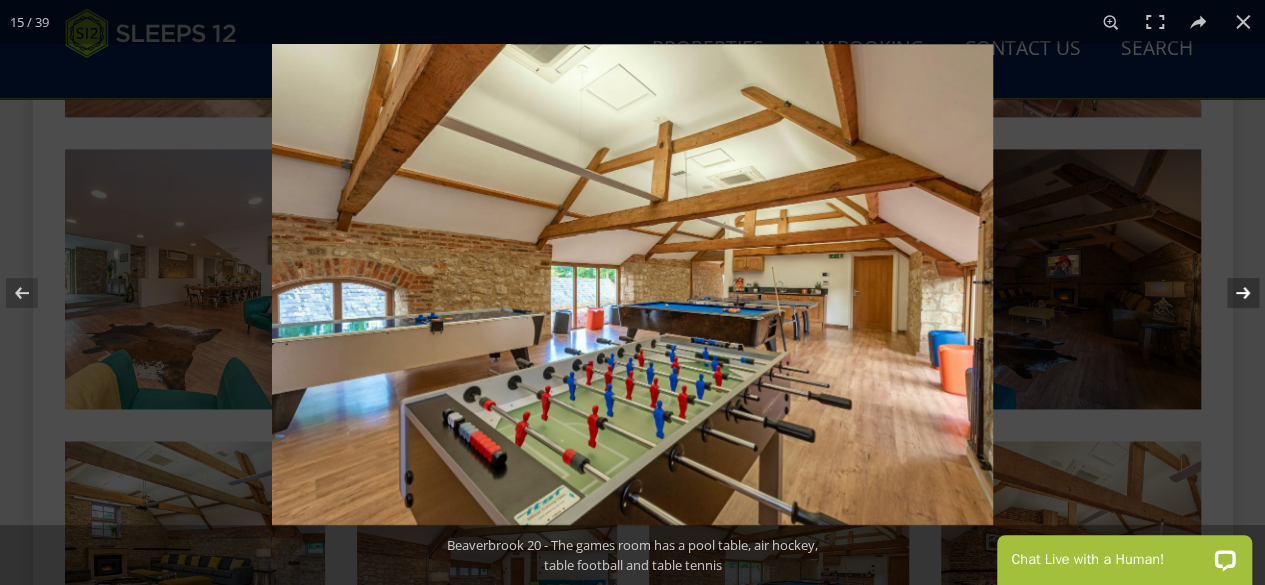 click at bounding box center (1230, 293) 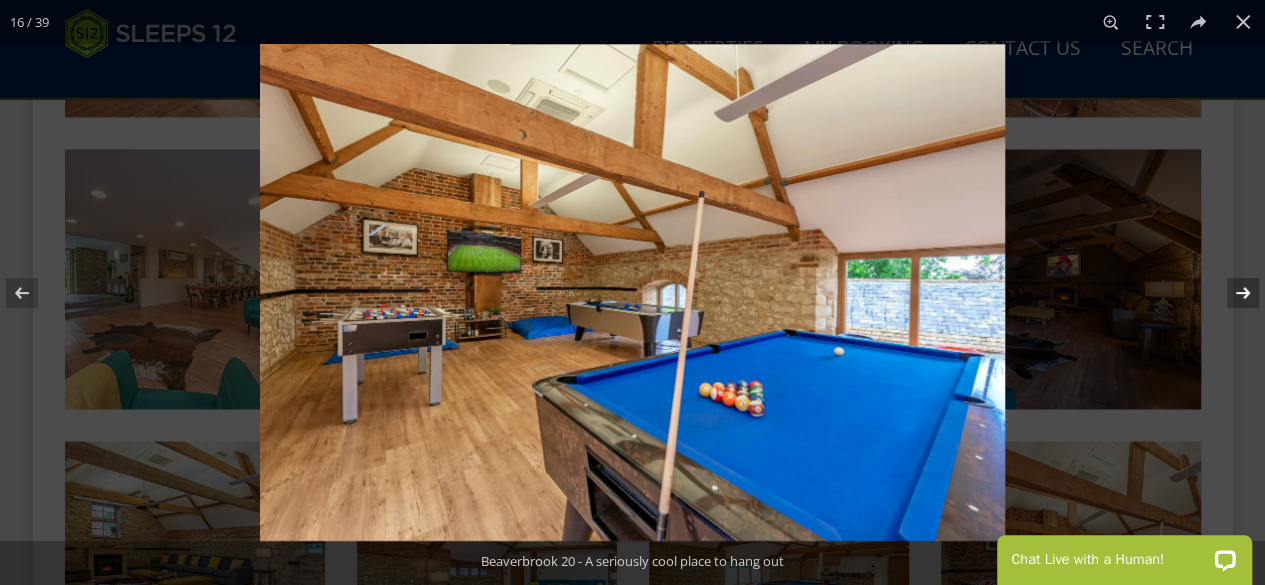 click at bounding box center (1230, 293) 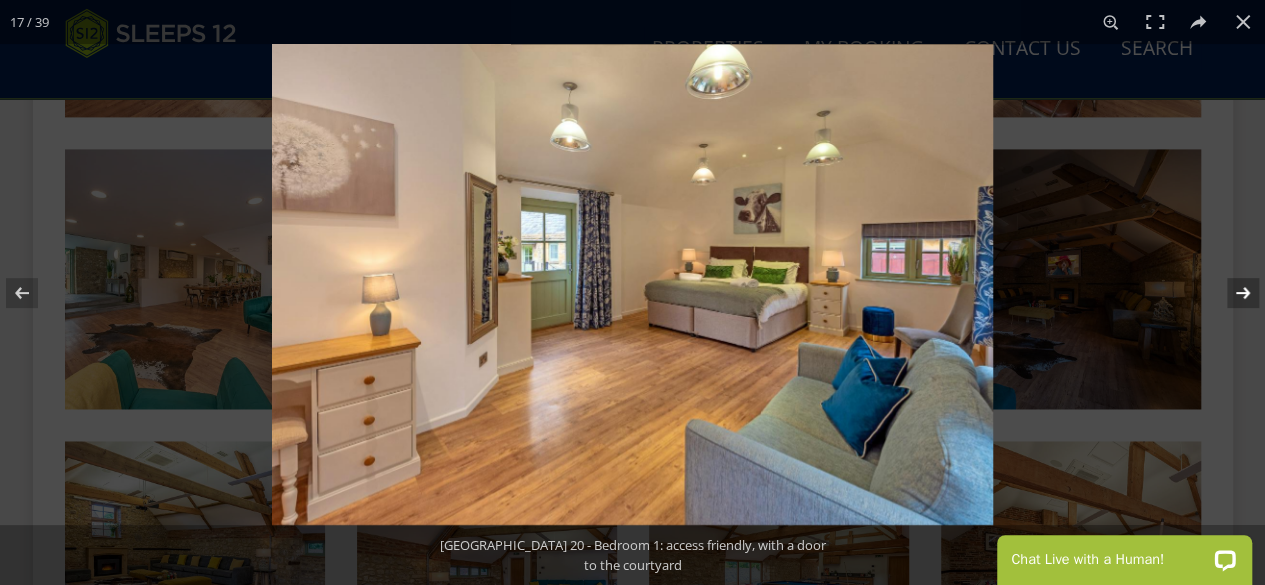 click at bounding box center [1230, 293] 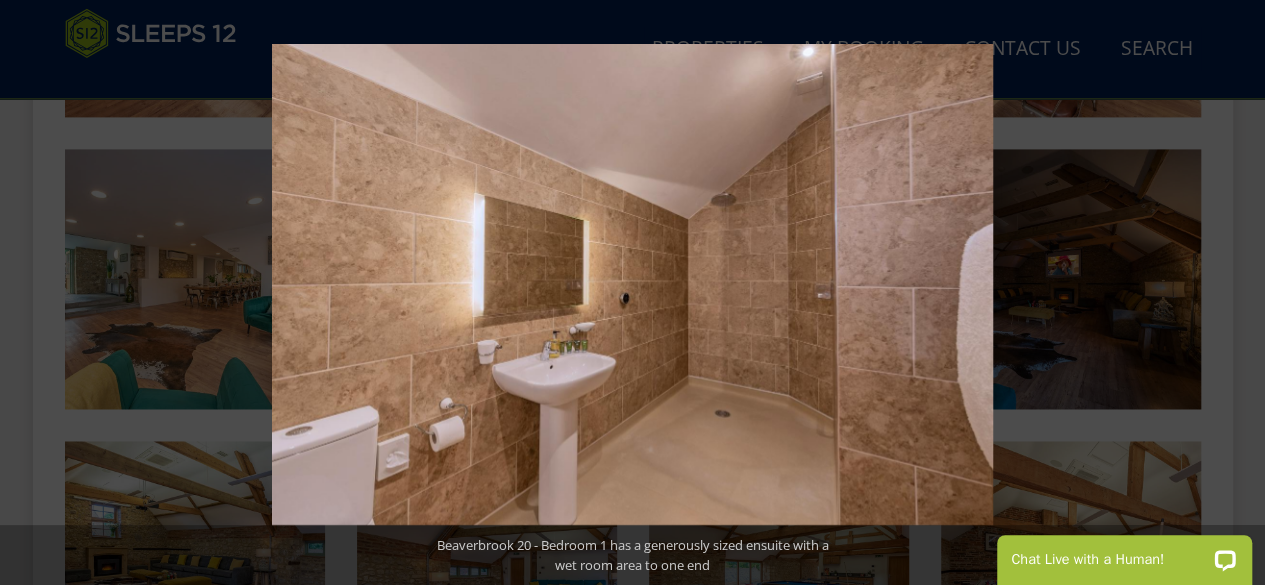 click at bounding box center (1230, 293) 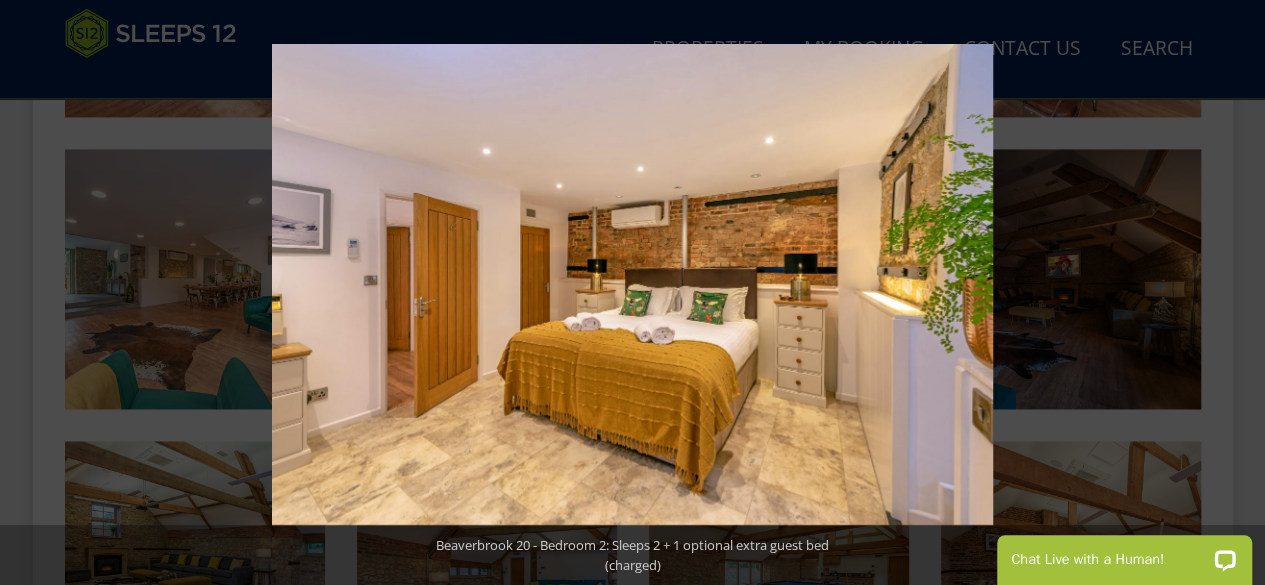 click at bounding box center (1230, 293) 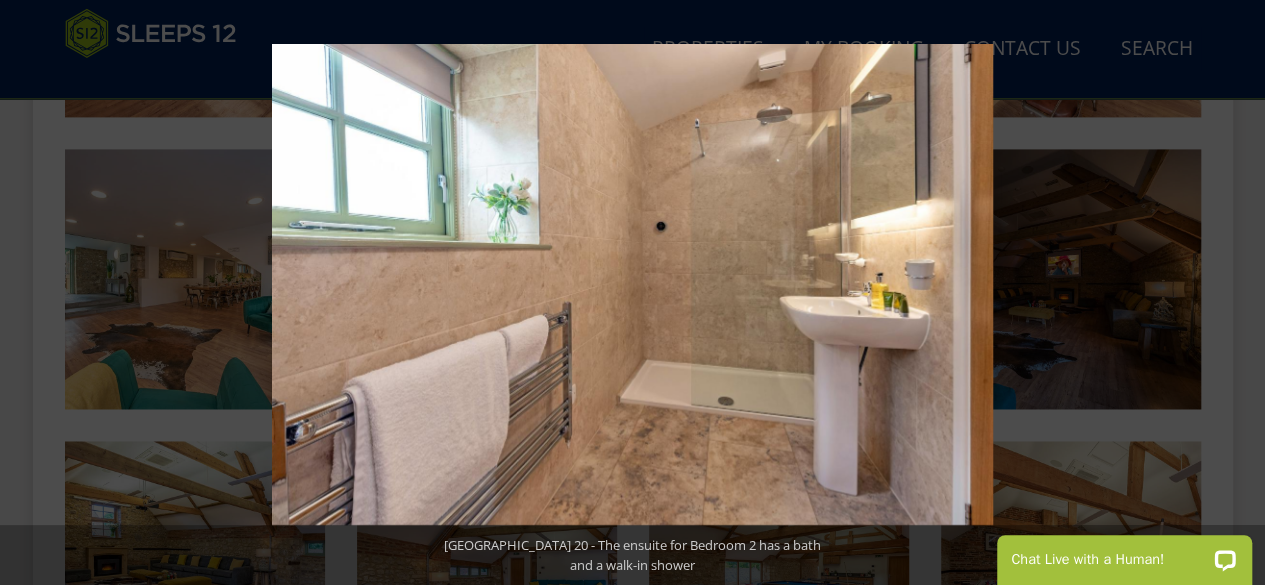 click at bounding box center [1230, 293] 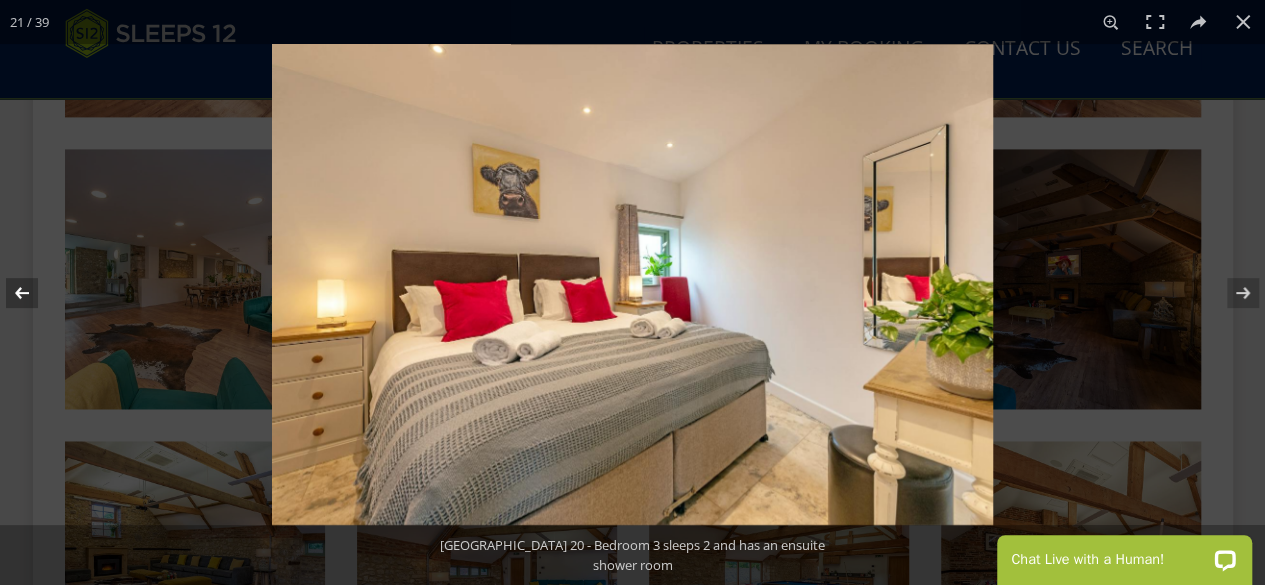 click at bounding box center [35, 293] 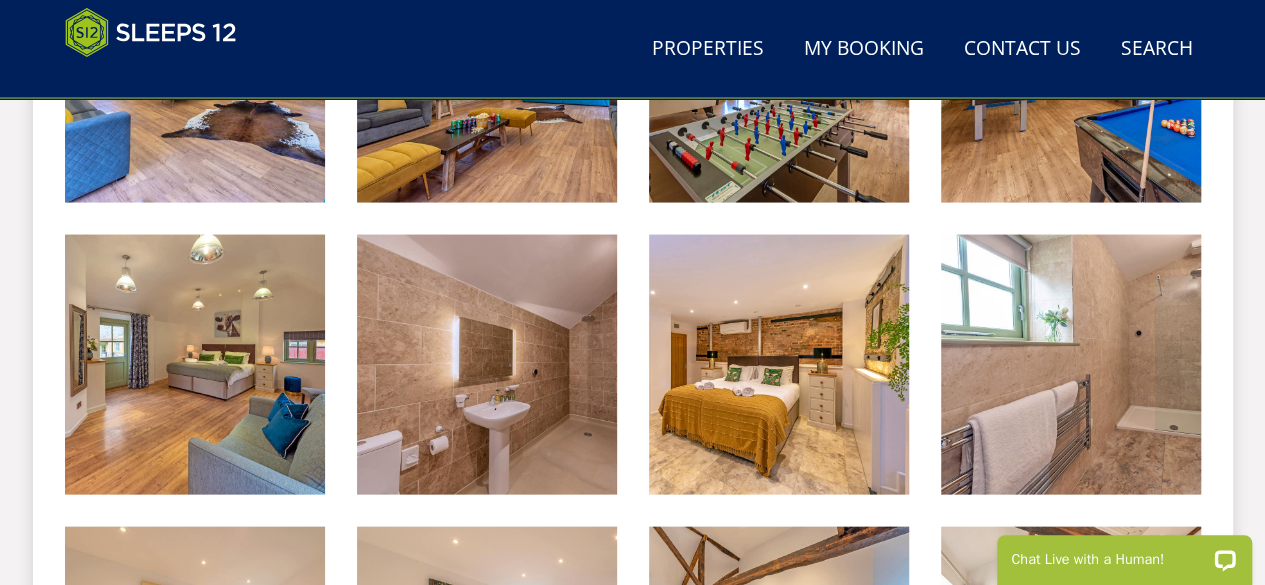scroll, scrollTop: 1900, scrollLeft: 0, axis: vertical 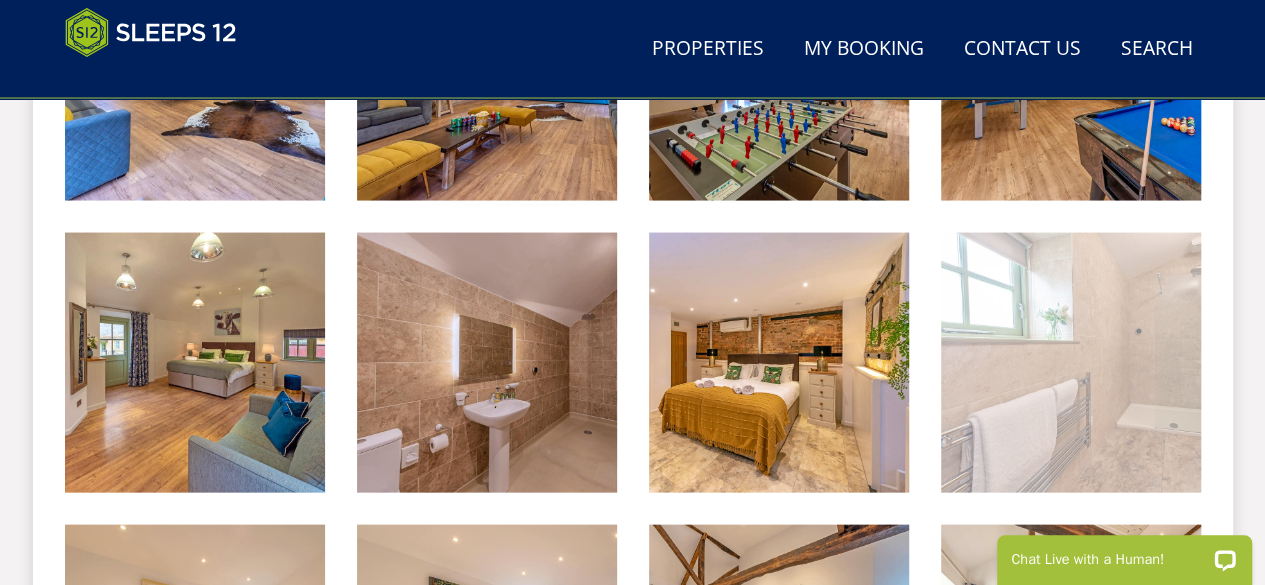 click at bounding box center (1071, 363) 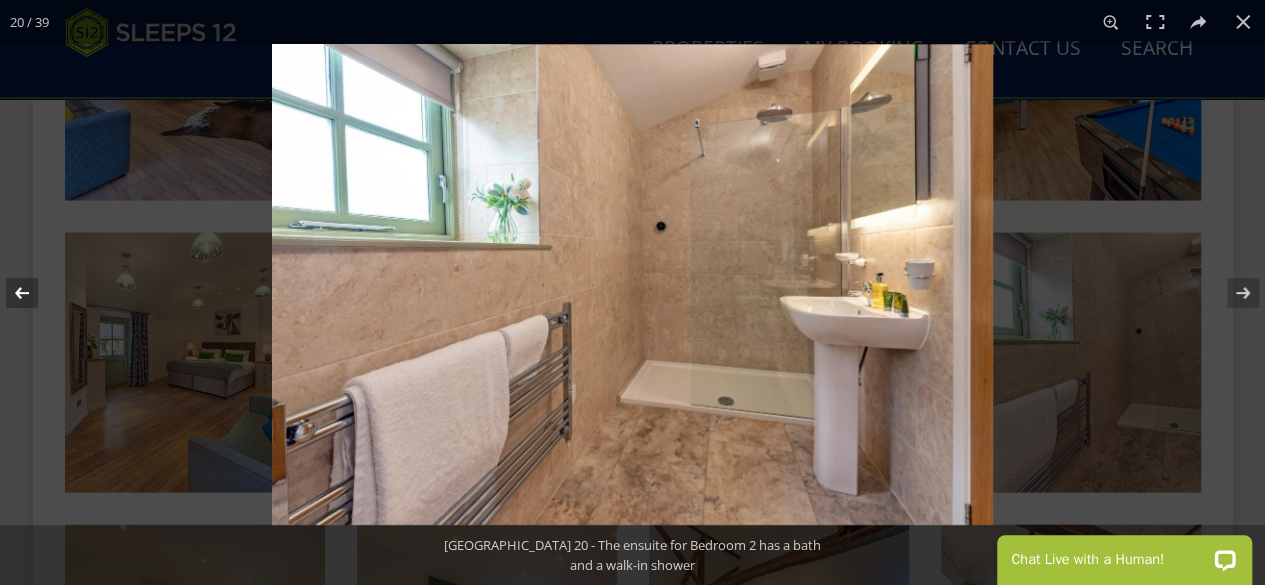 click at bounding box center [35, 293] 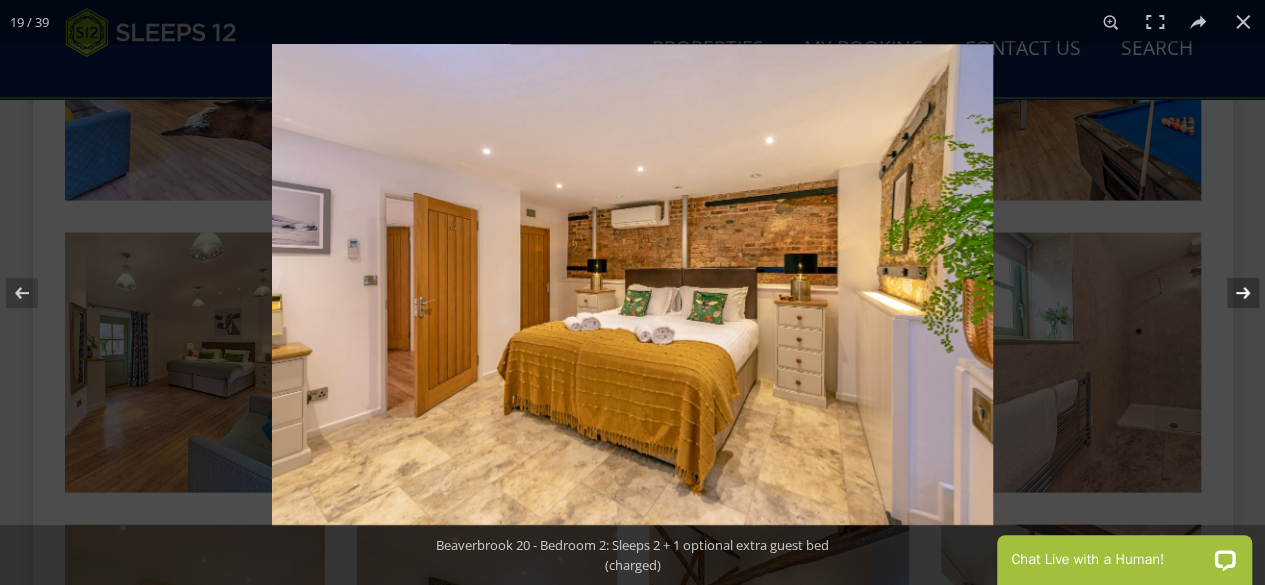 click at bounding box center (1230, 293) 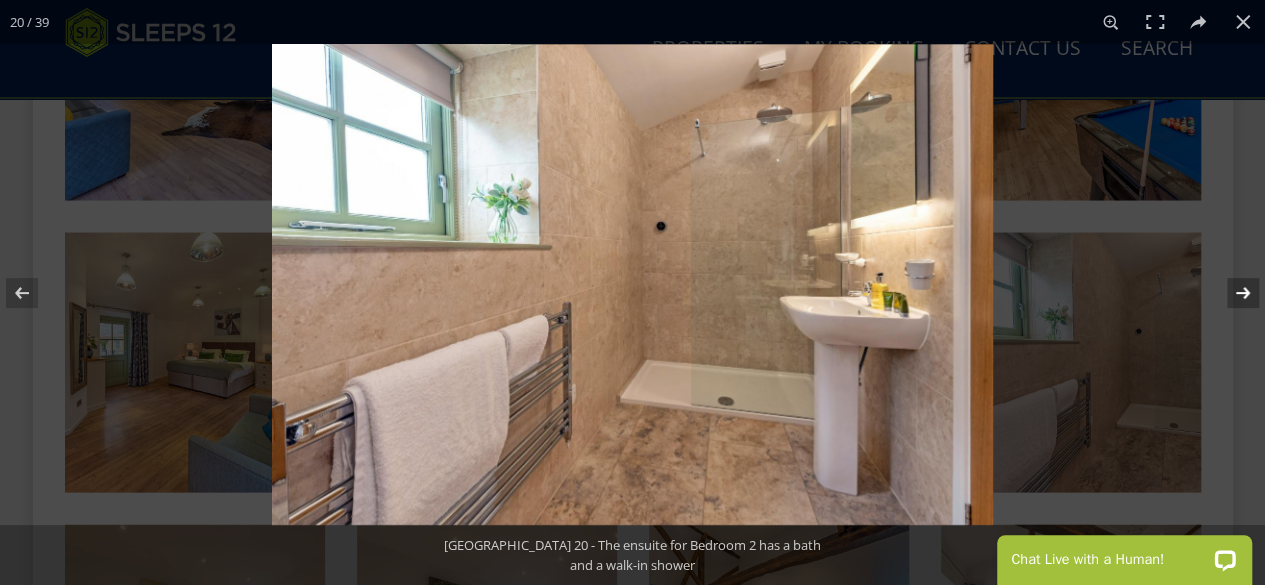 click at bounding box center [1230, 293] 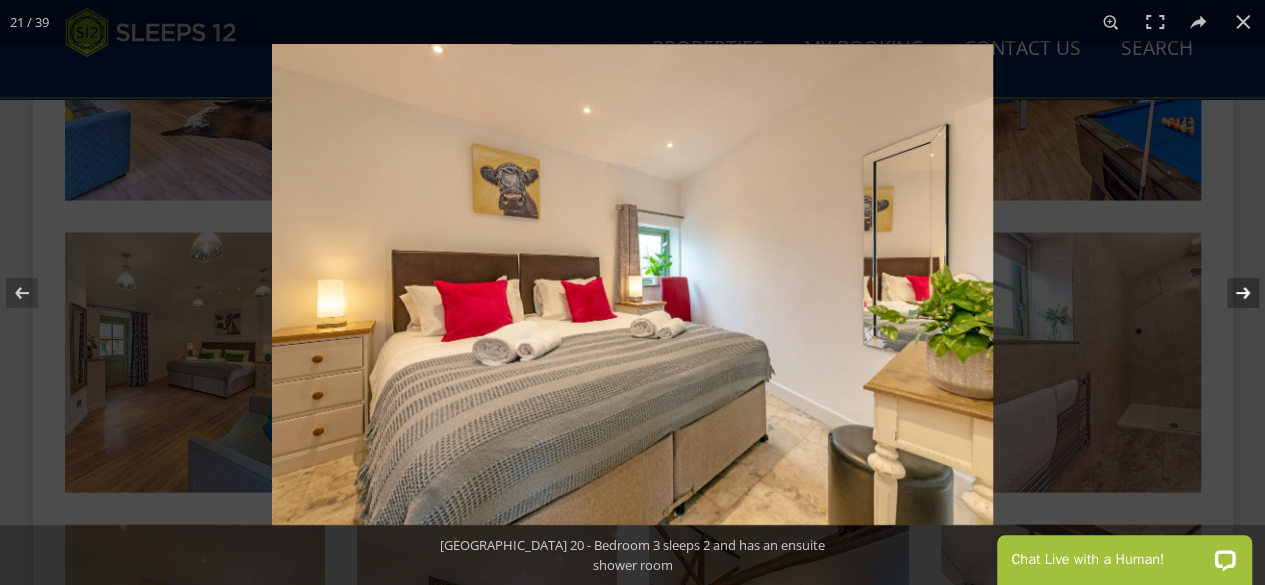 click at bounding box center (1230, 293) 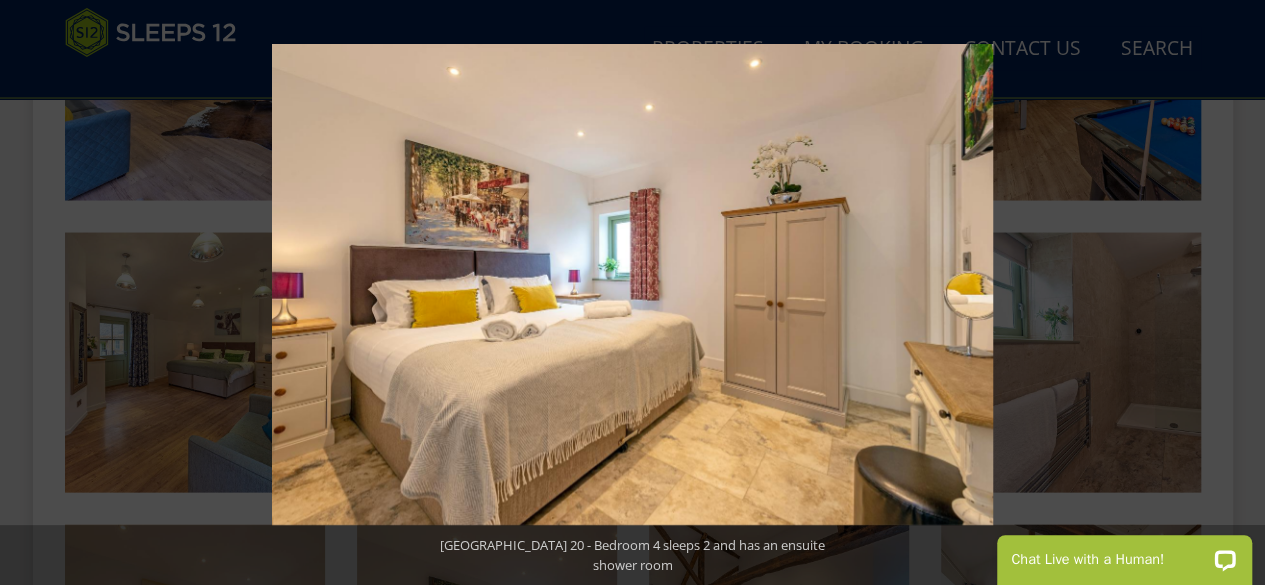 click at bounding box center (1230, 293) 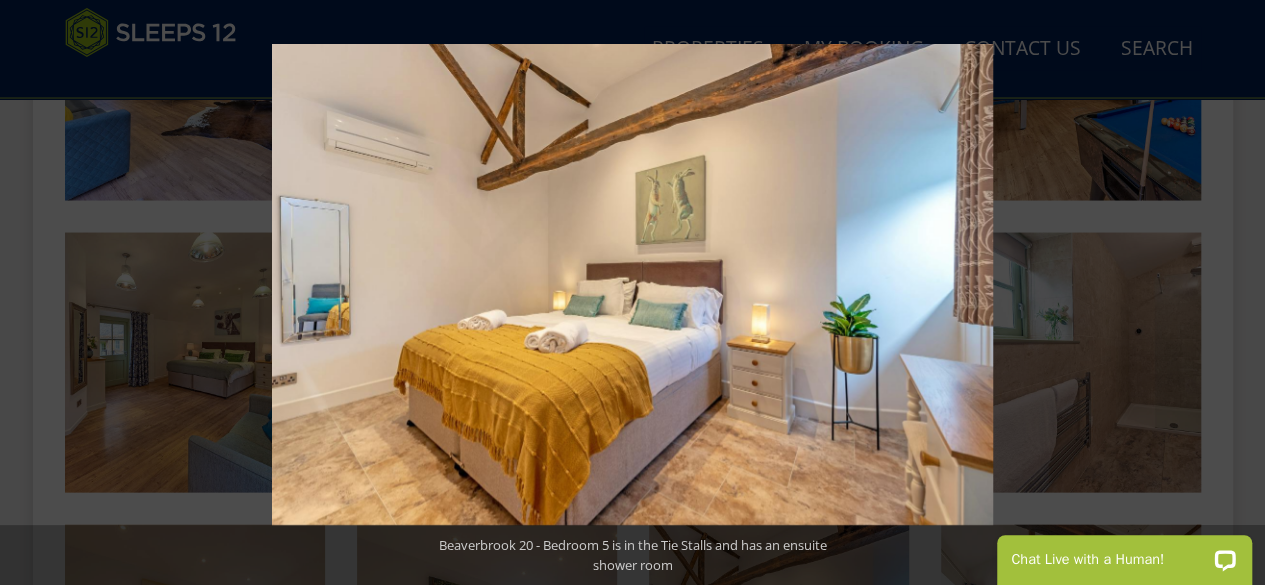 click at bounding box center [1230, 293] 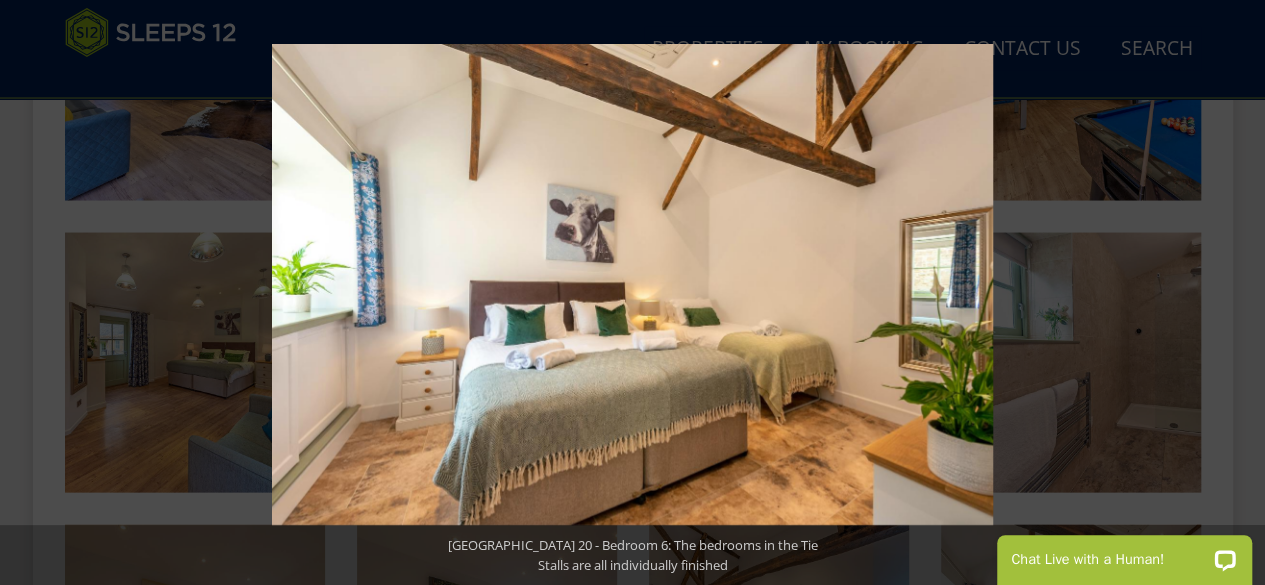 click at bounding box center [1230, 293] 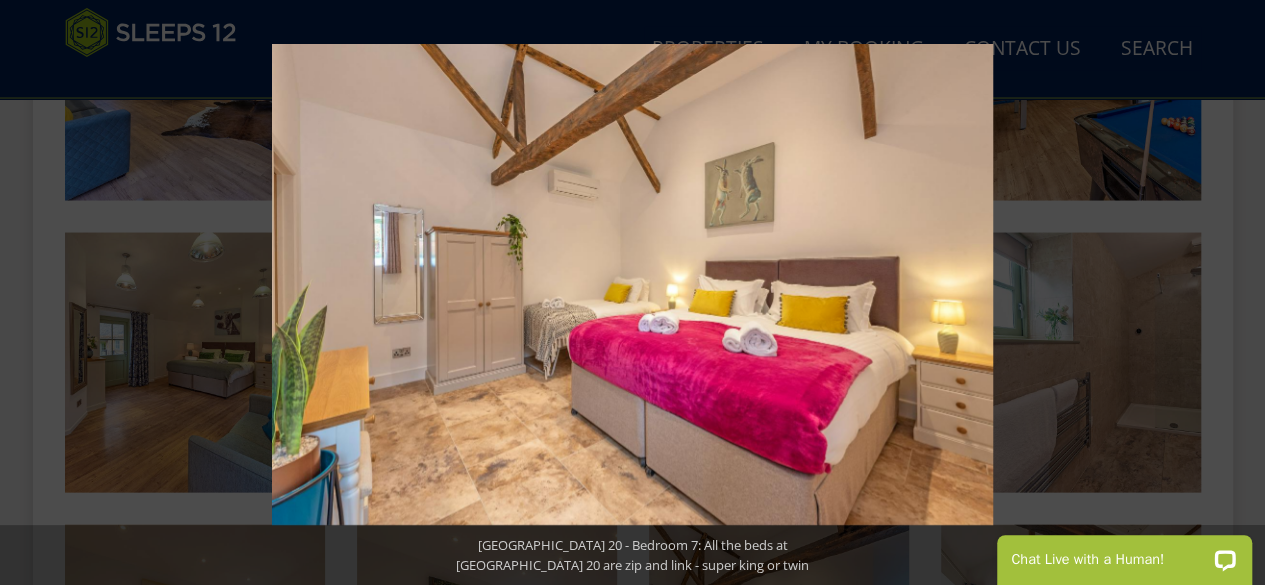 click at bounding box center (1230, 293) 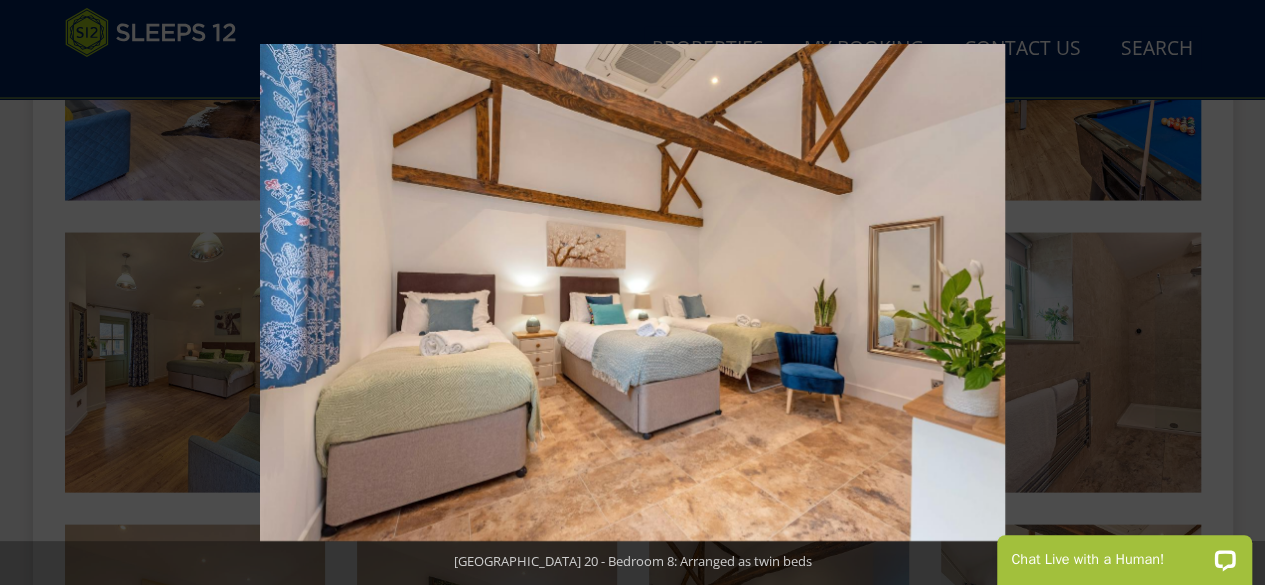 click at bounding box center [1230, 293] 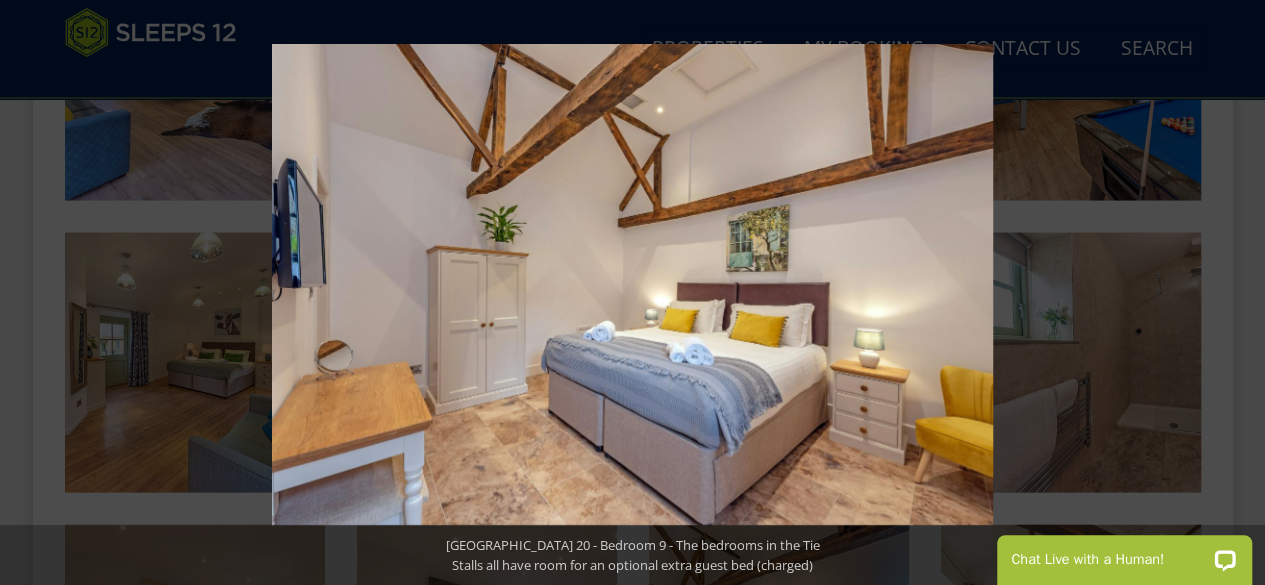 click at bounding box center [1230, 293] 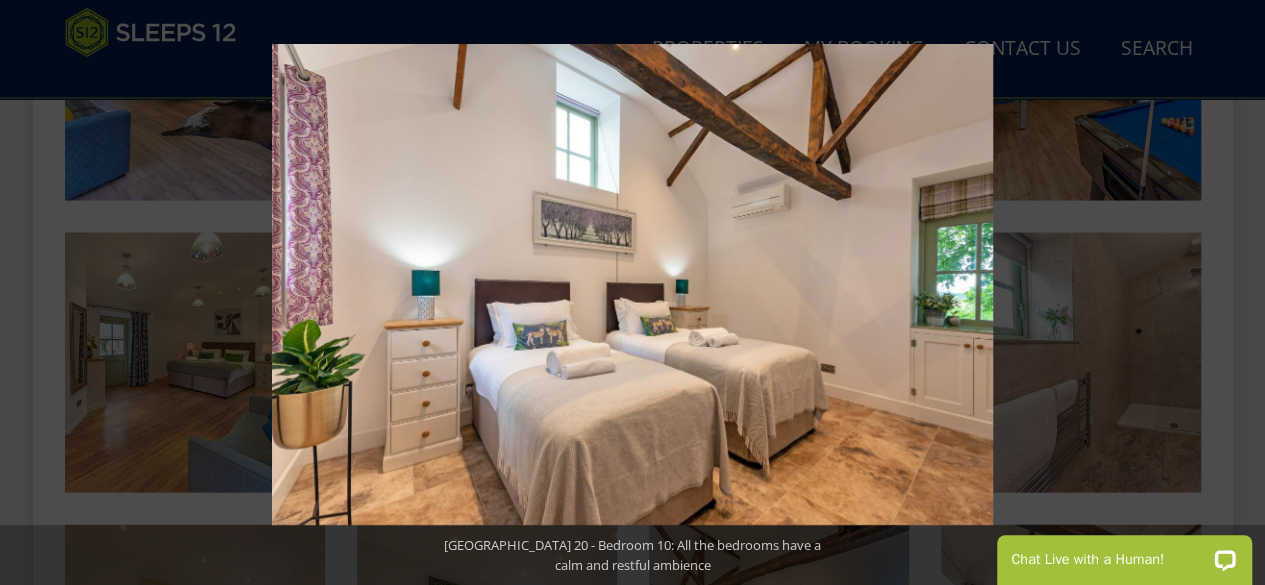 click at bounding box center (1230, 293) 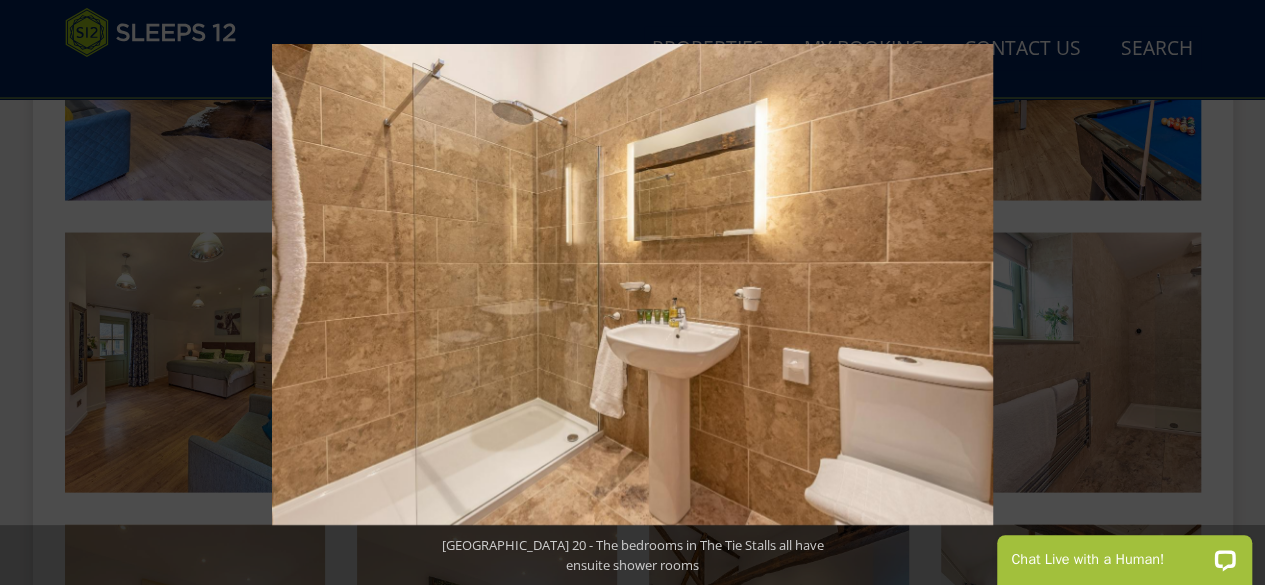 click at bounding box center (1230, 293) 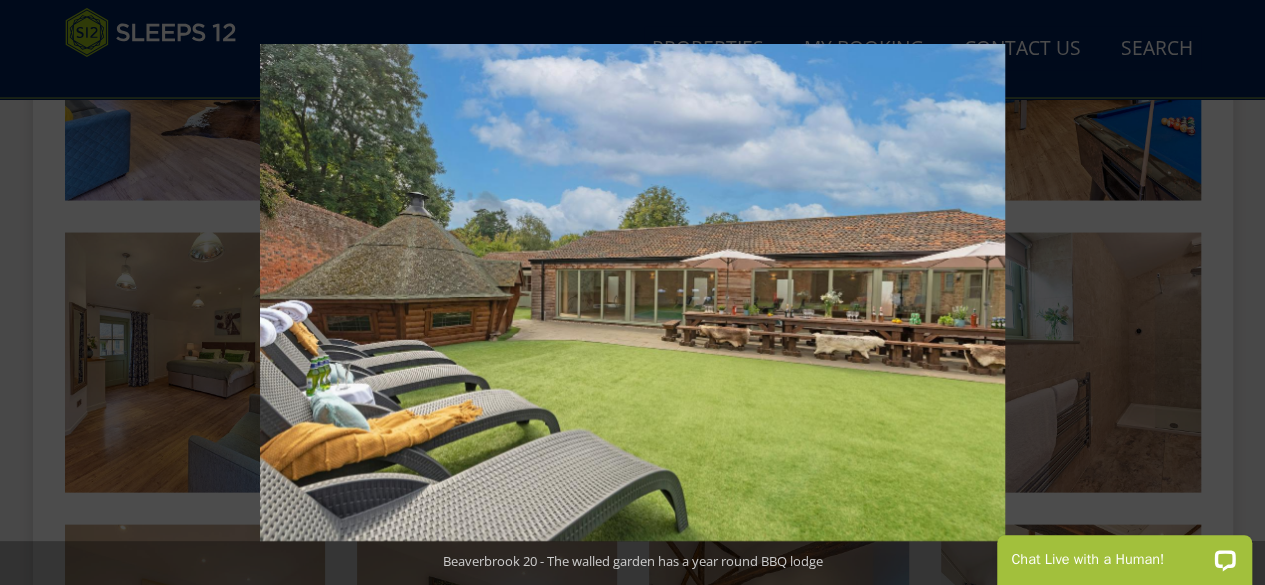 click at bounding box center [1230, 293] 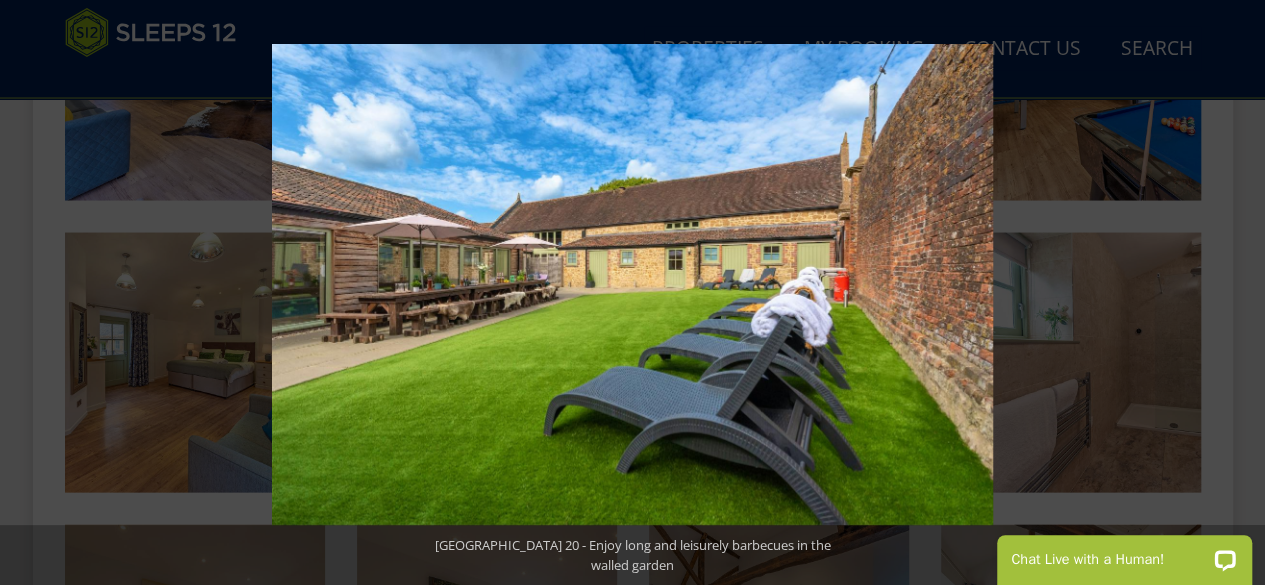 click at bounding box center (1230, 293) 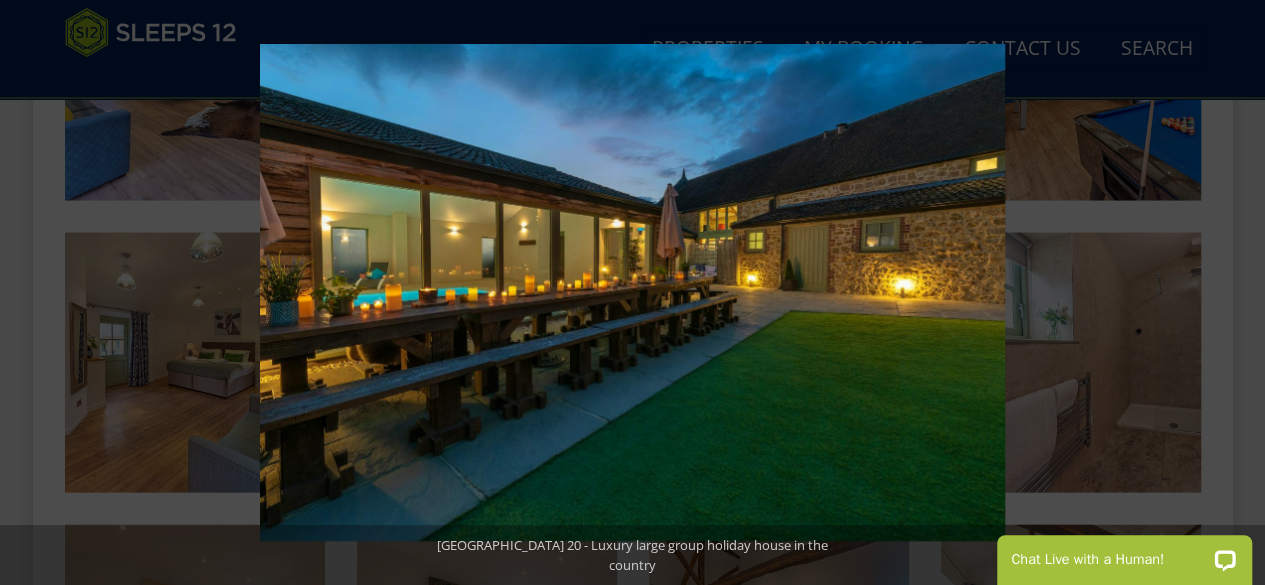 click at bounding box center [1230, 293] 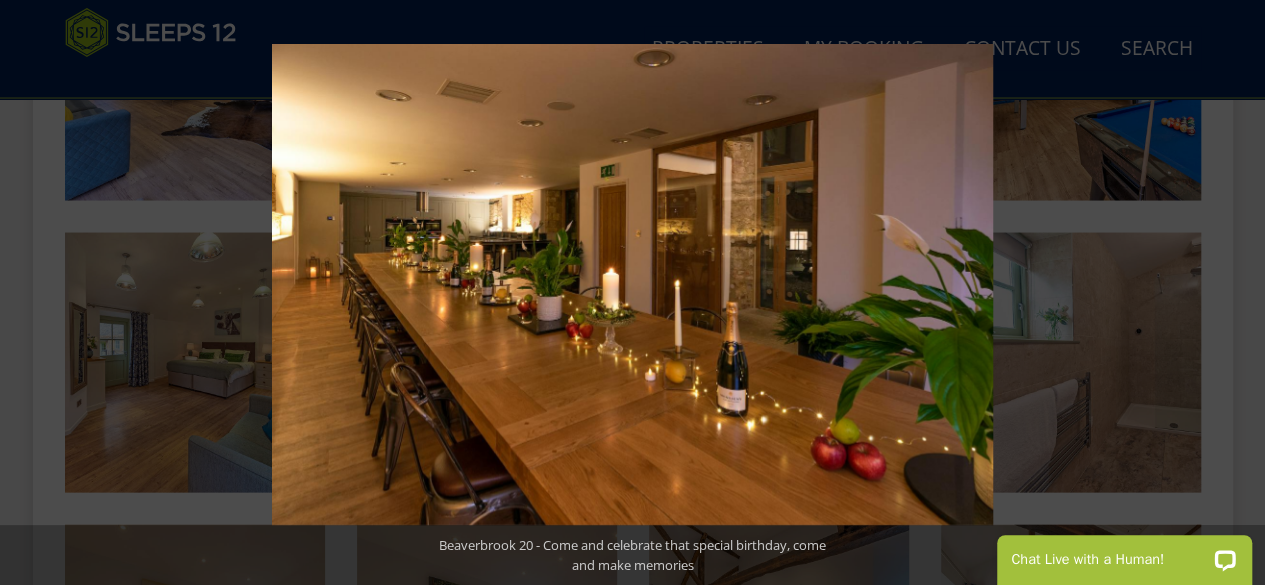 click at bounding box center [1230, 293] 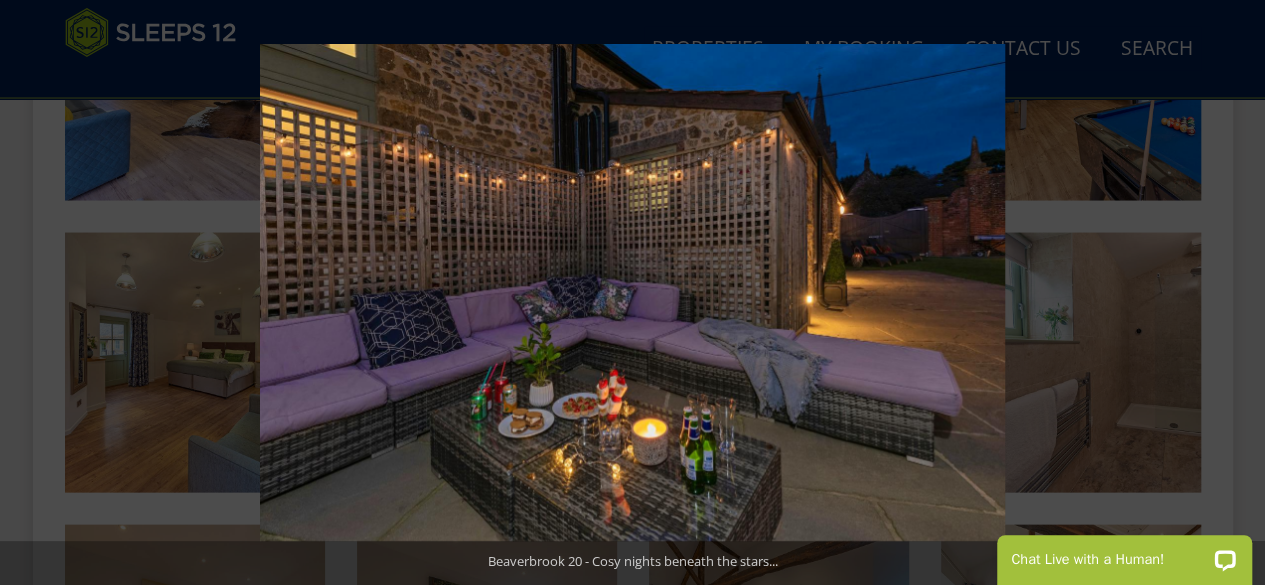 click at bounding box center (1230, 293) 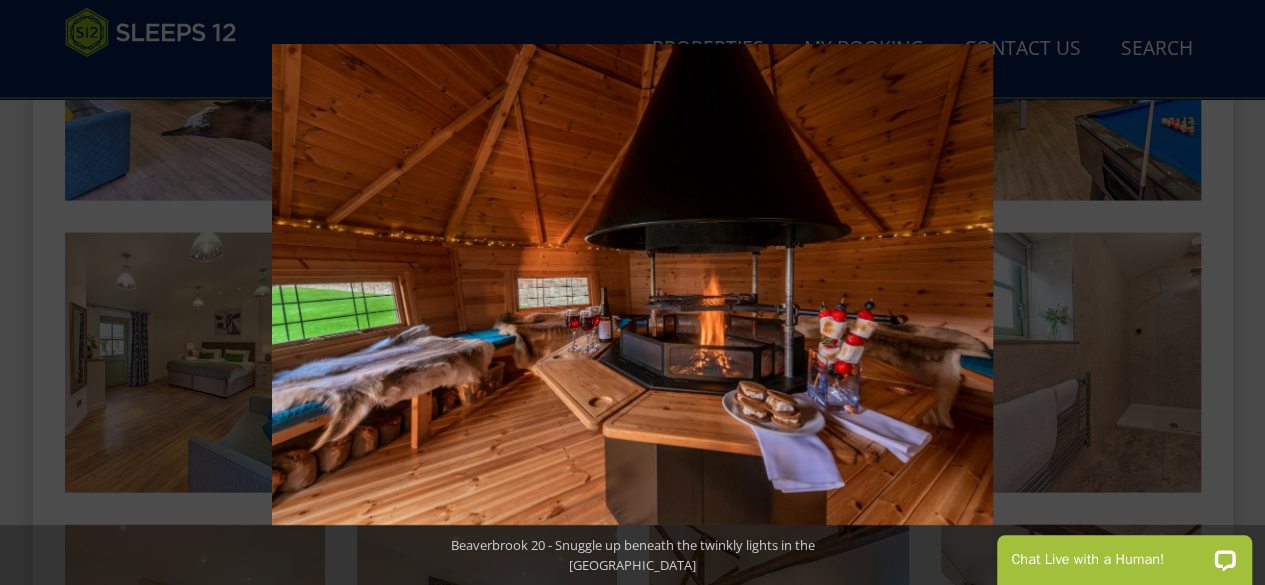 click at bounding box center [1230, 293] 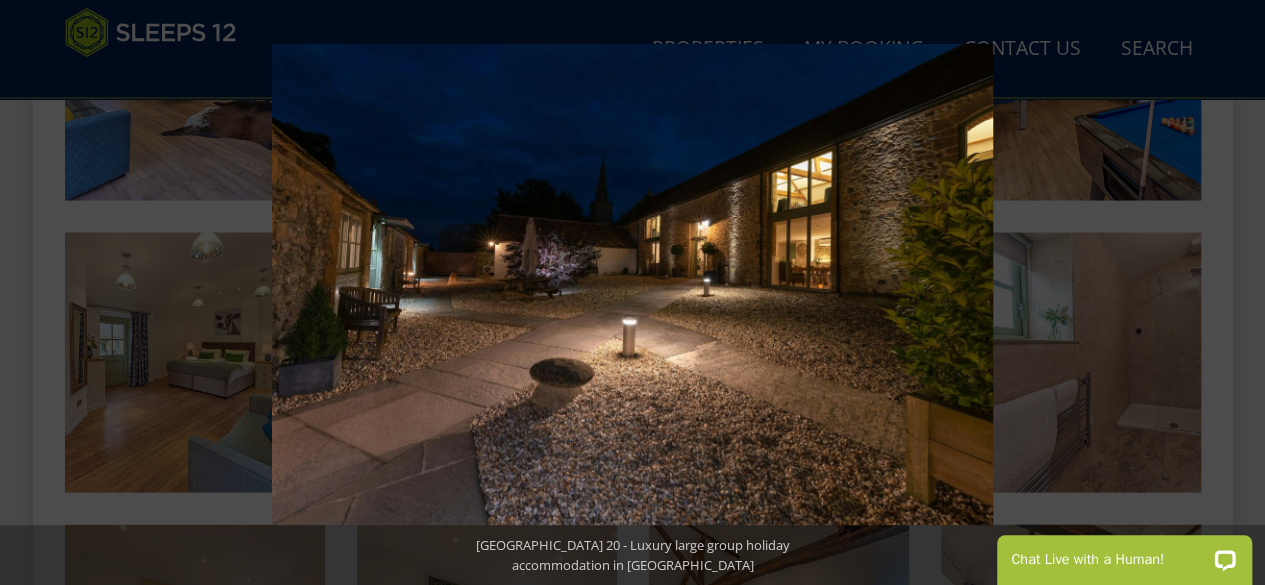 click at bounding box center [1230, 293] 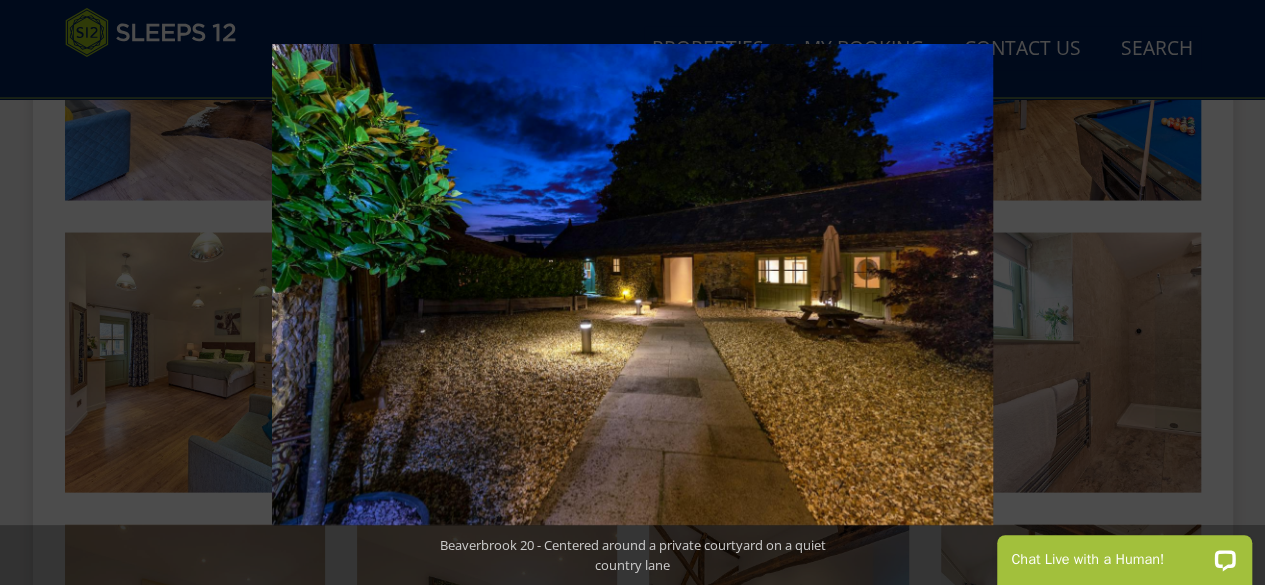 click at bounding box center (1230, 293) 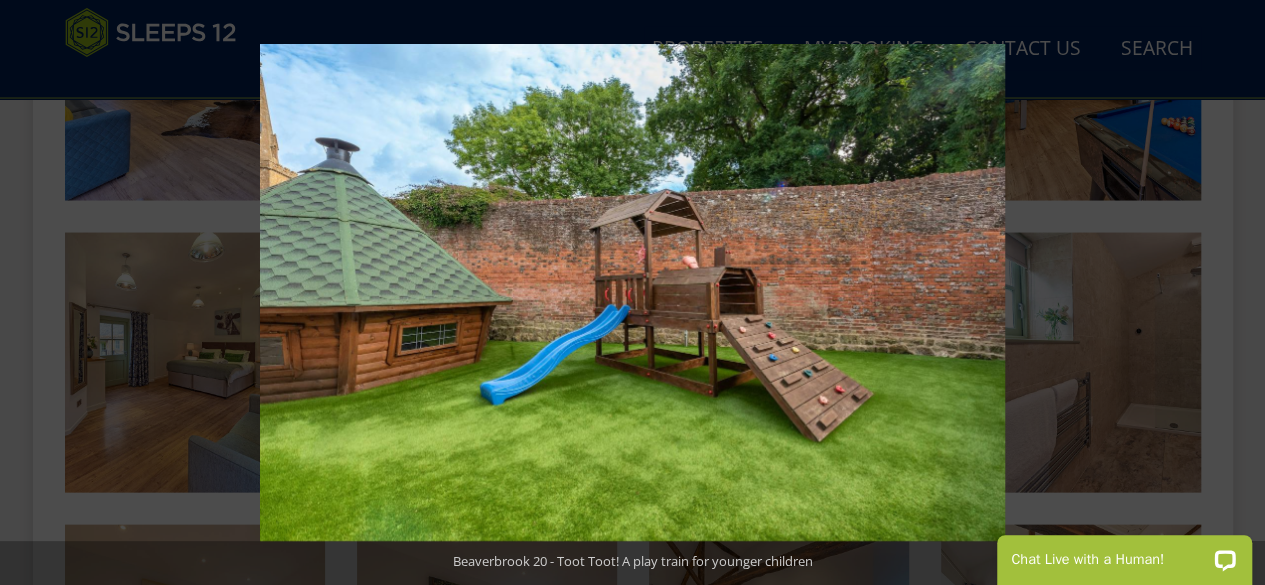 click at bounding box center (1230, 293) 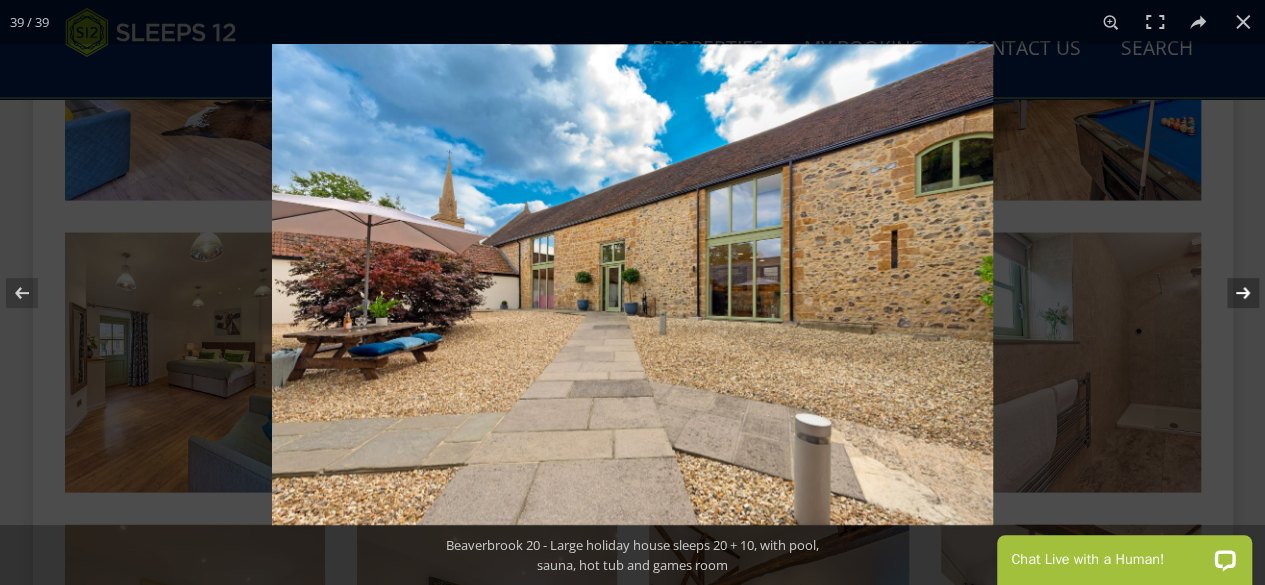 click at bounding box center [1230, 293] 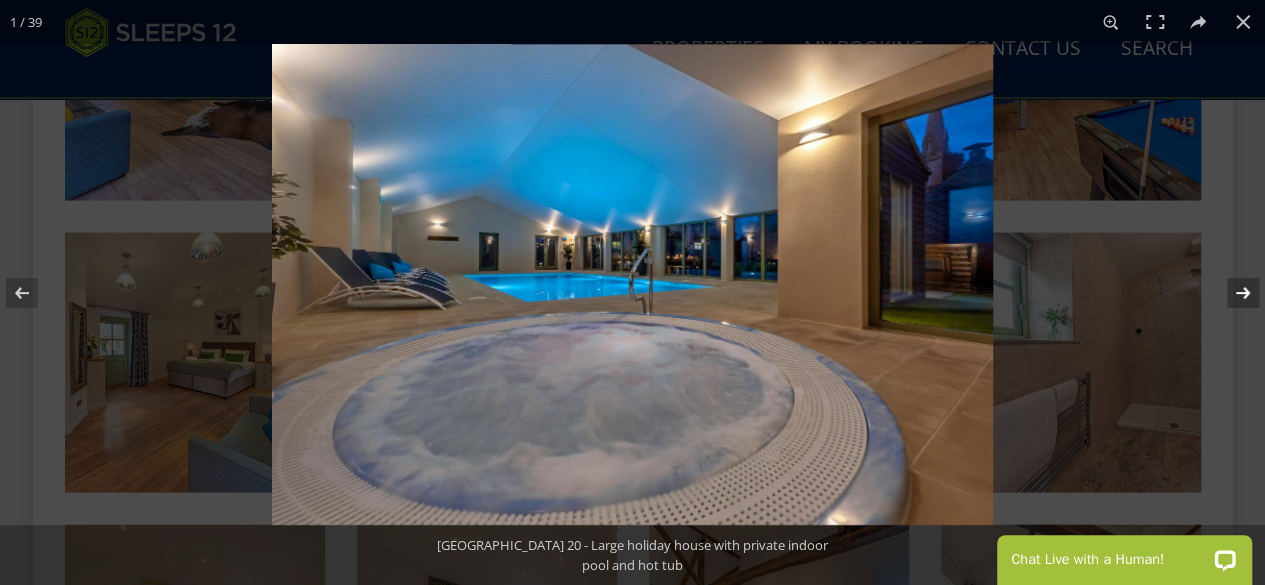 click at bounding box center (1230, 293) 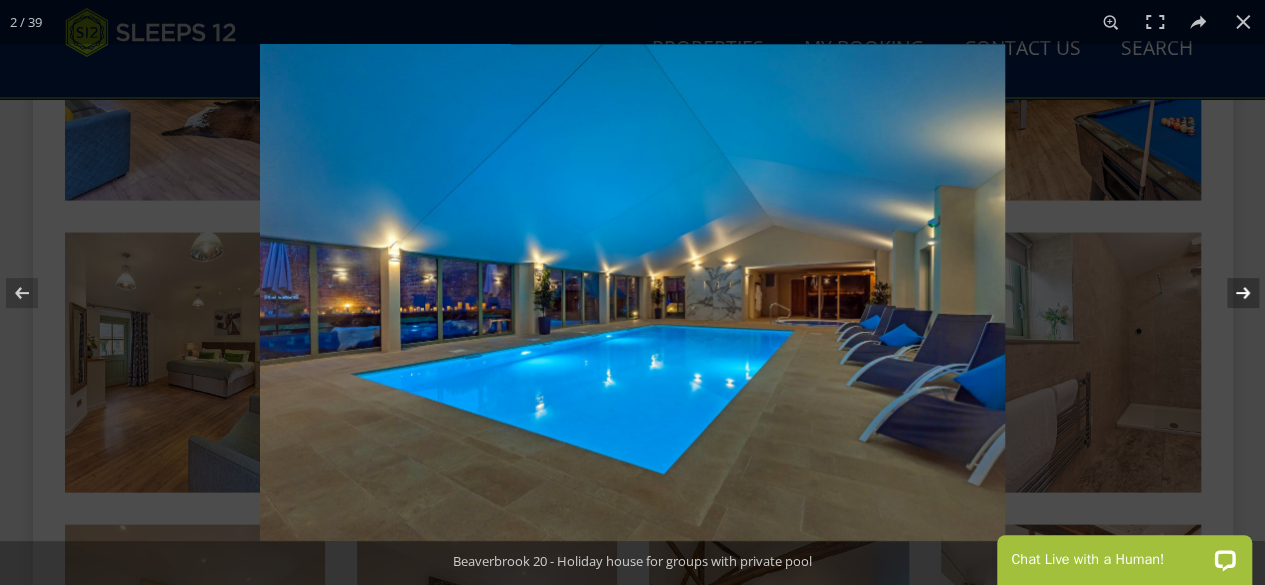 click at bounding box center (1230, 293) 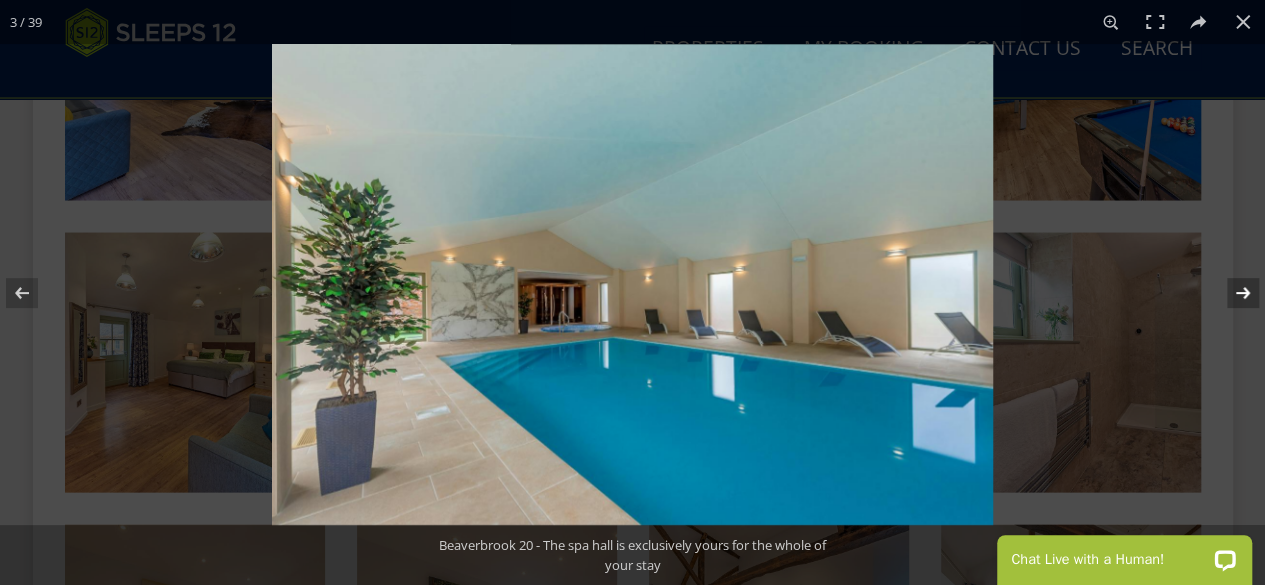click at bounding box center (1230, 293) 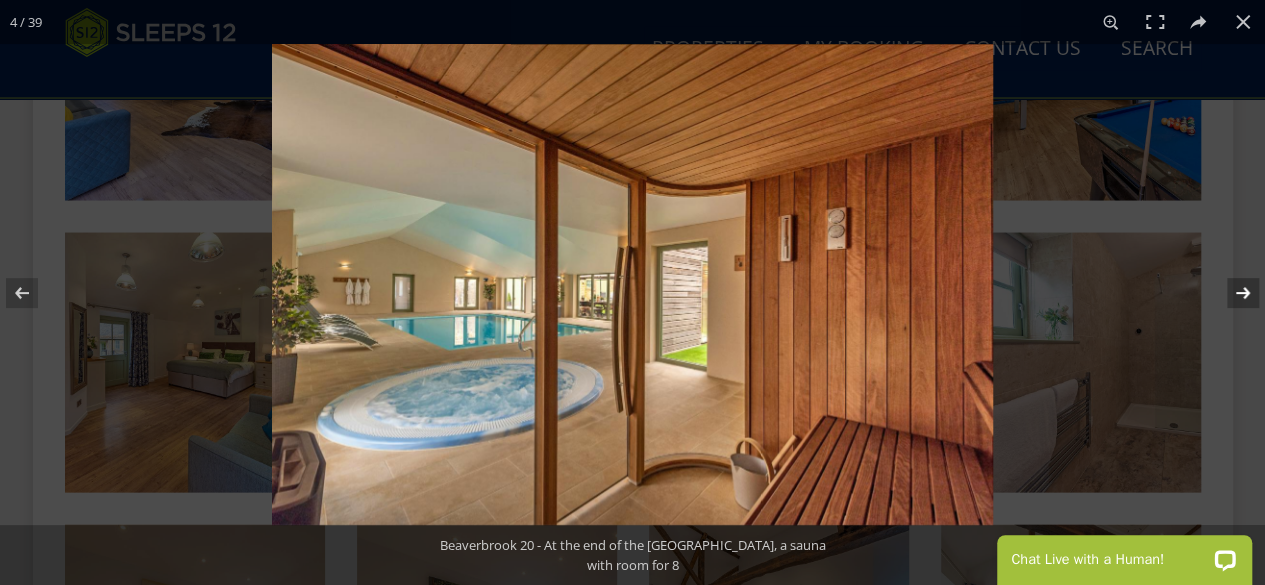 click at bounding box center [1230, 293] 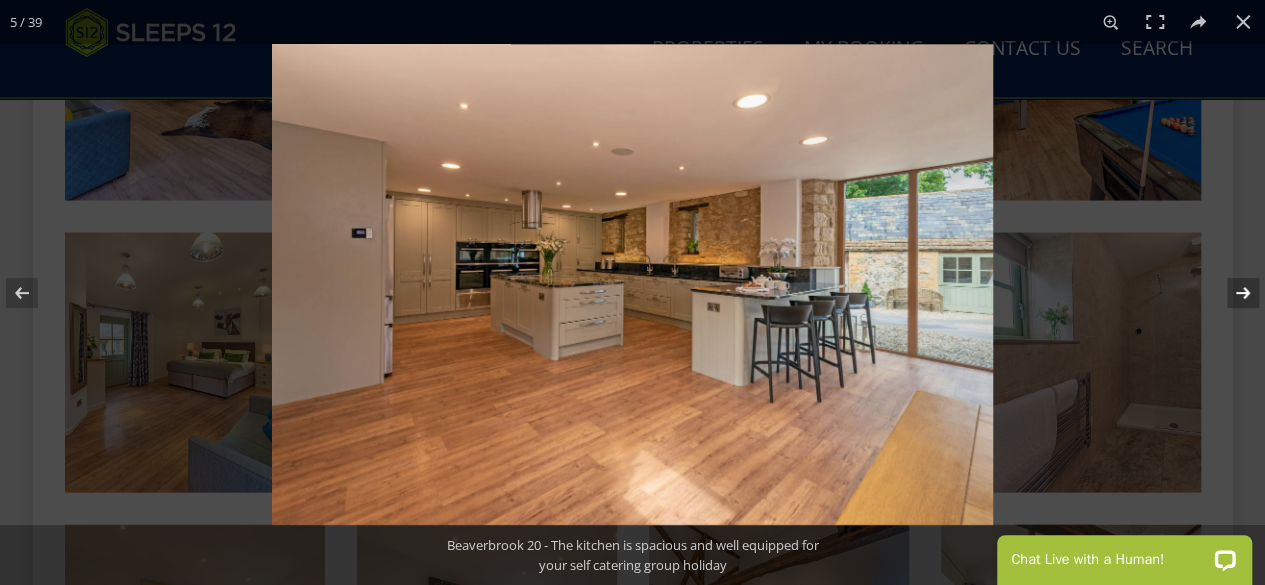 click at bounding box center [1230, 293] 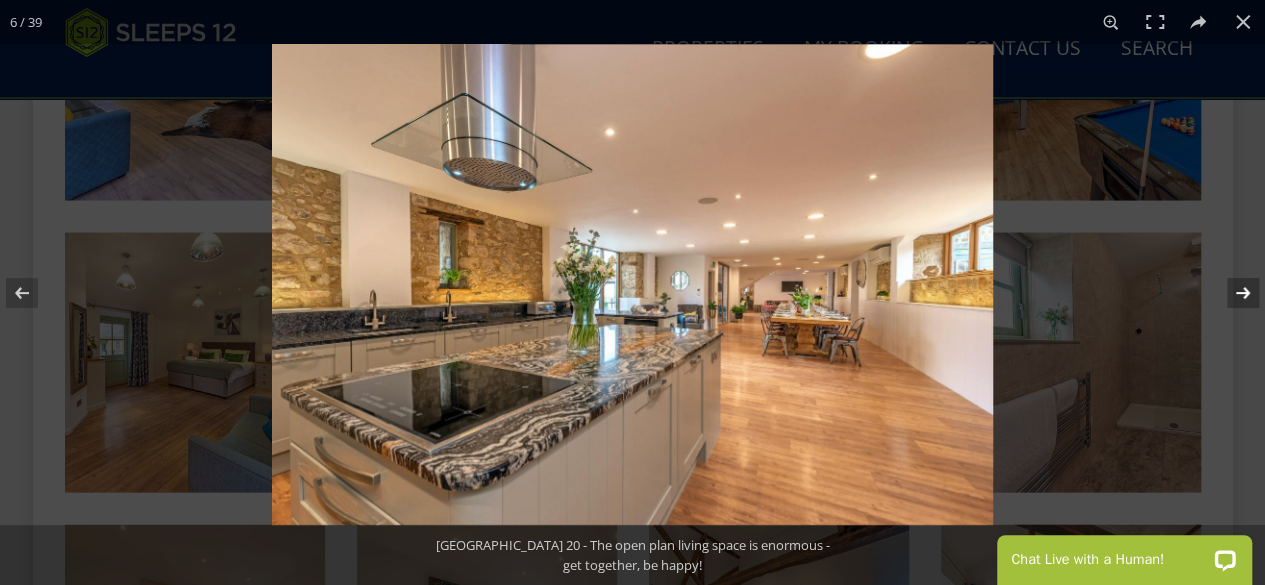 click at bounding box center (1230, 293) 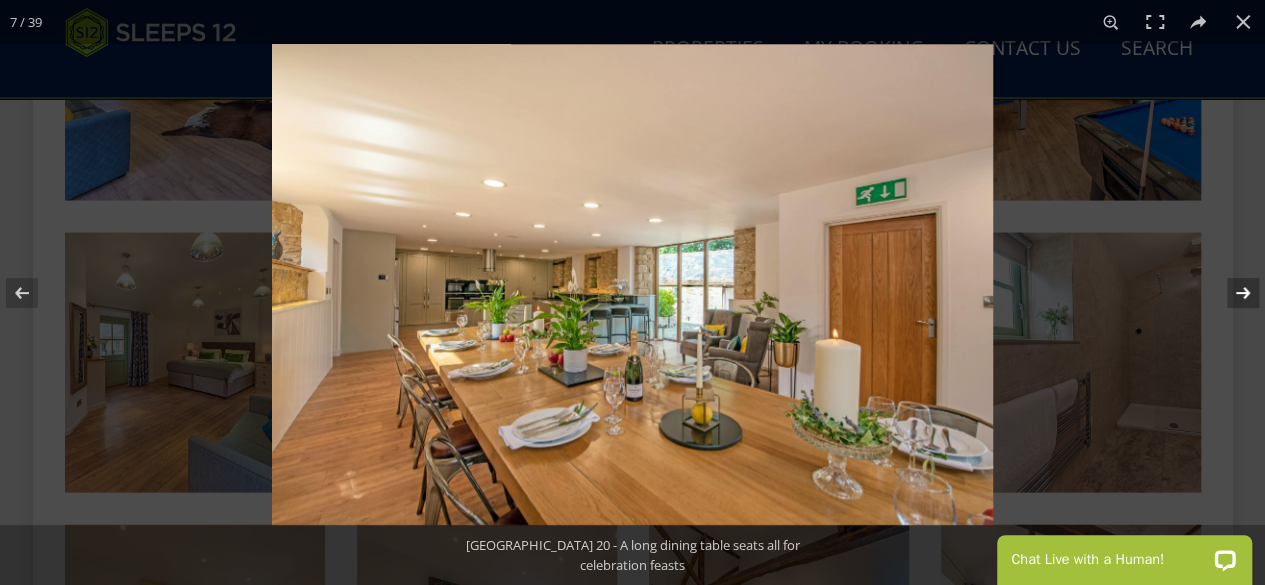 click at bounding box center (1230, 293) 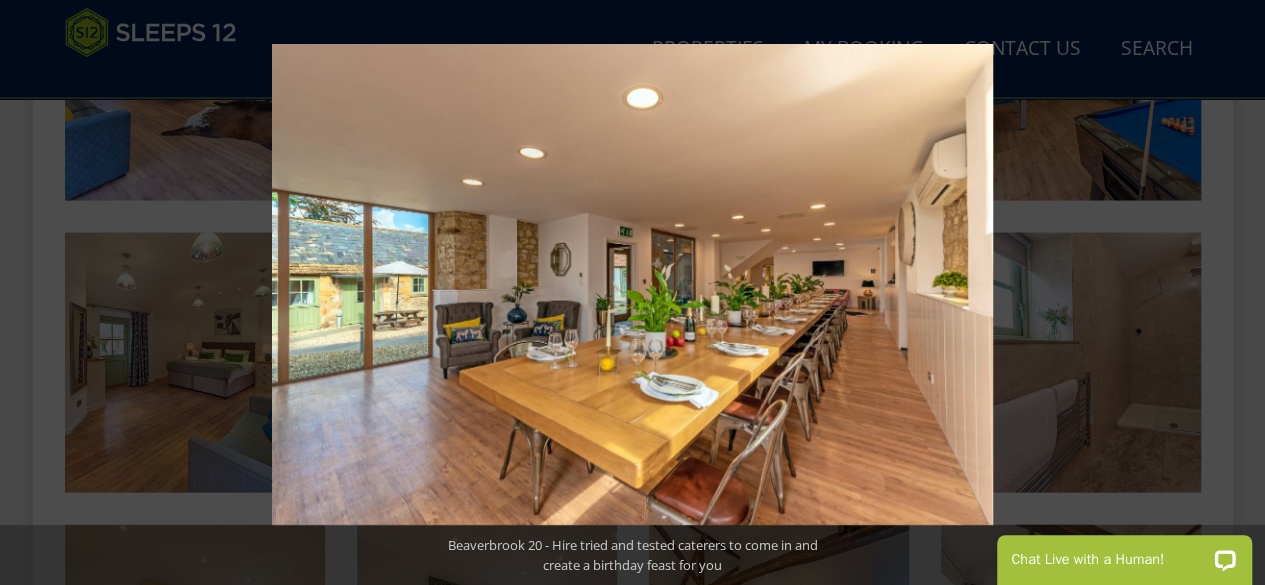 click at bounding box center [1230, 293] 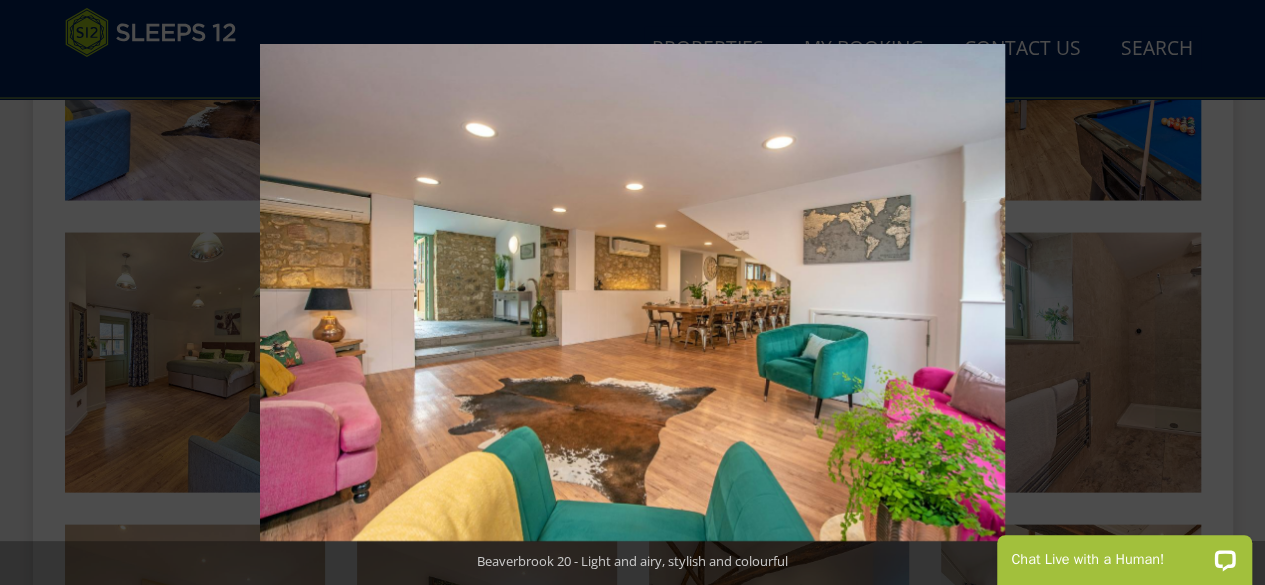 click at bounding box center [1230, 293] 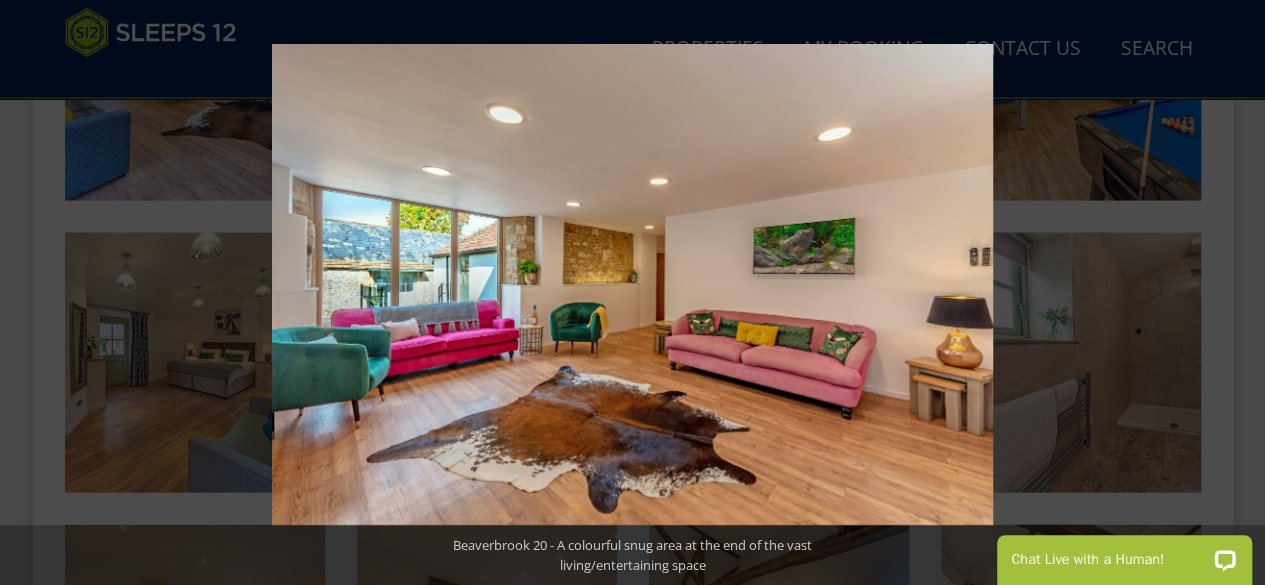click at bounding box center [1230, 293] 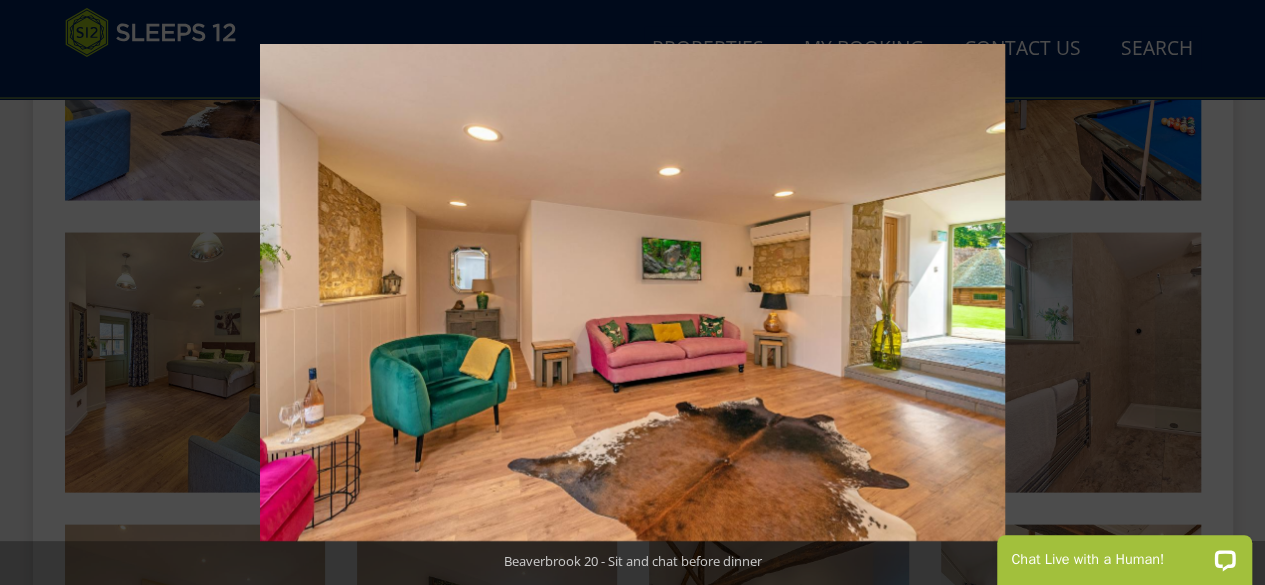 click at bounding box center (1230, 293) 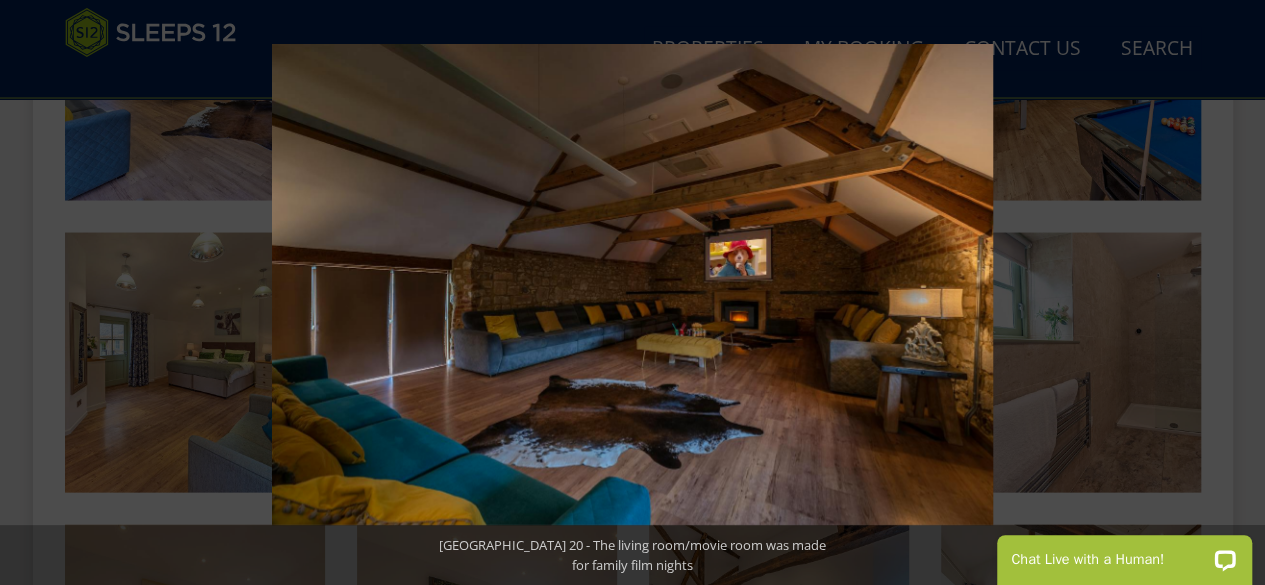 click at bounding box center [1230, 293] 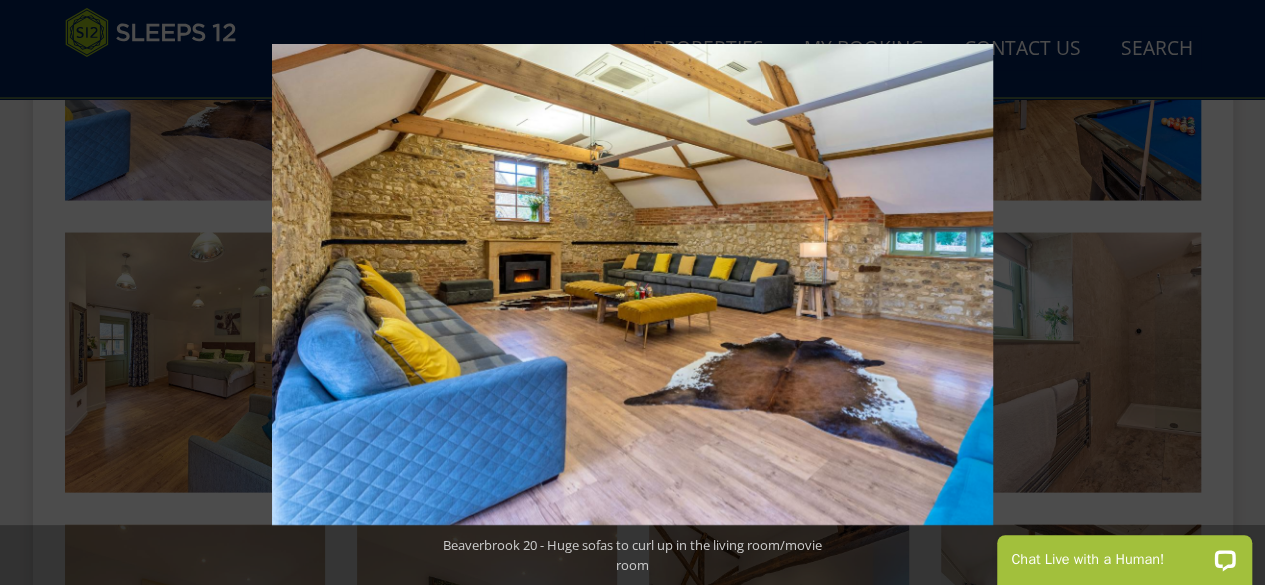 click at bounding box center [1230, 293] 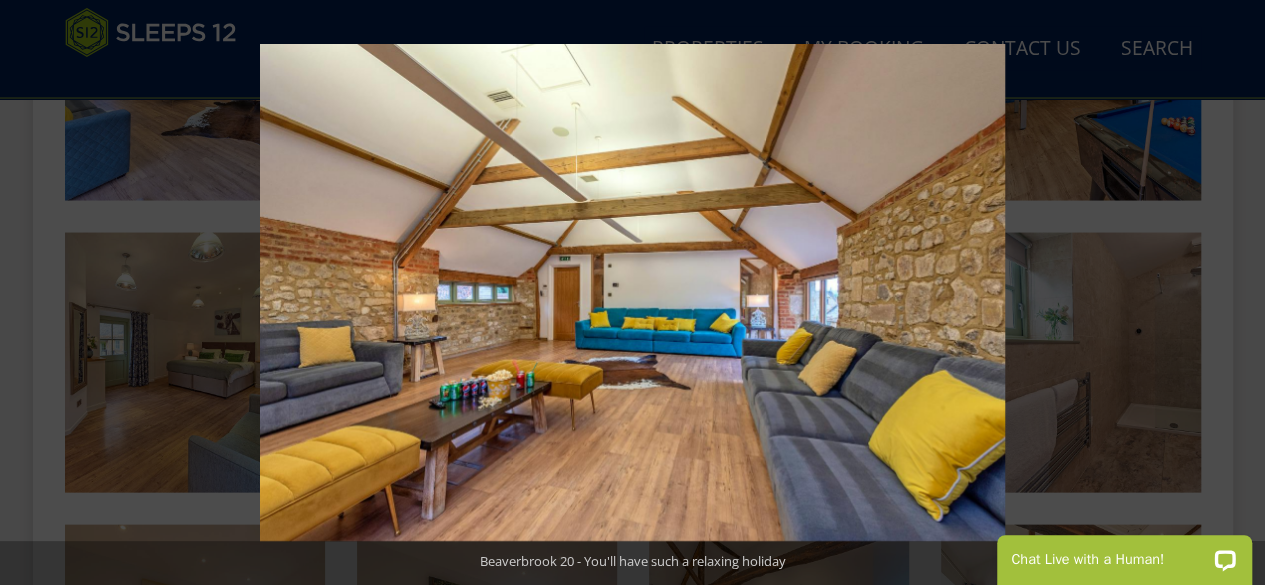 click at bounding box center (1230, 293) 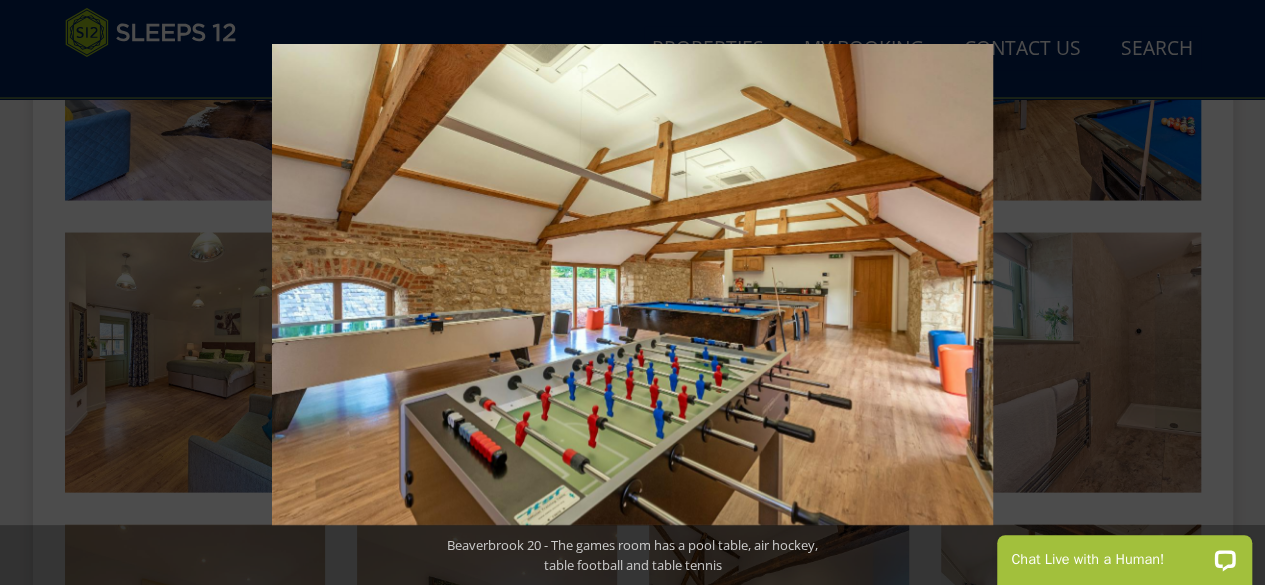click at bounding box center [1230, 293] 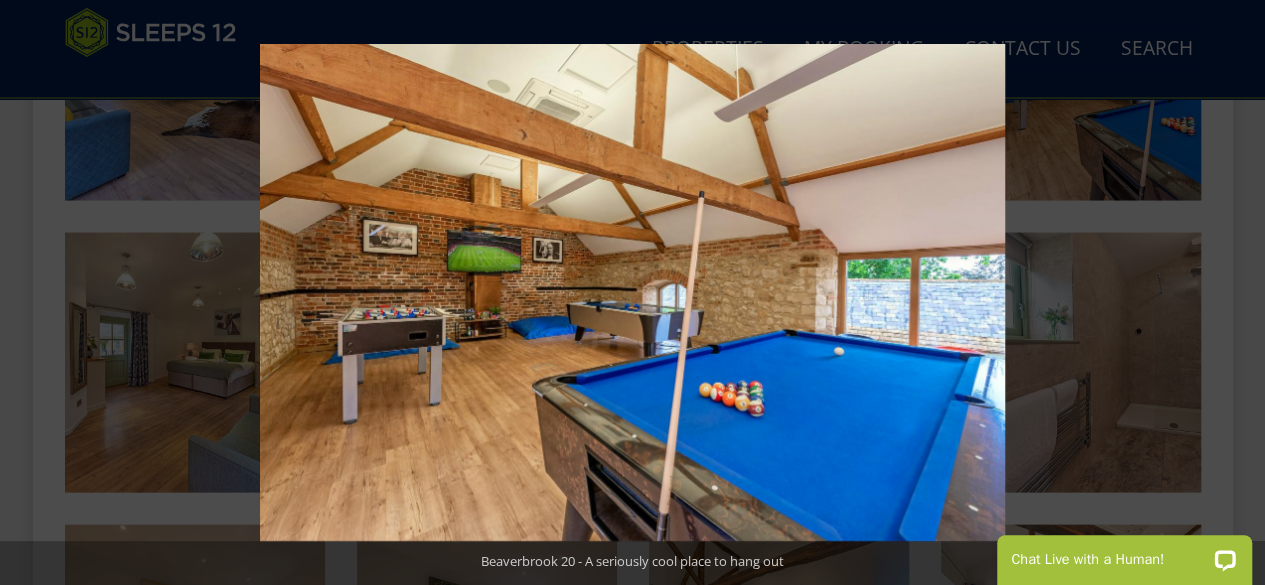 click at bounding box center [1230, 293] 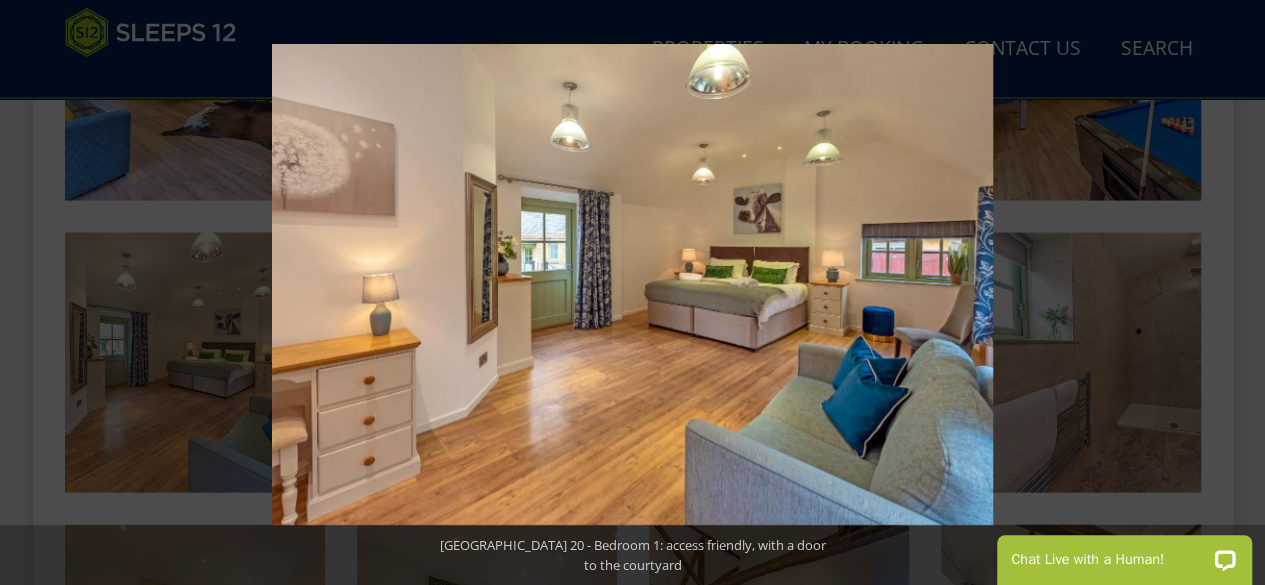click at bounding box center (1230, 293) 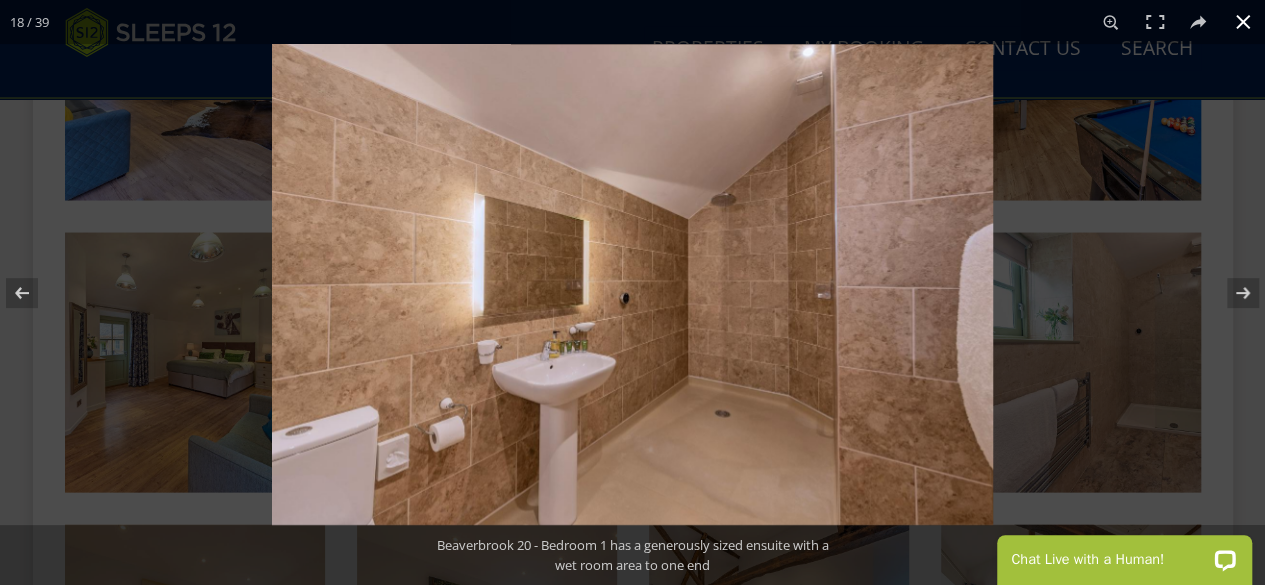 click at bounding box center [1243, 22] 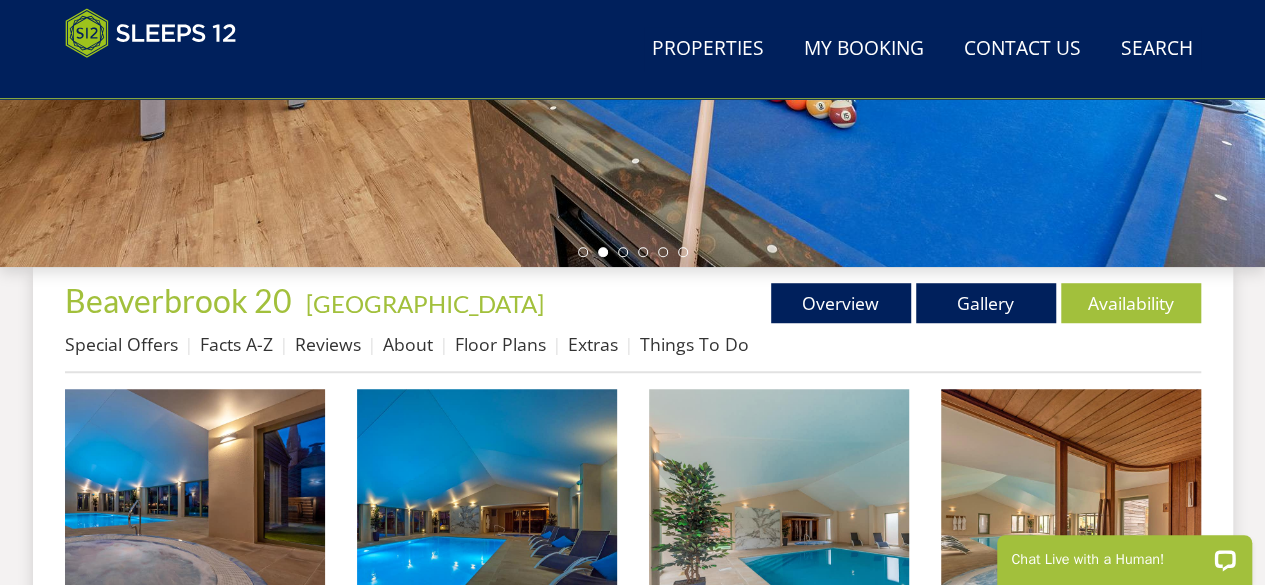 scroll, scrollTop: 600, scrollLeft: 0, axis: vertical 